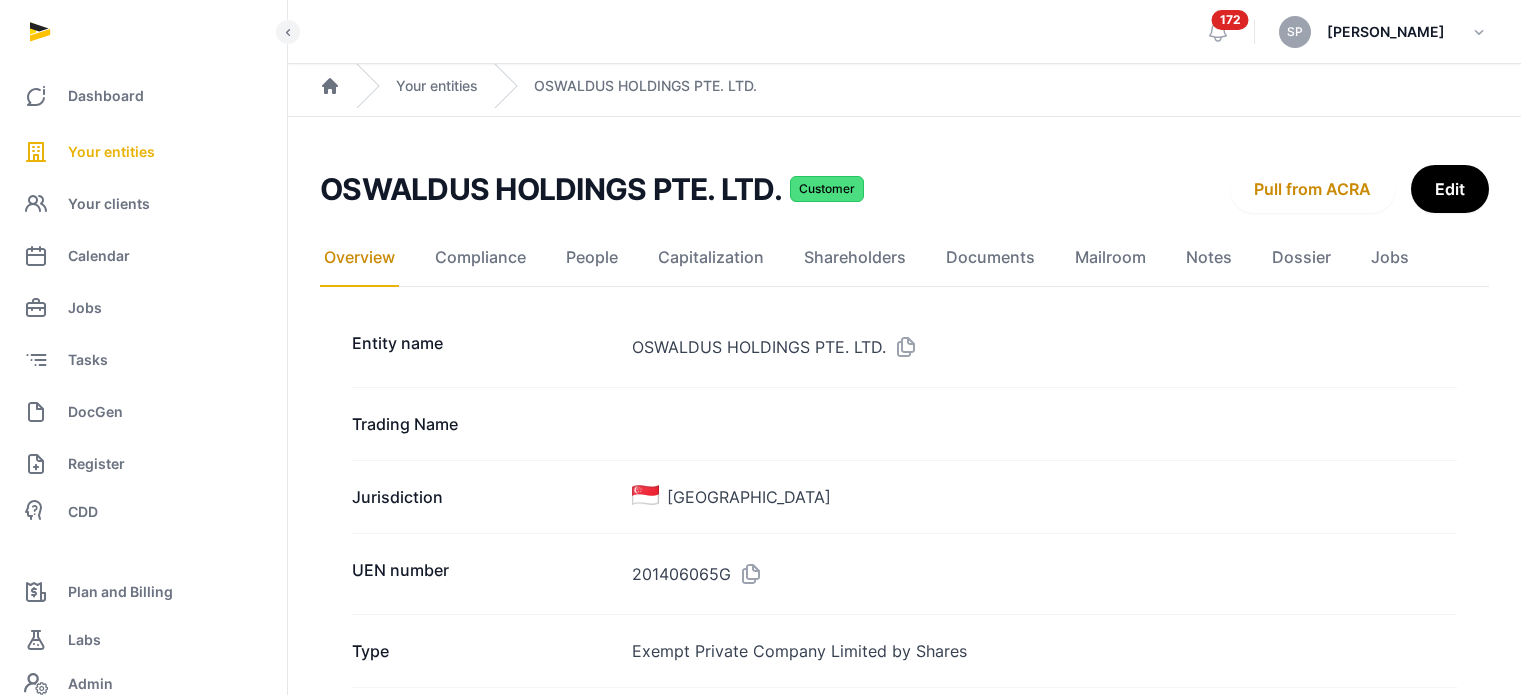 scroll, scrollTop: 0, scrollLeft: 0, axis: both 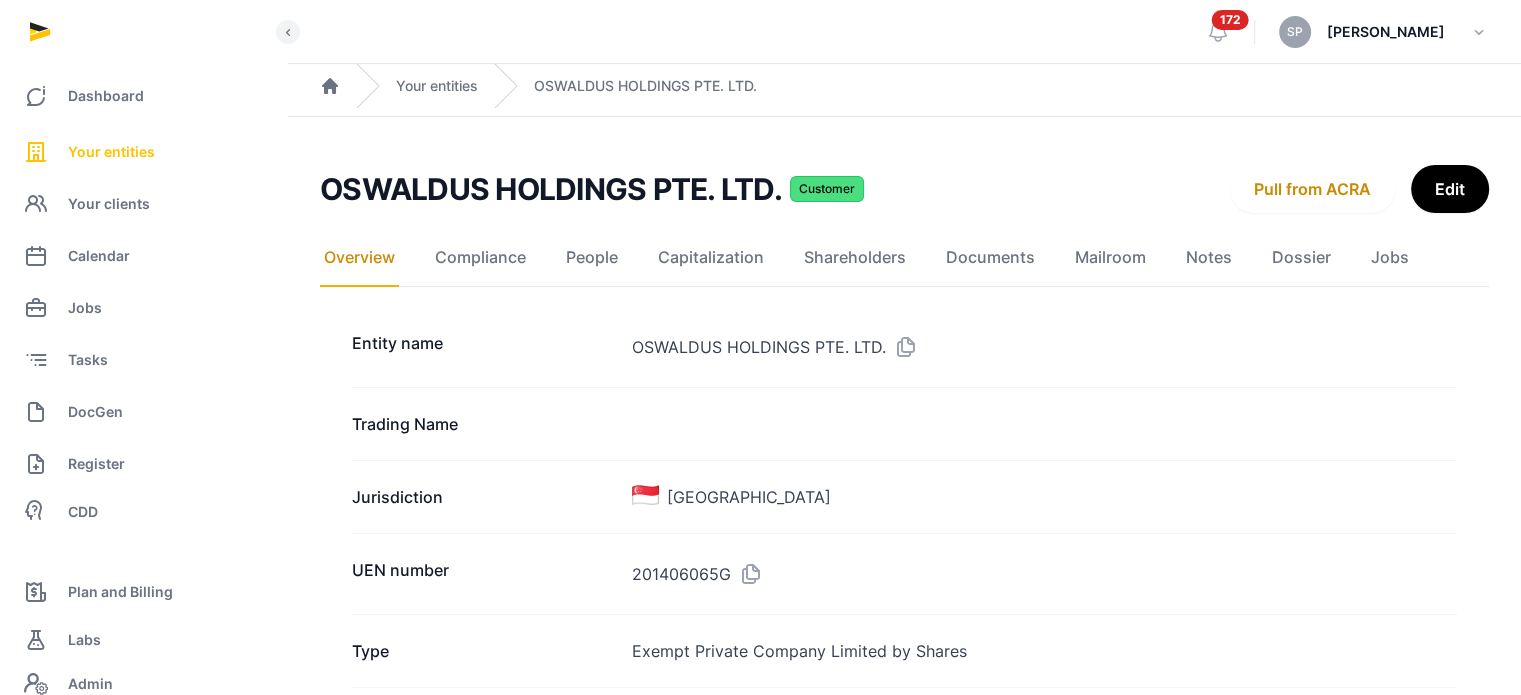click on "Your entities" at bounding box center [111, 152] 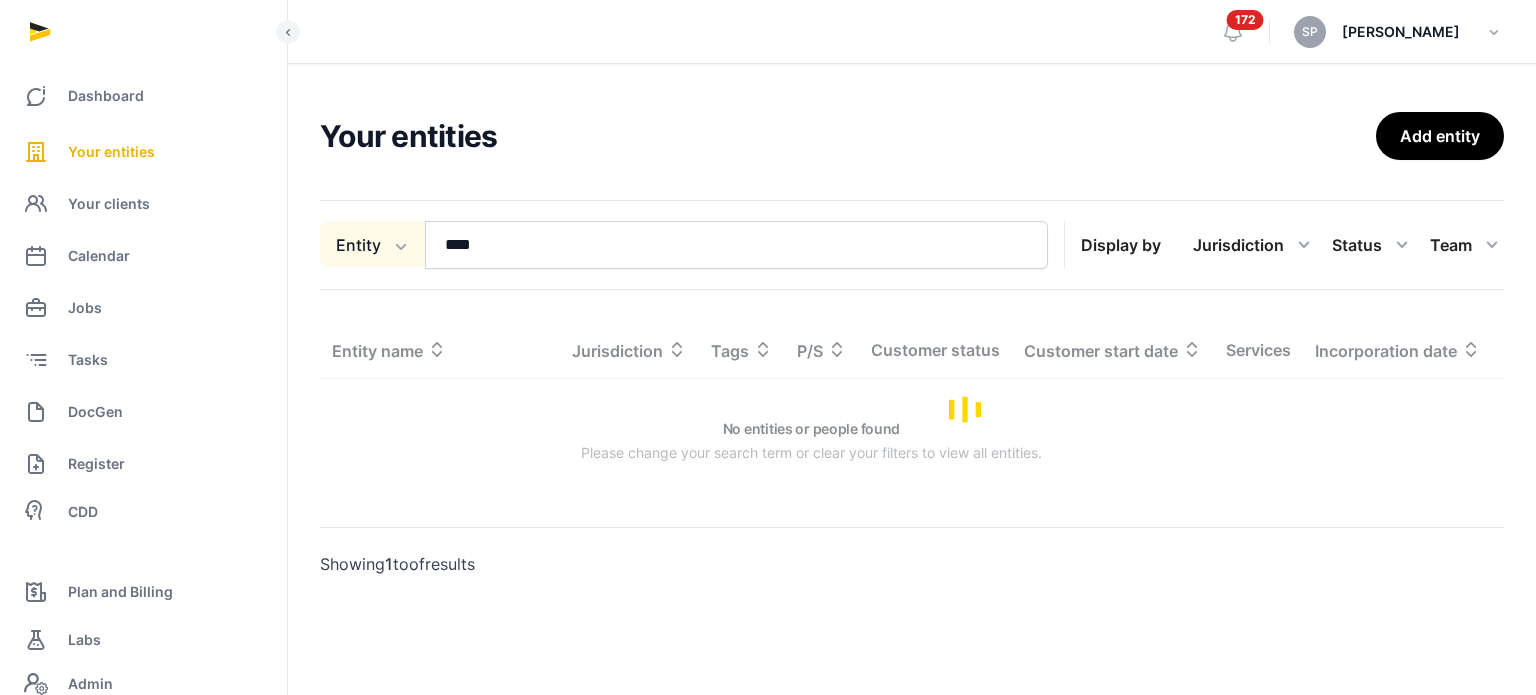 click 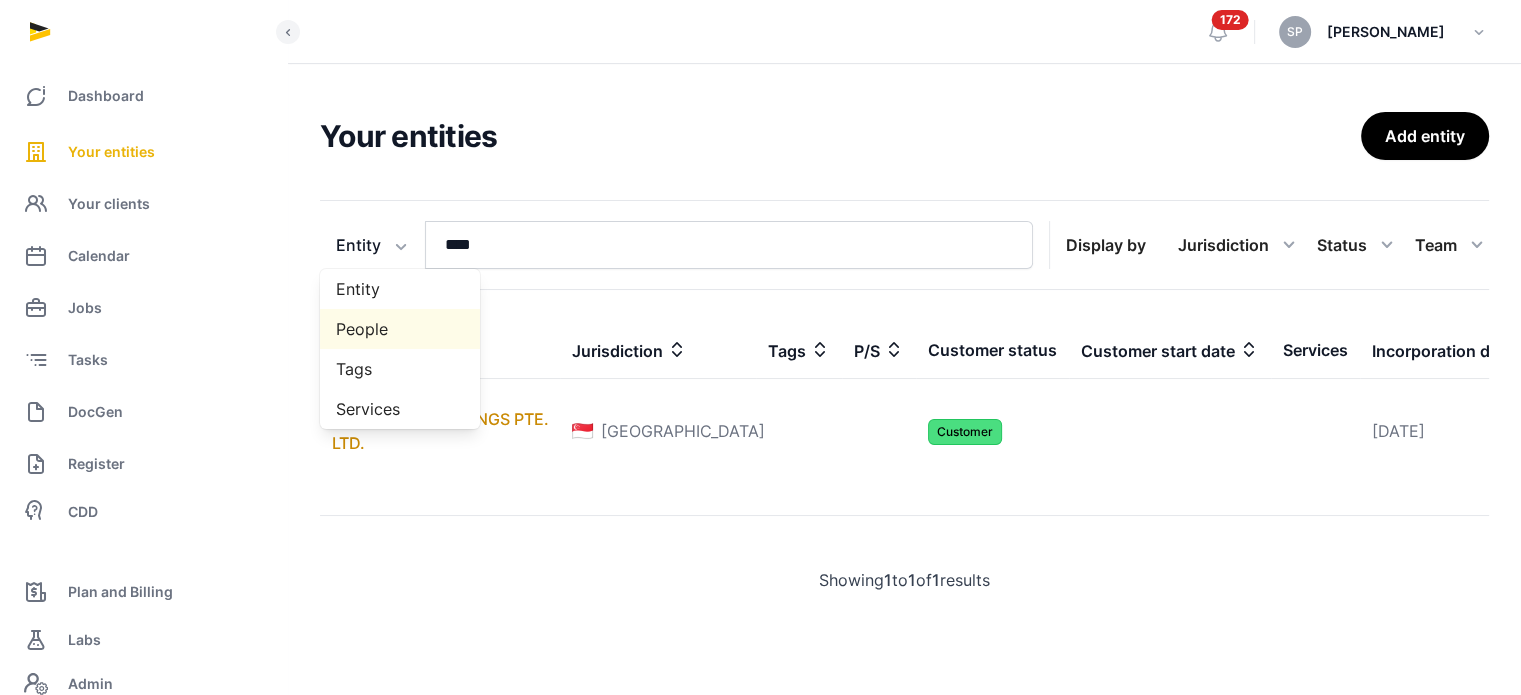click on "People" at bounding box center [400, 329] 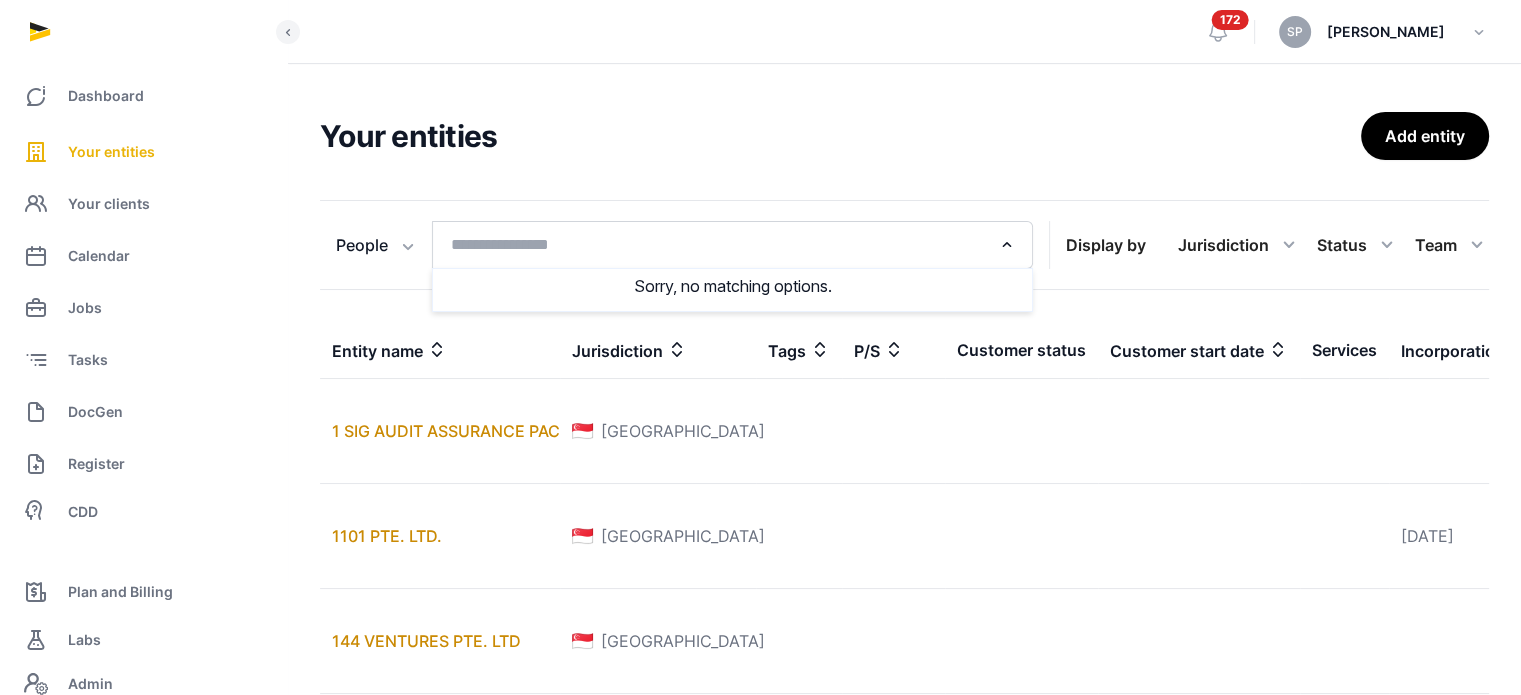 click 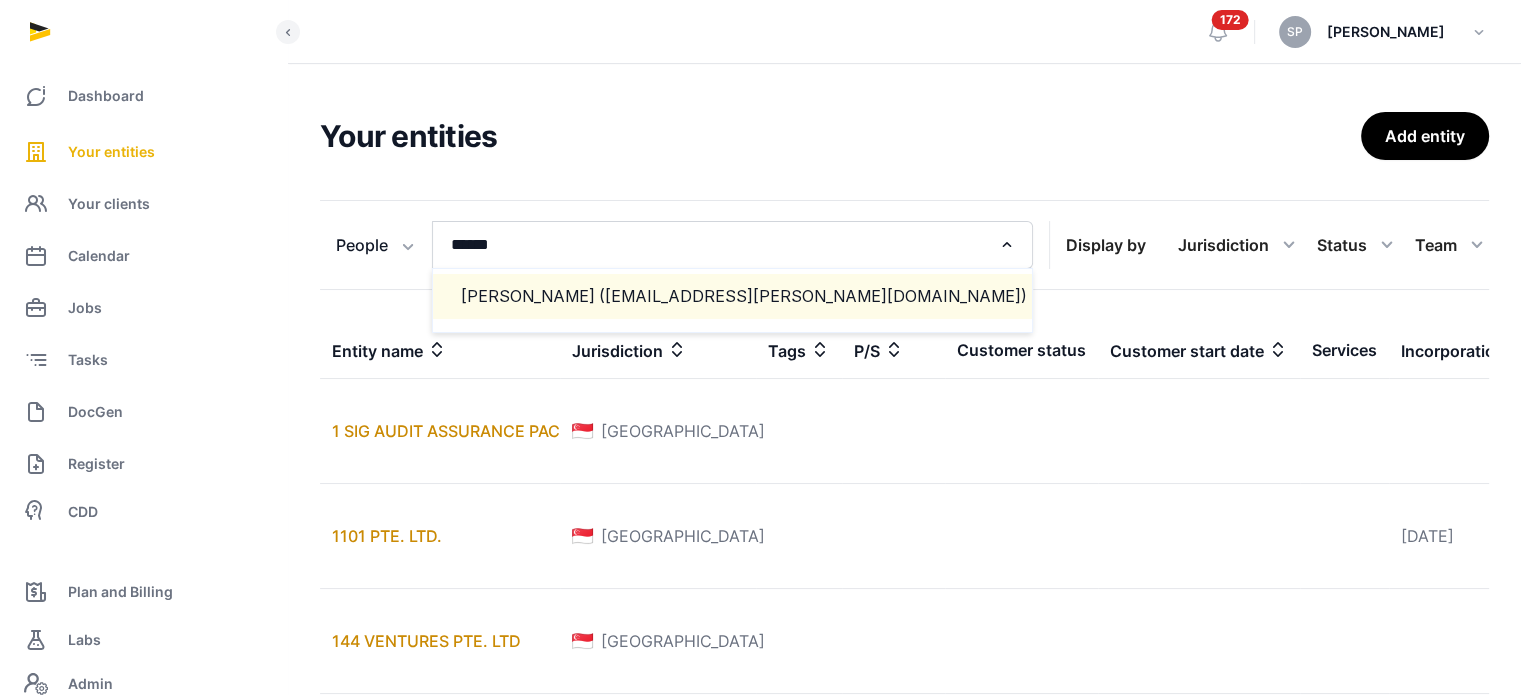 click on "AMRITA DHINGRA (amrita.dhingra@gmail.com)" at bounding box center [732, 296] 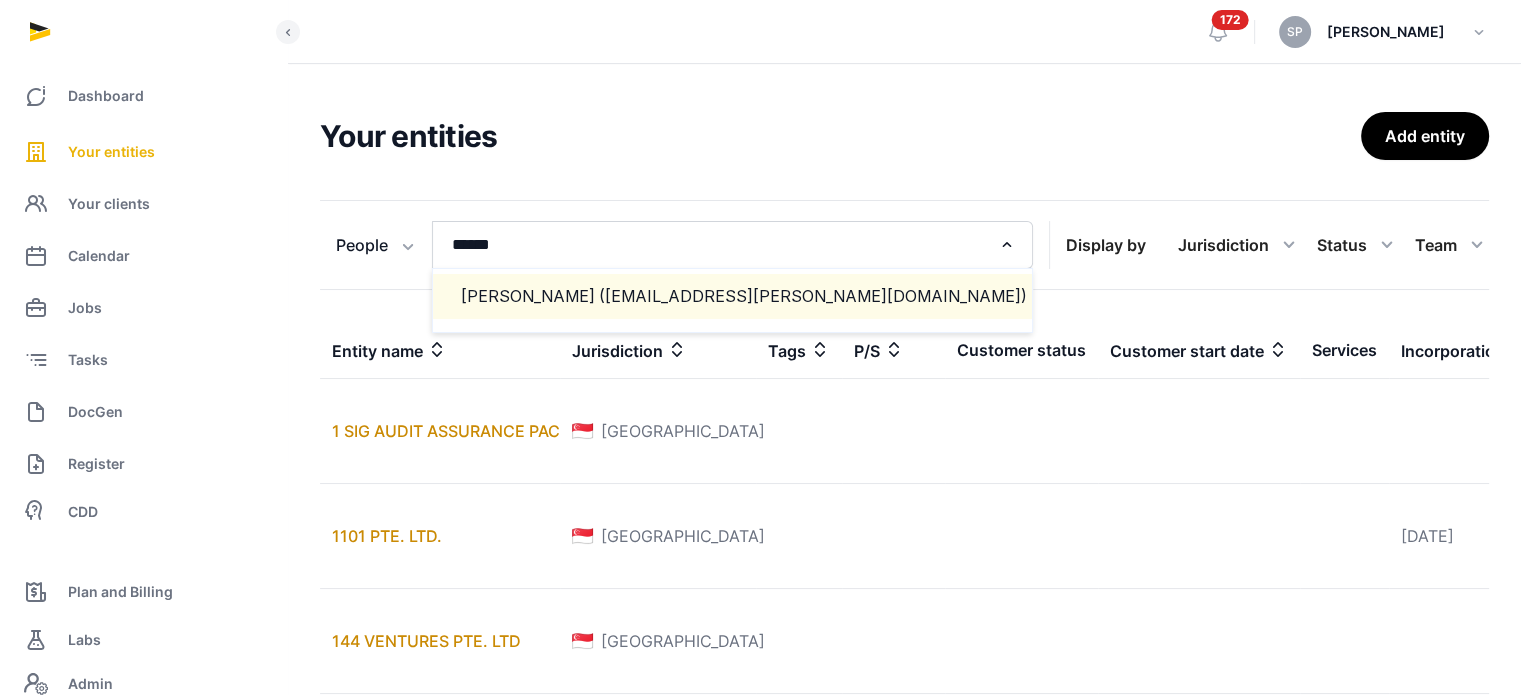 type 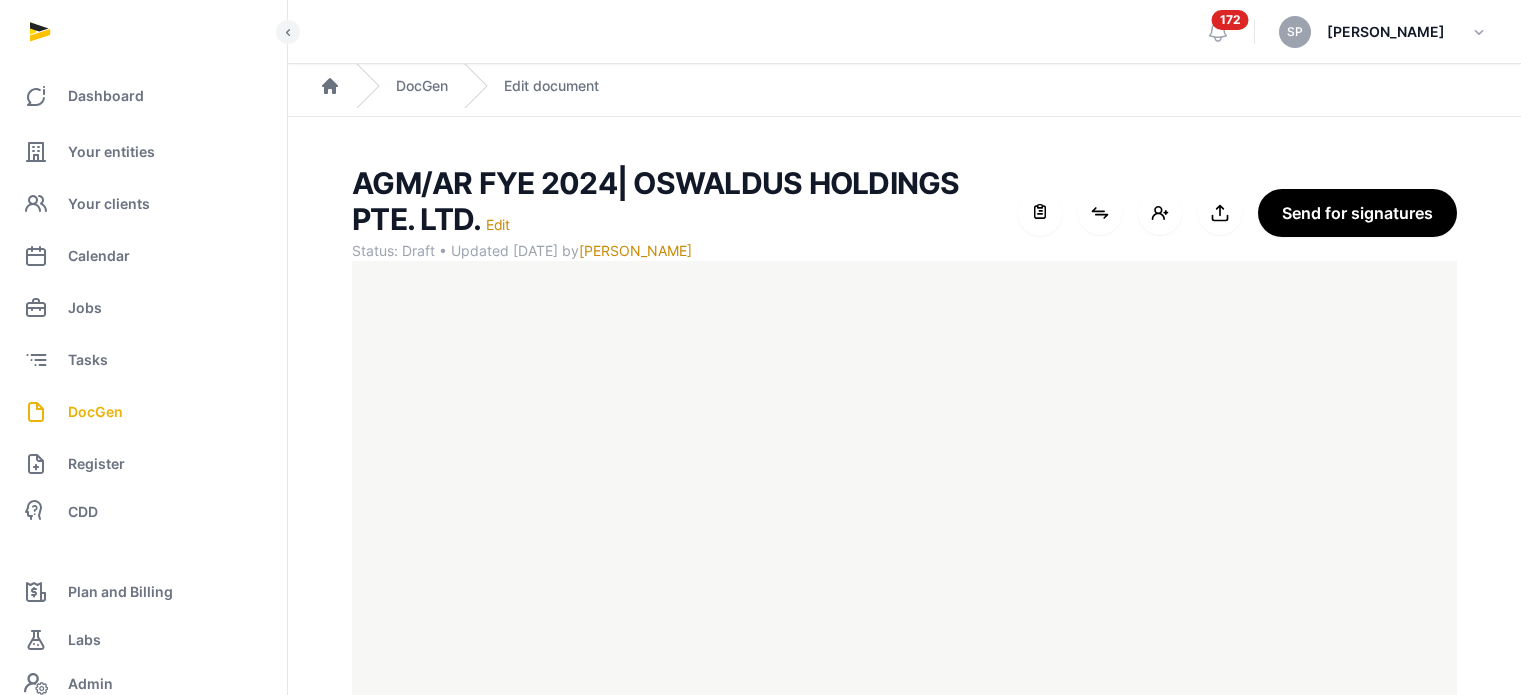 scroll, scrollTop: 127, scrollLeft: 0, axis: vertical 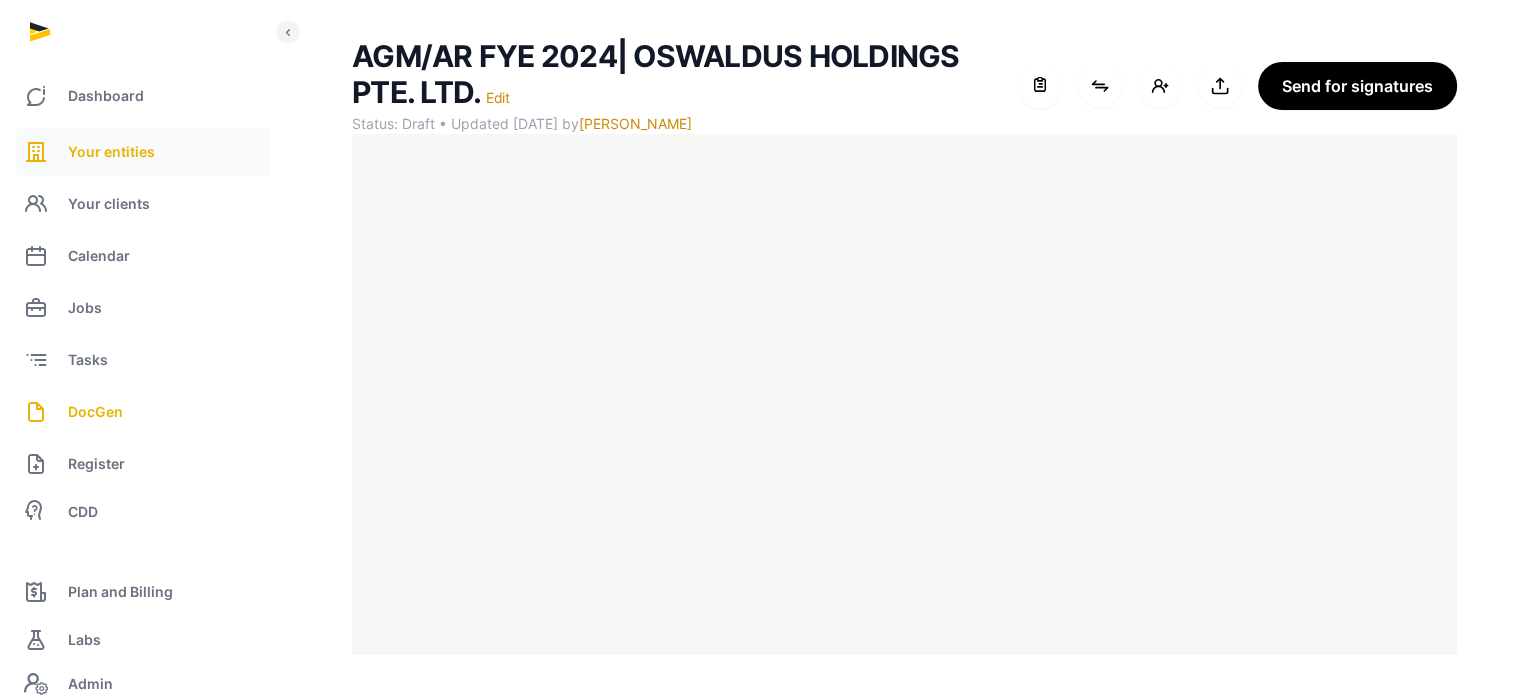 click on "Your entities" at bounding box center [143, 152] 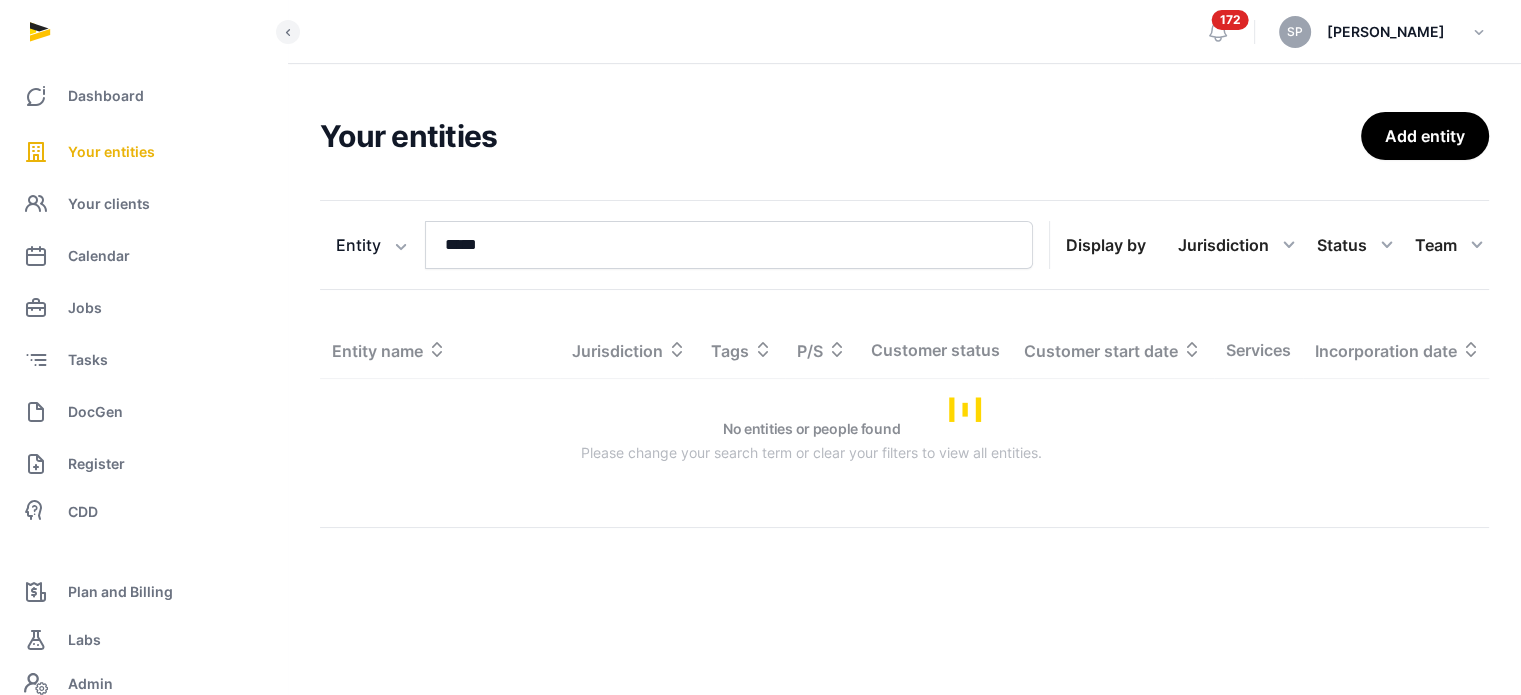 scroll, scrollTop: 0, scrollLeft: 0, axis: both 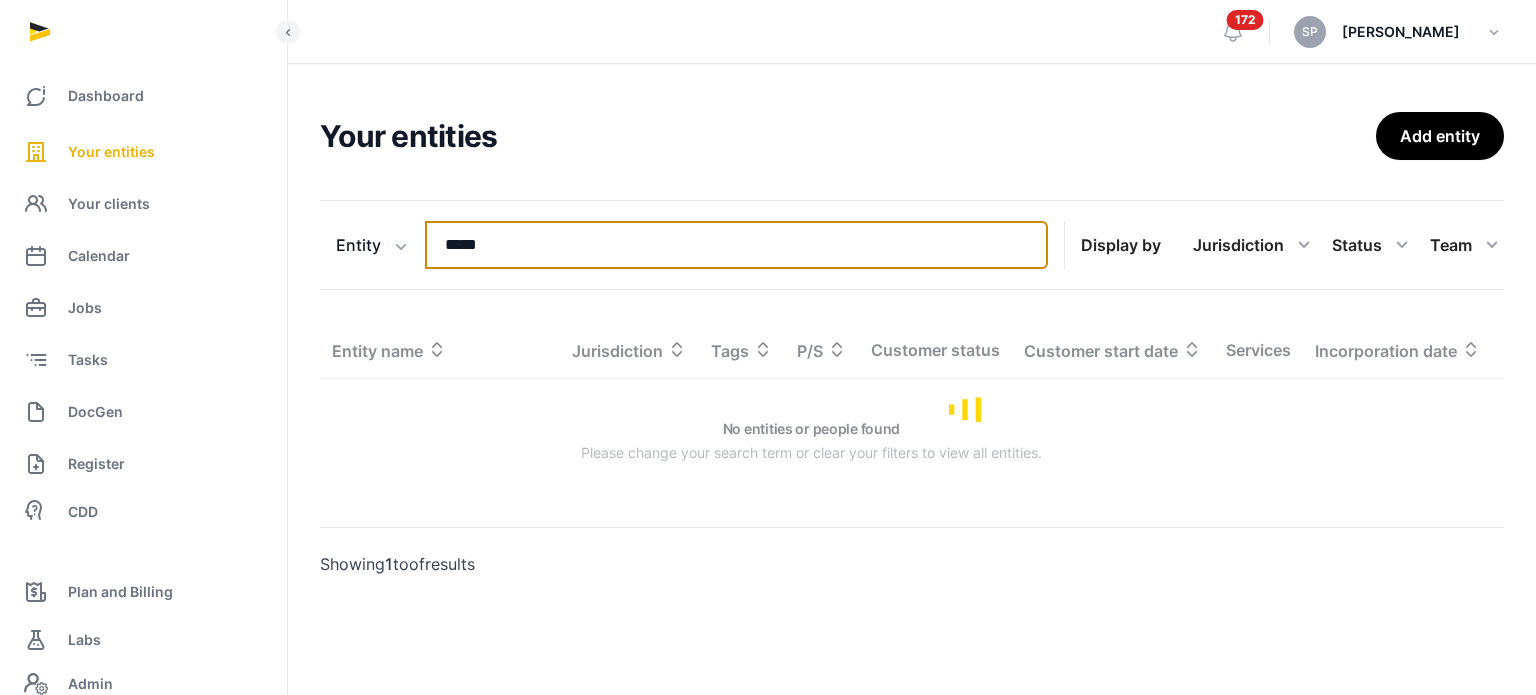 click on "*****" at bounding box center [736, 245] 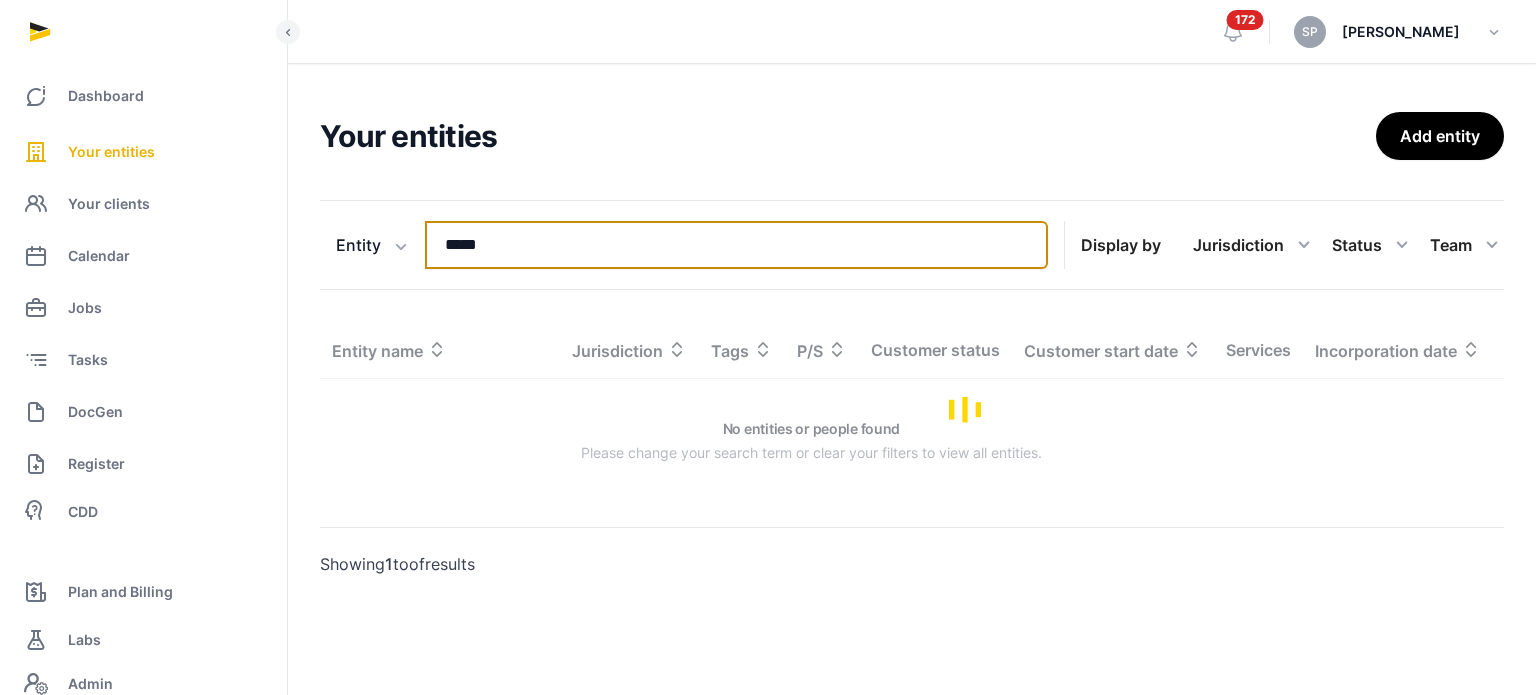 click on "*****" at bounding box center (736, 245) 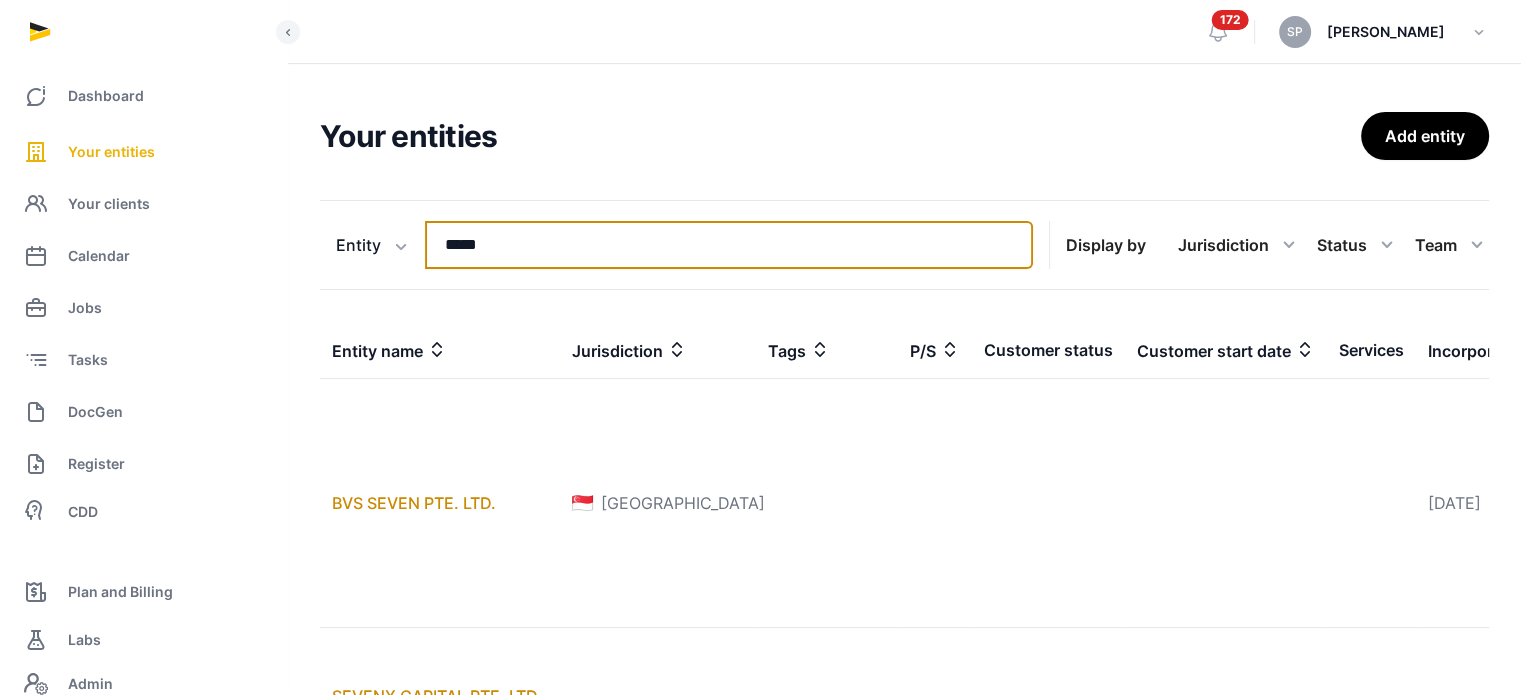 click on "*****" at bounding box center [729, 245] 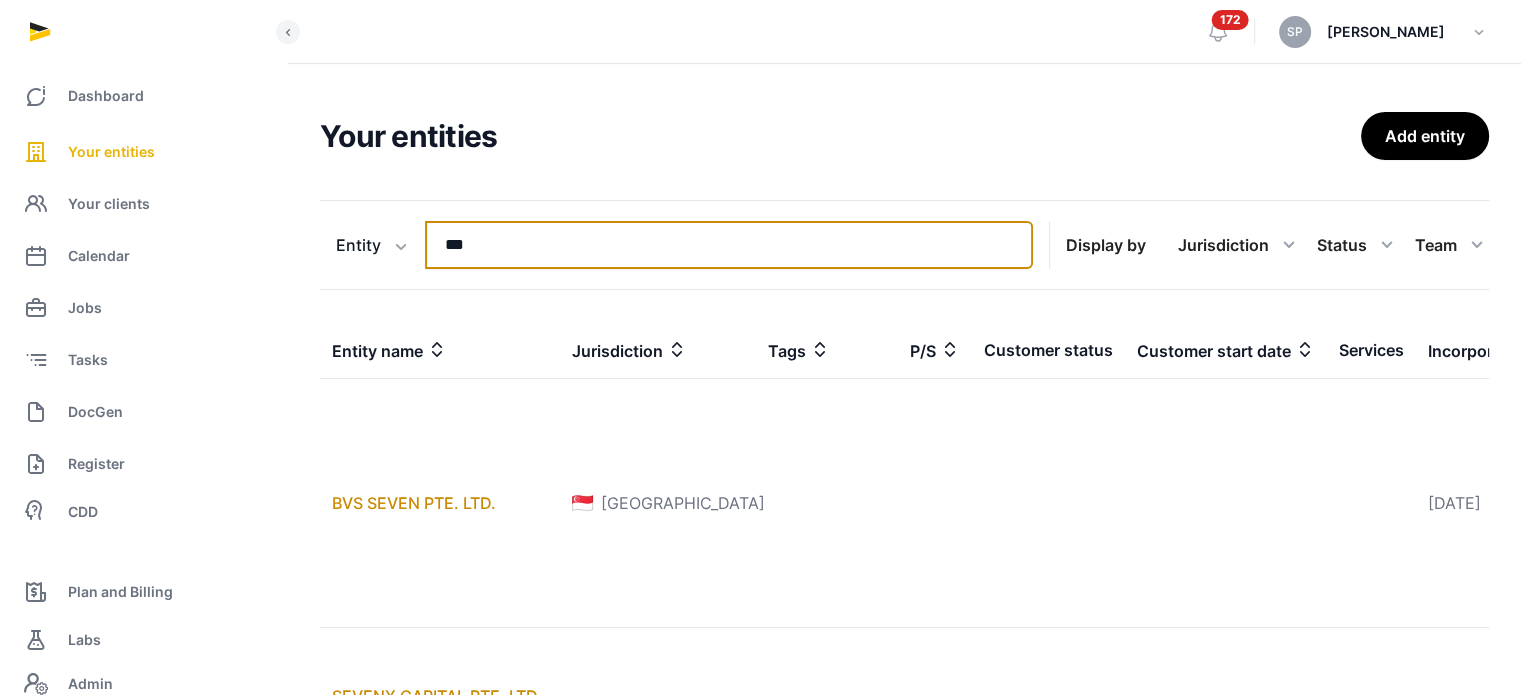 type on "***" 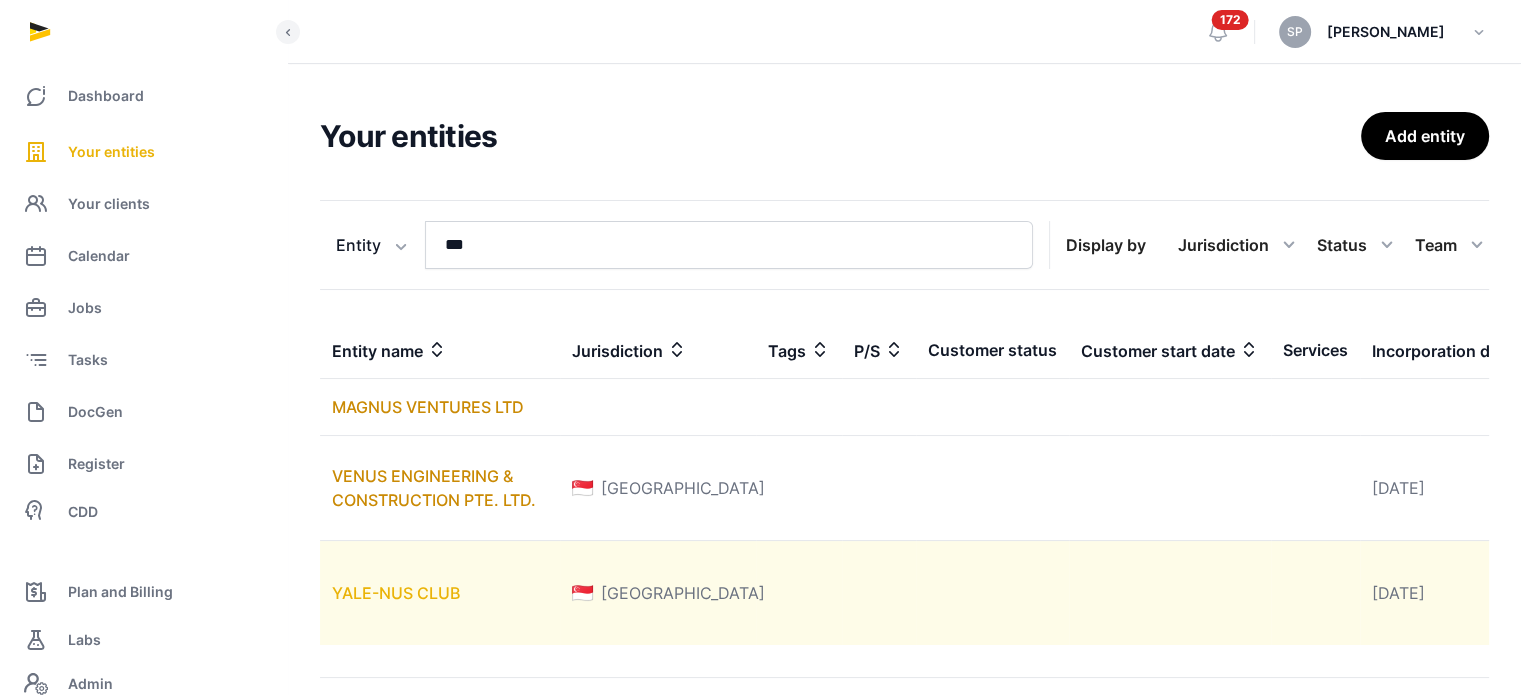click on "YALE-NUS CLUB" at bounding box center [396, 593] 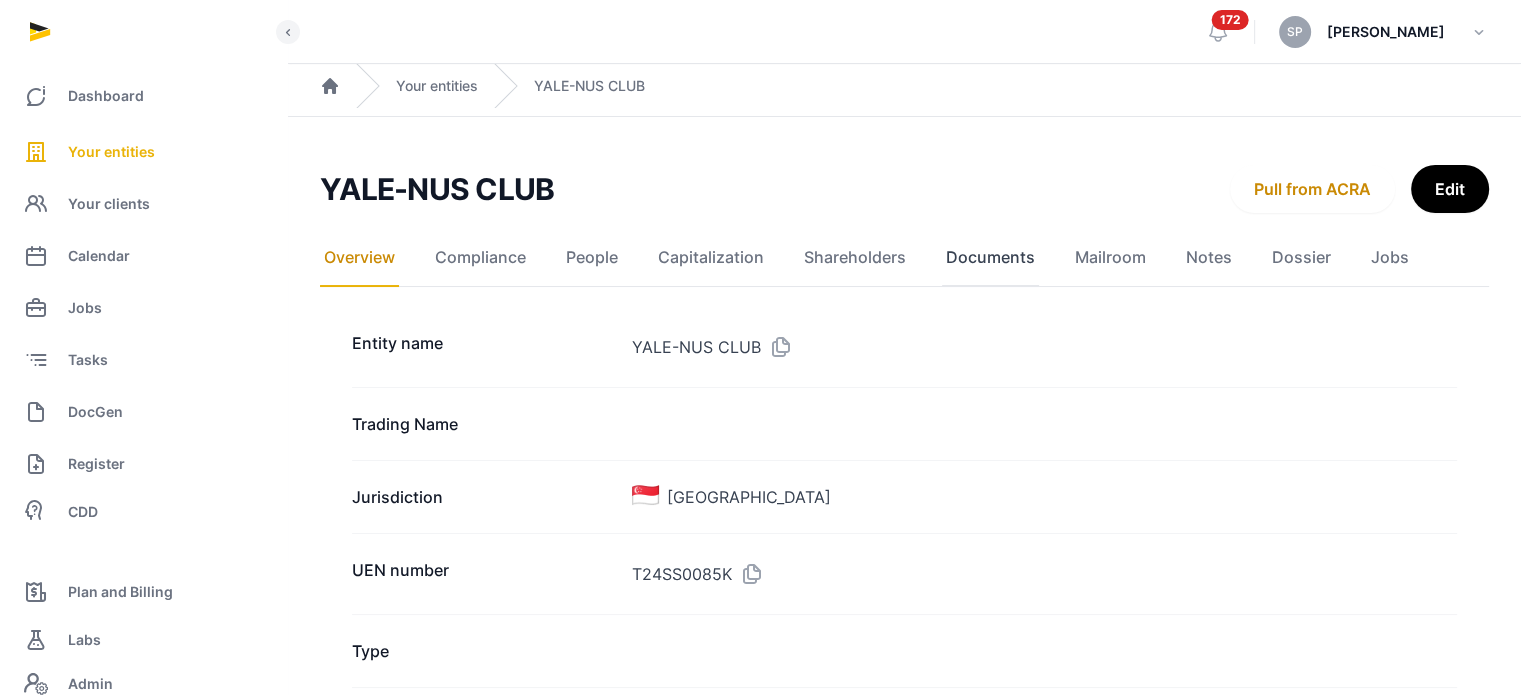 click on "Documents" 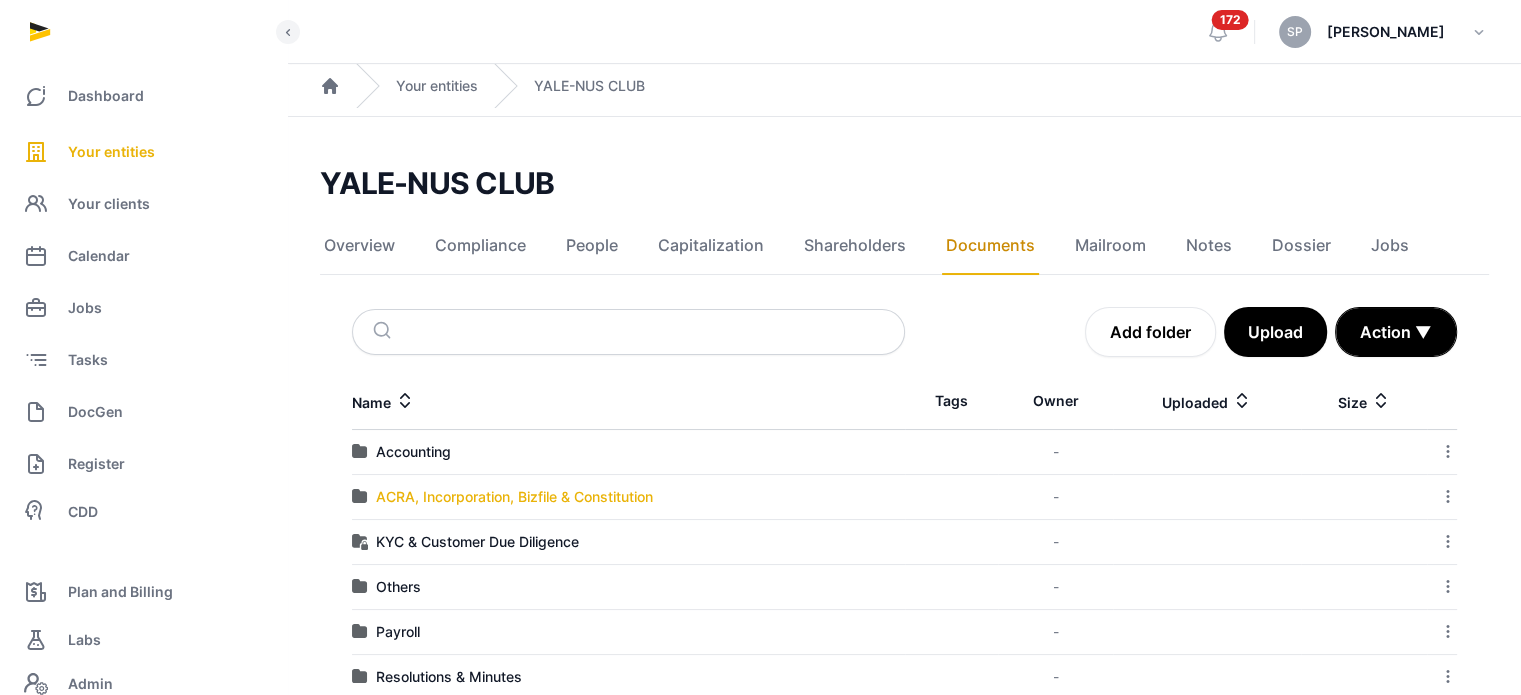 click on "ACRA, Incorporation, Bizfile & Constitution" at bounding box center (514, 497) 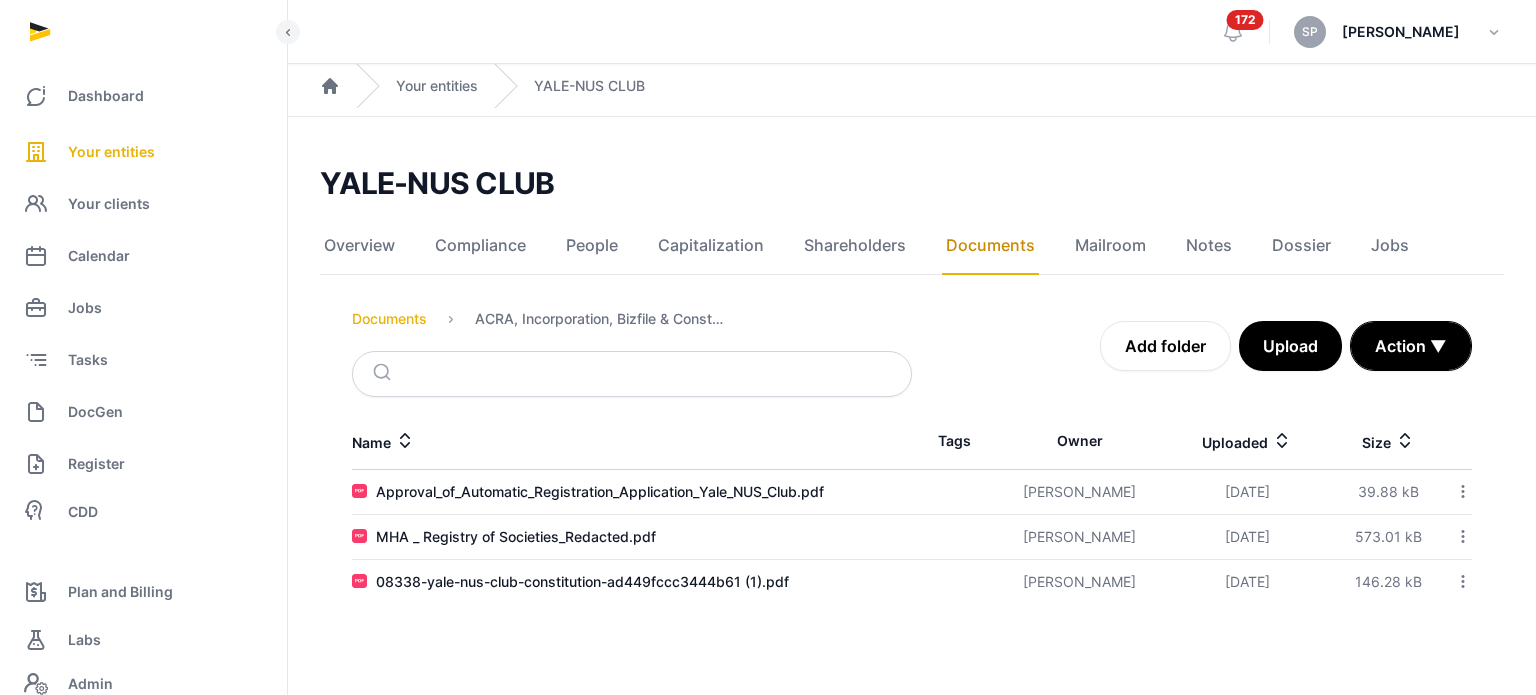 click on "Documents" at bounding box center [389, 319] 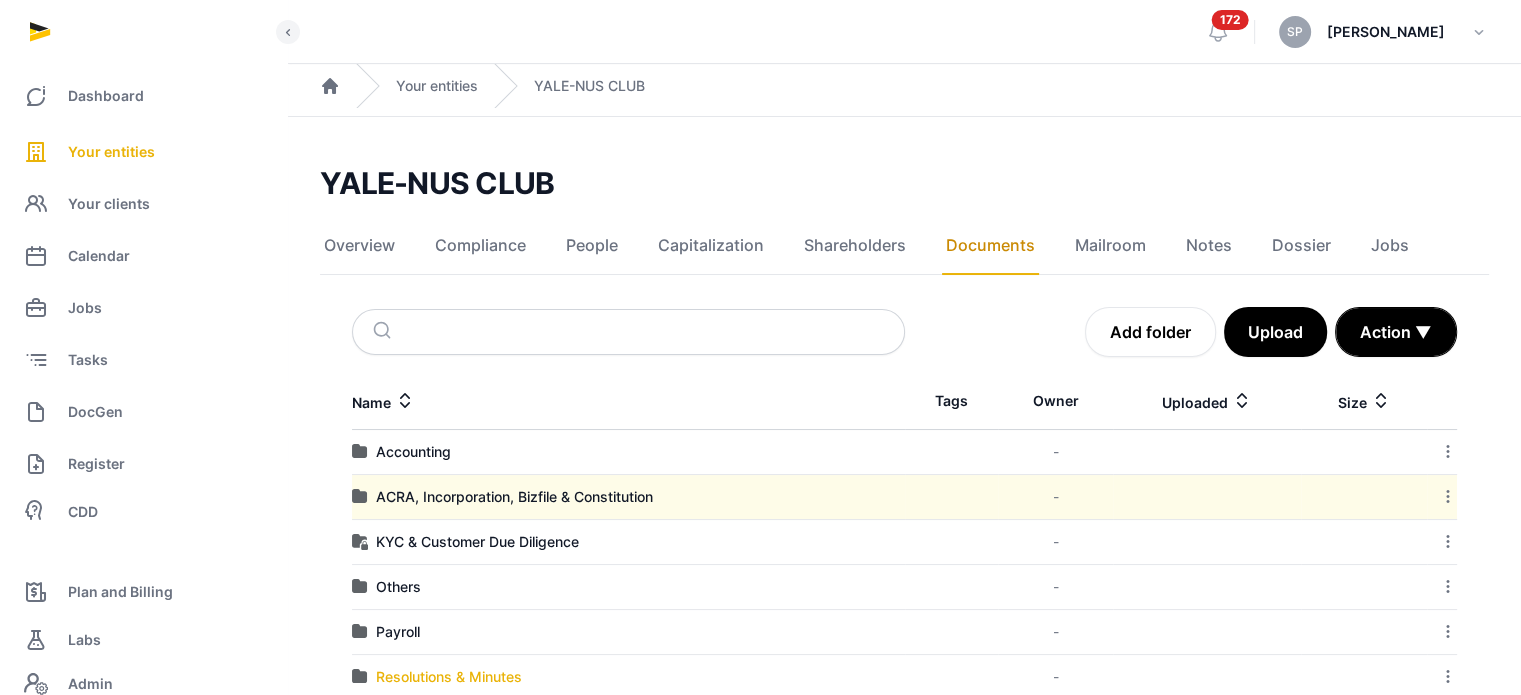 click on "Resolutions & Minutes" at bounding box center [449, 677] 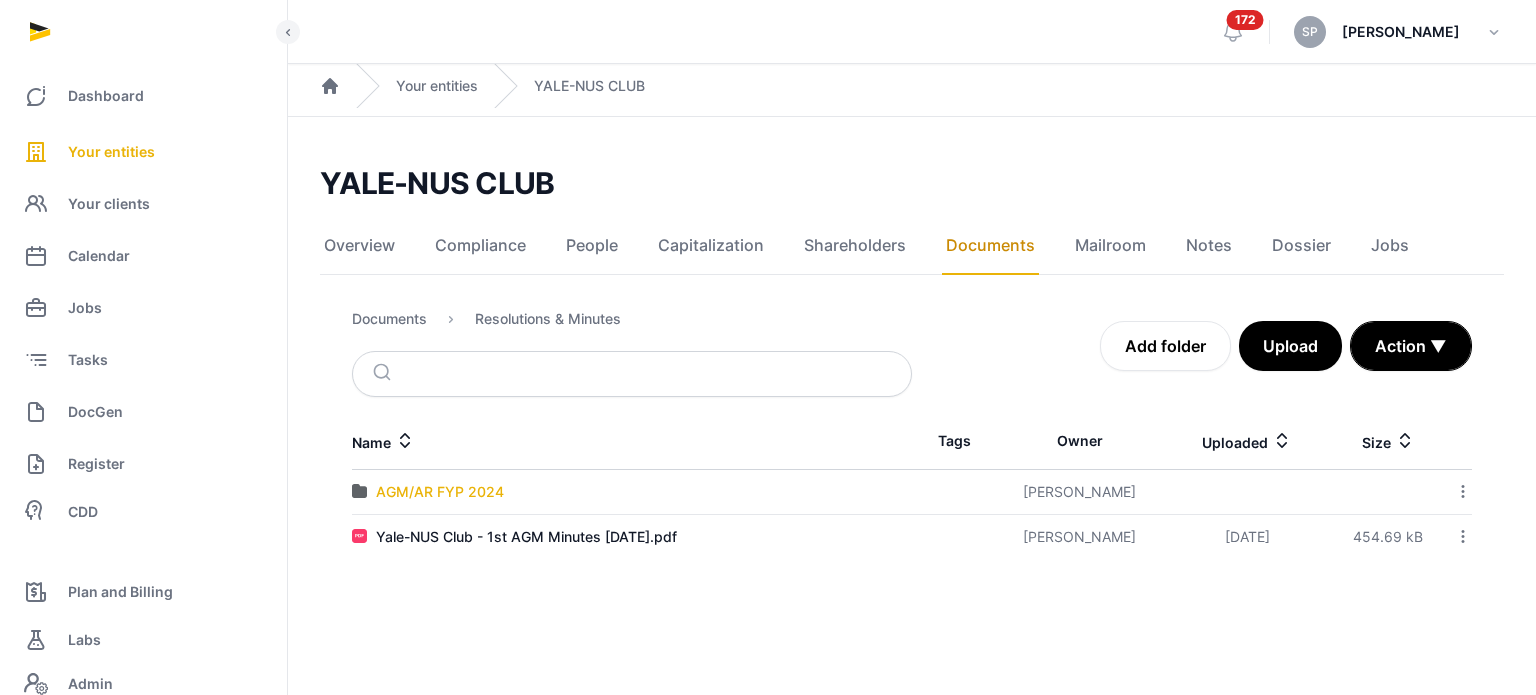 click on "AGM/AR FYP 2024" at bounding box center (440, 492) 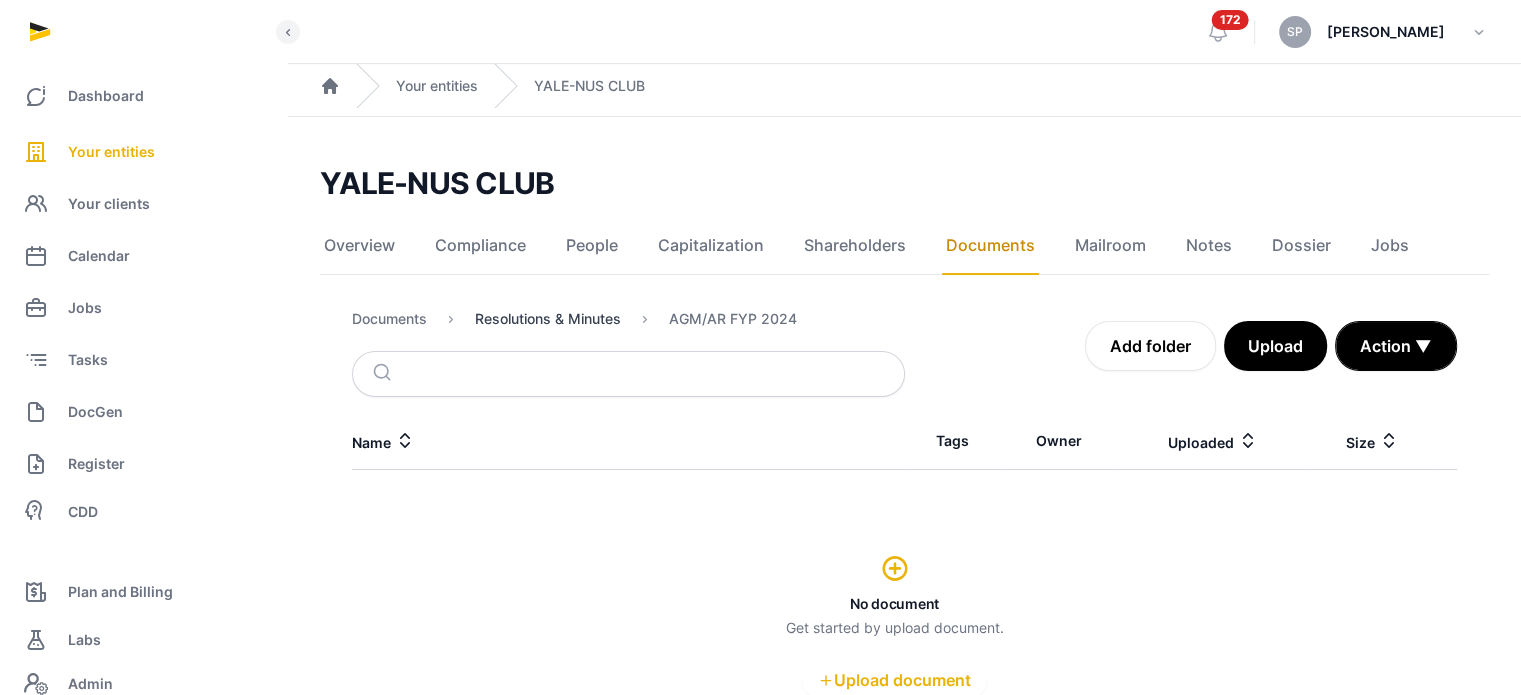 click on "Resolutions & Minutes" at bounding box center (548, 319) 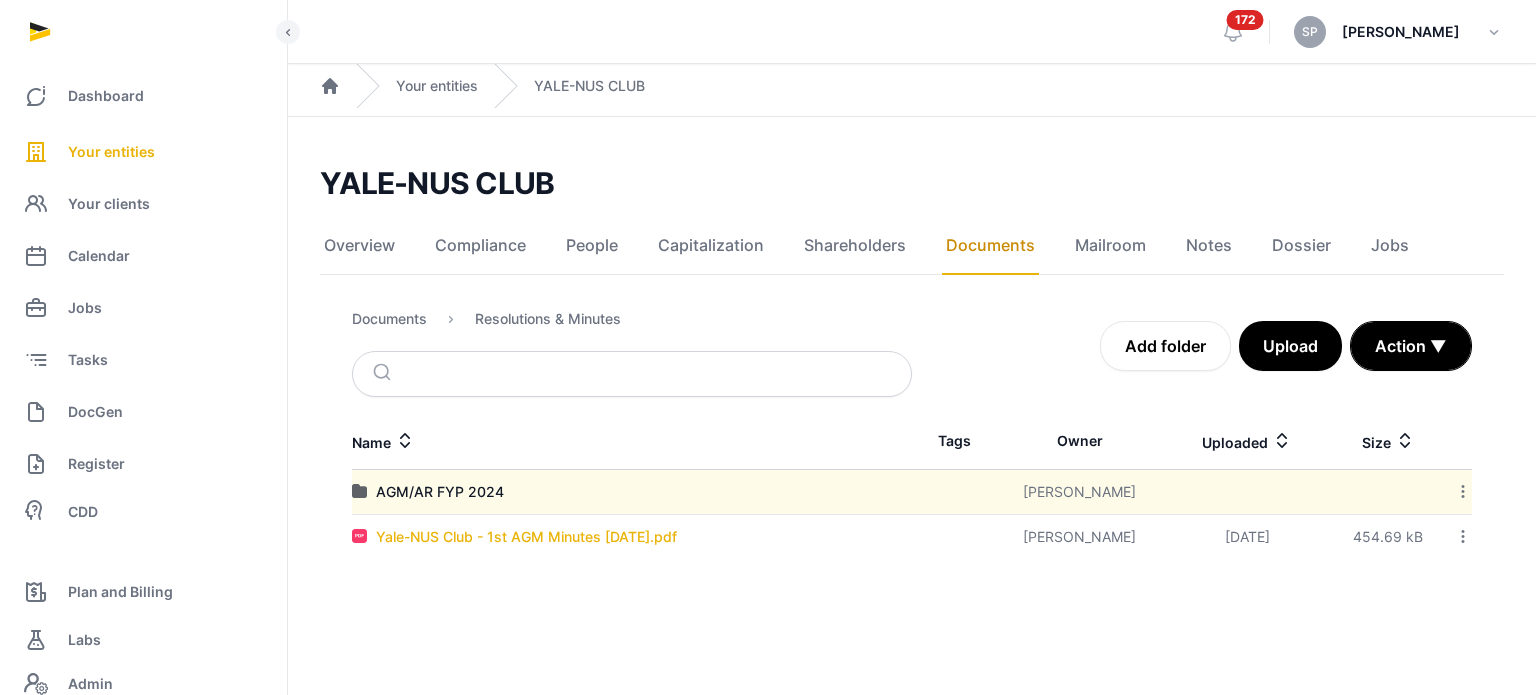 click on "Yale-NUS Club - 1st AGM Minutes 17 May 2025.pdf" at bounding box center (526, 537) 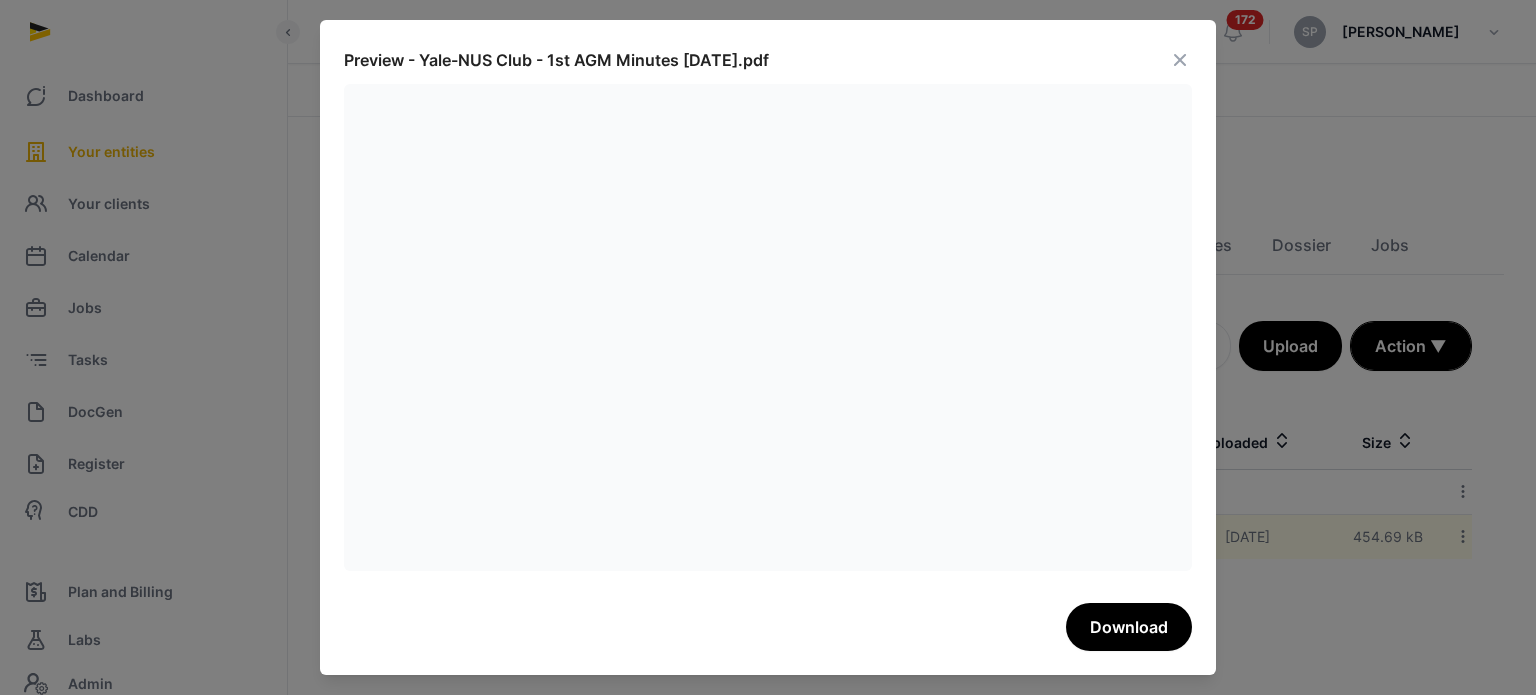 click at bounding box center [1180, 60] 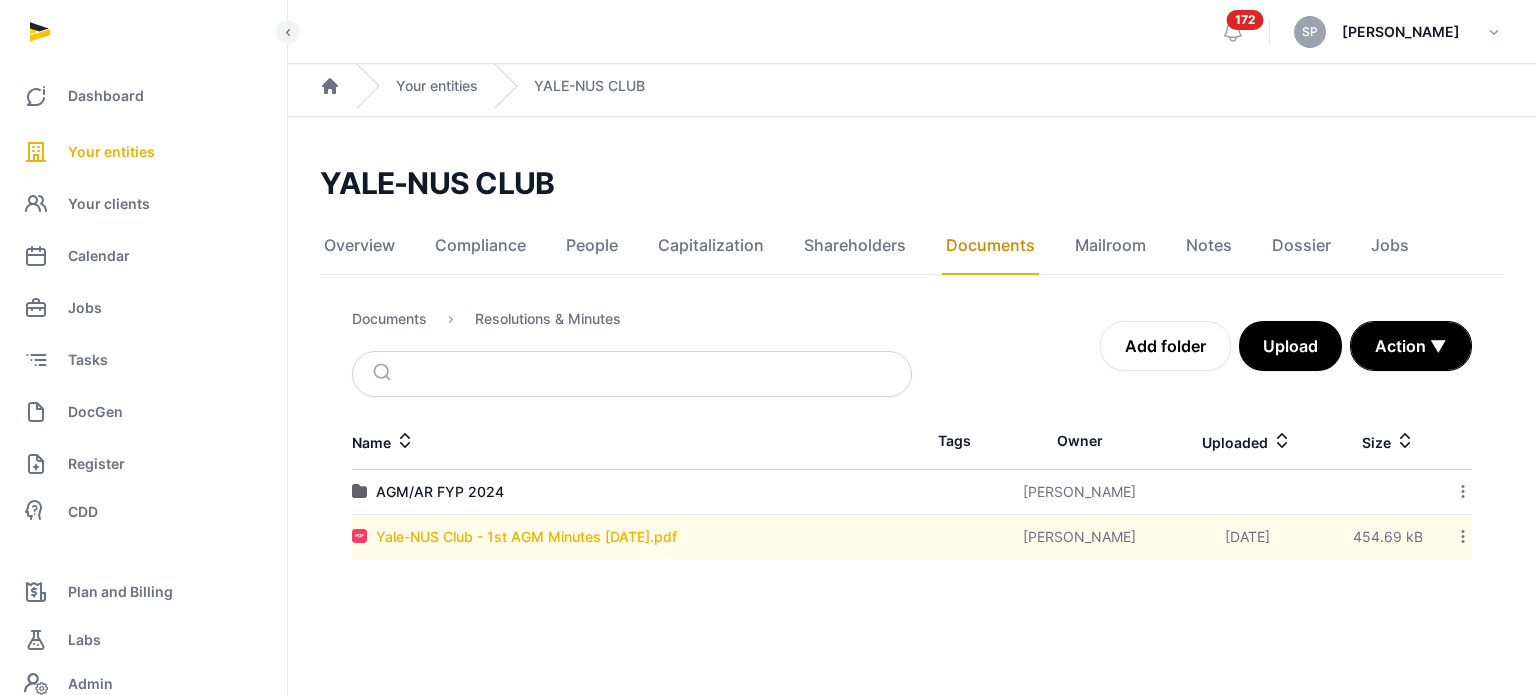 click on "Yale-NUS Club - 1st AGM Minutes 17 May 2025.pdf" at bounding box center (526, 537) 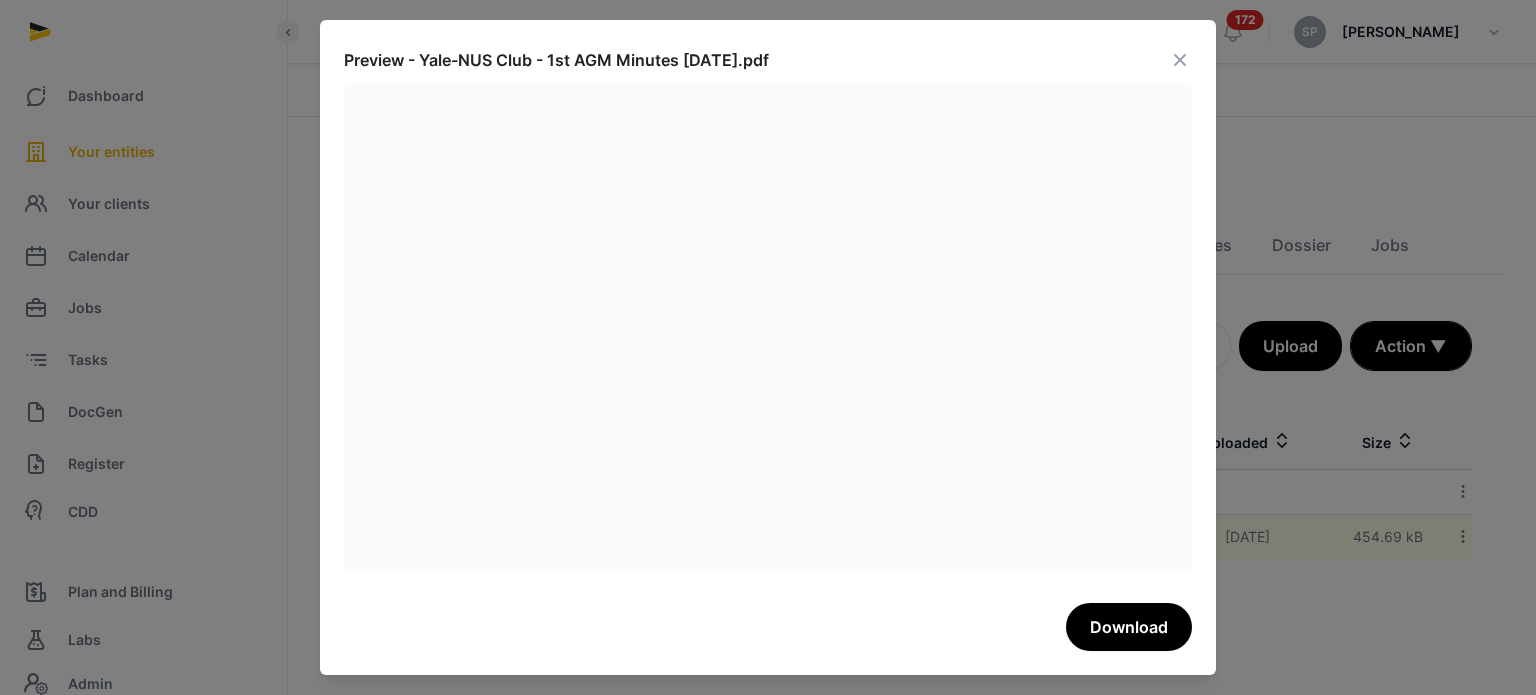 click at bounding box center [1180, 60] 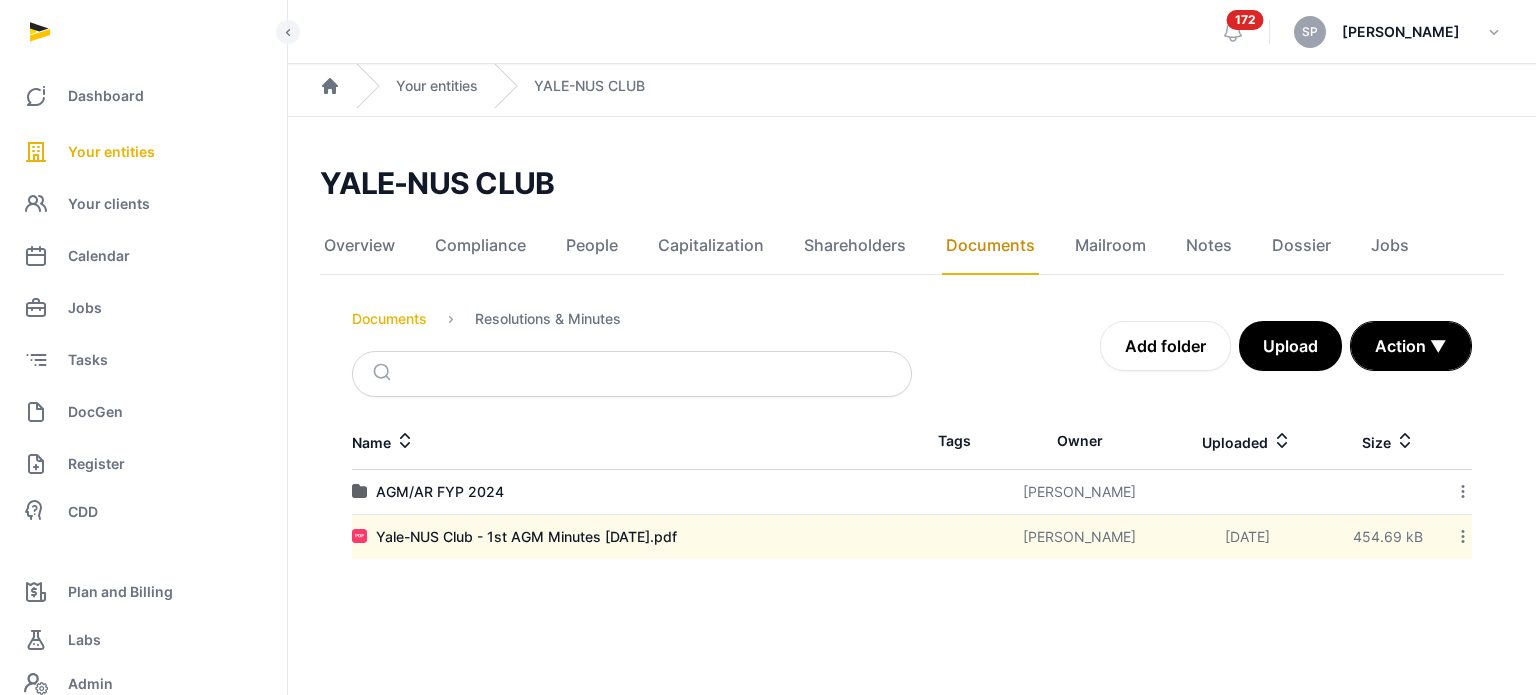 click on "Documents" at bounding box center [389, 319] 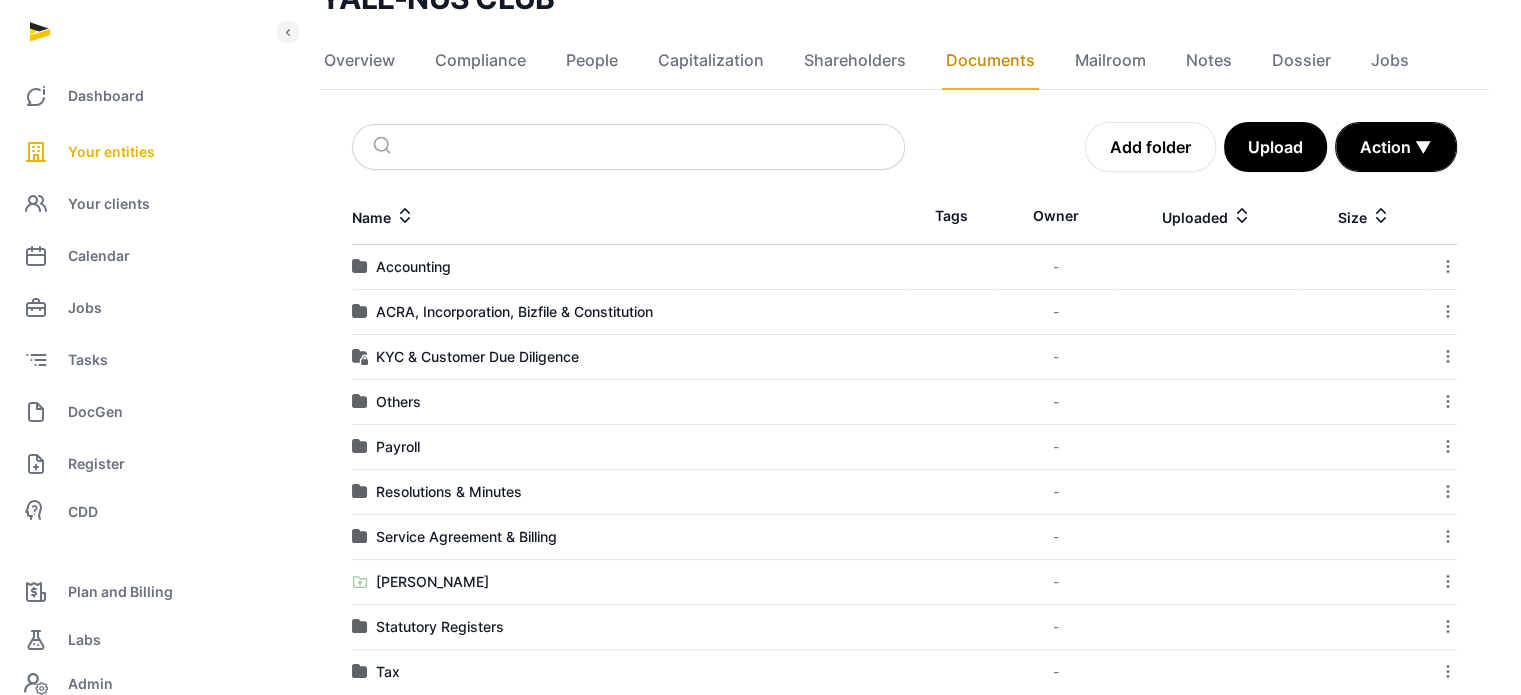 scroll, scrollTop: 220, scrollLeft: 0, axis: vertical 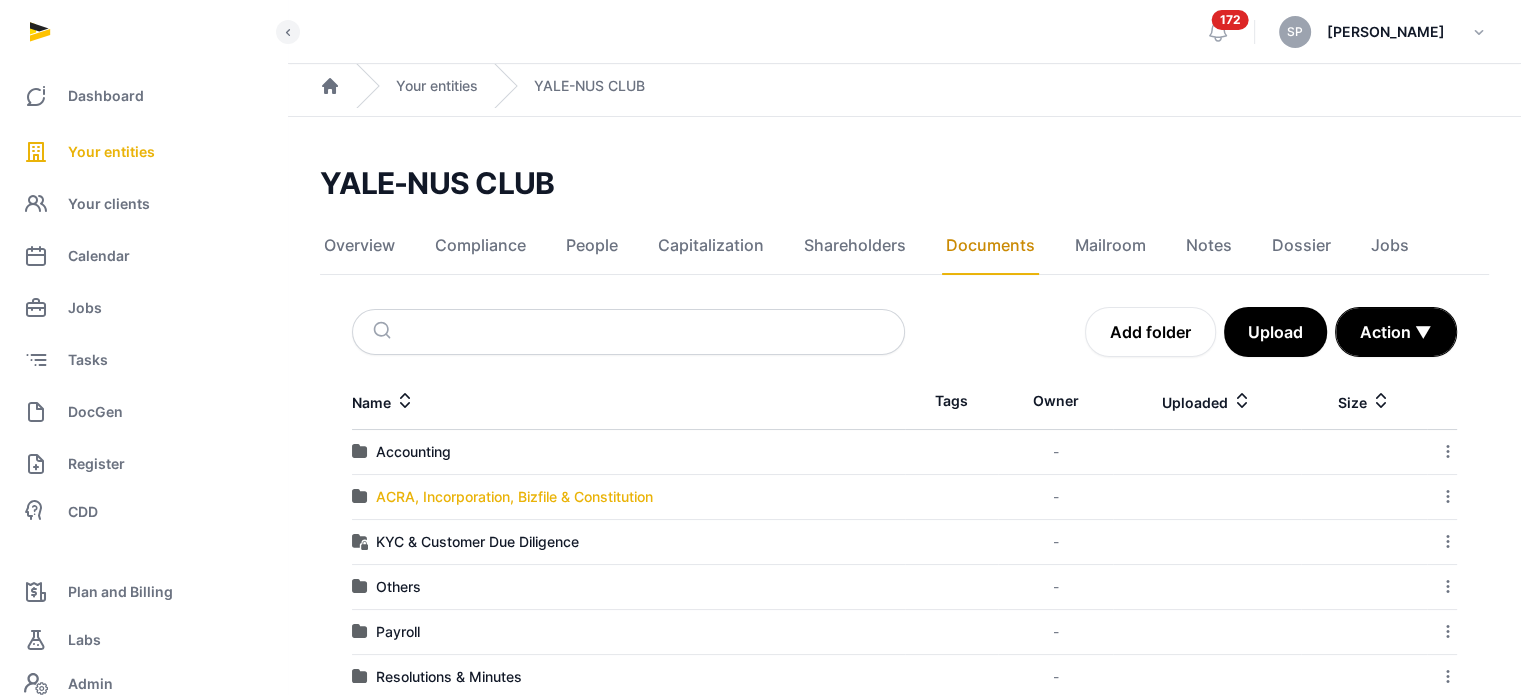 click on "ACRA, Incorporation, Bizfile & Constitution" at bounding box center [514, 497] 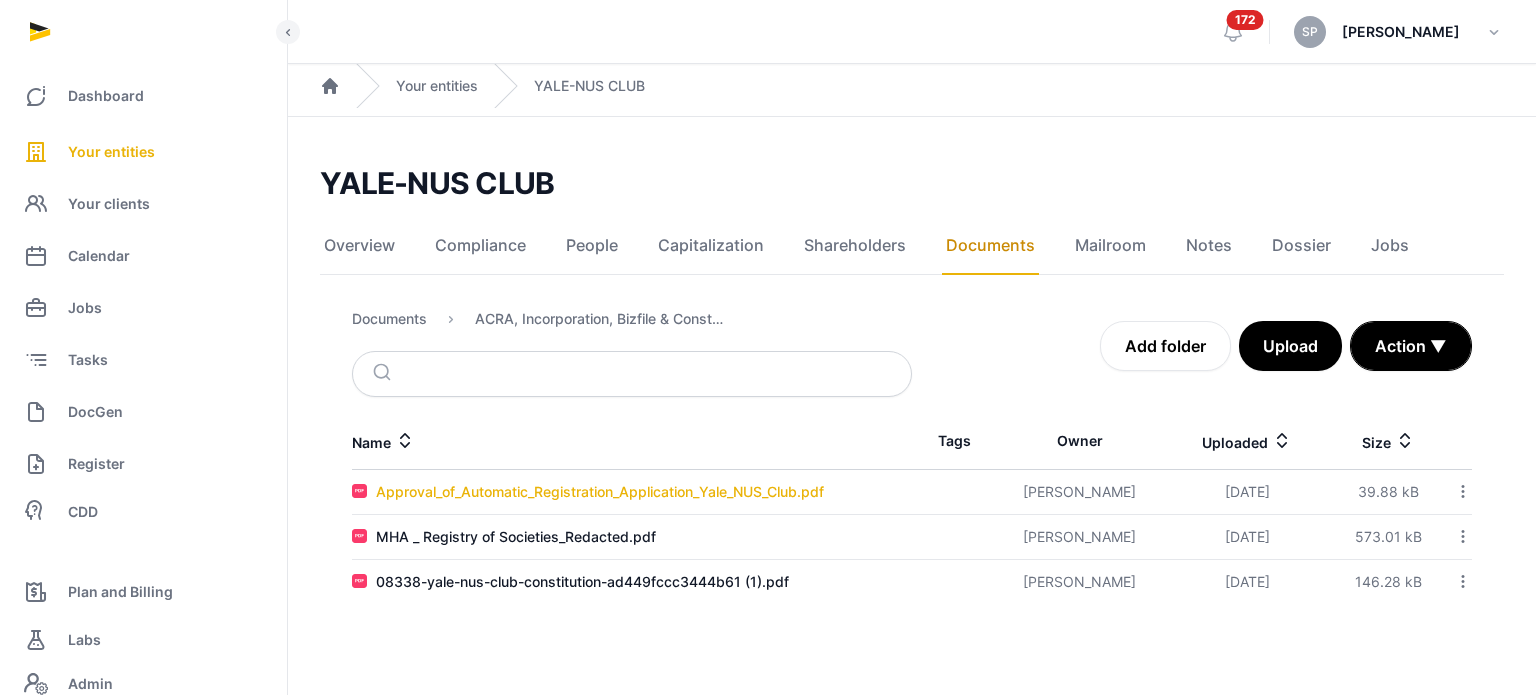 click on "Approval_of_Automatic_Registration_Application_Yale_NUS_Club.pdf" at bounding box center [600, 492] 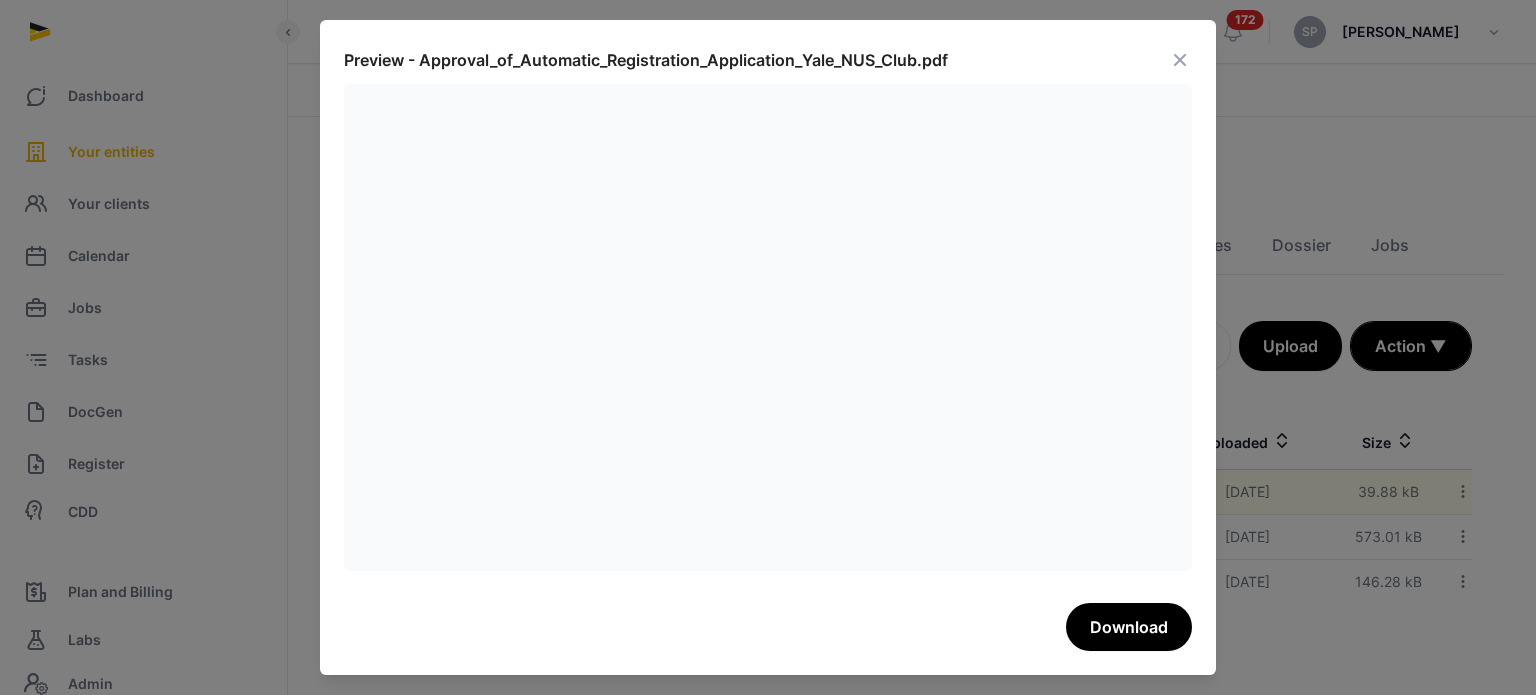 click at bounding box center (1180, 60) 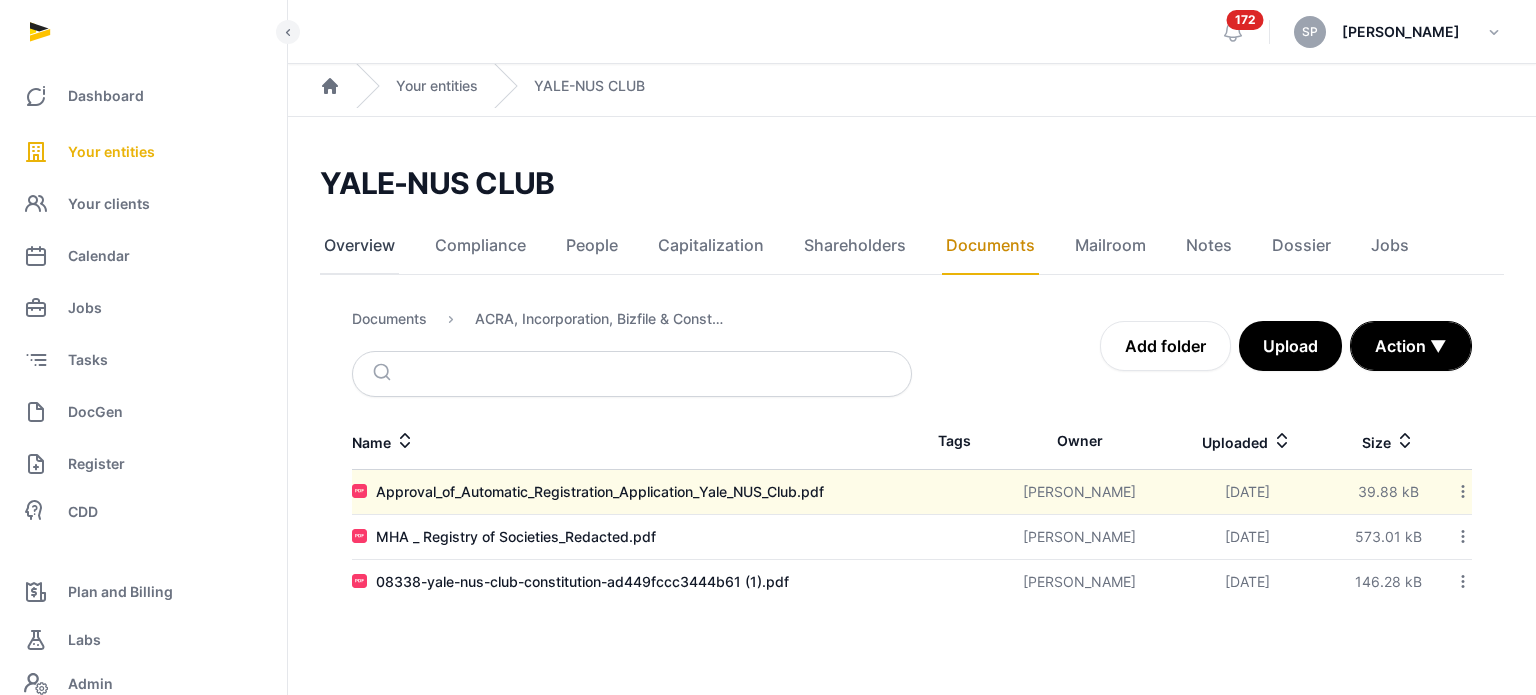 click on "Overview" 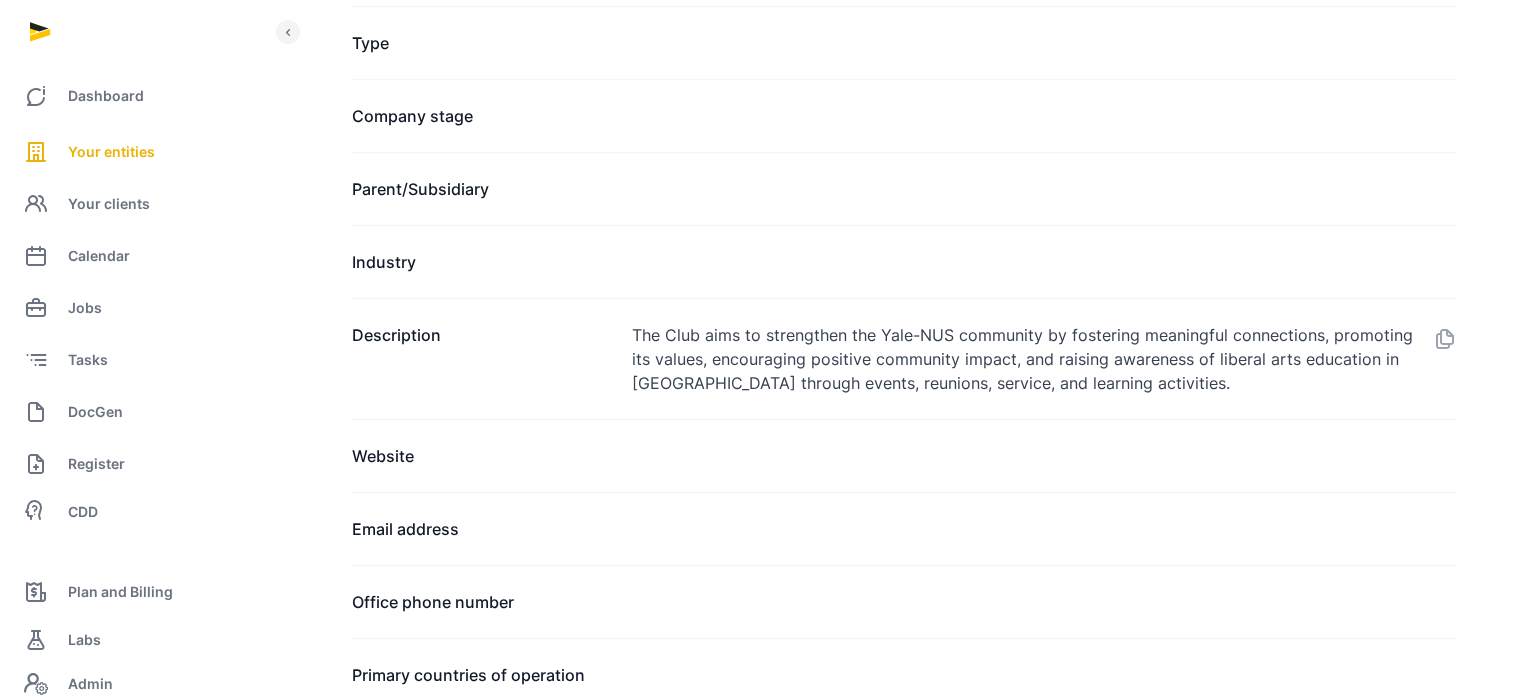 scroll, scrollTop: 1216, scrollLeft: 0, axis: vertical 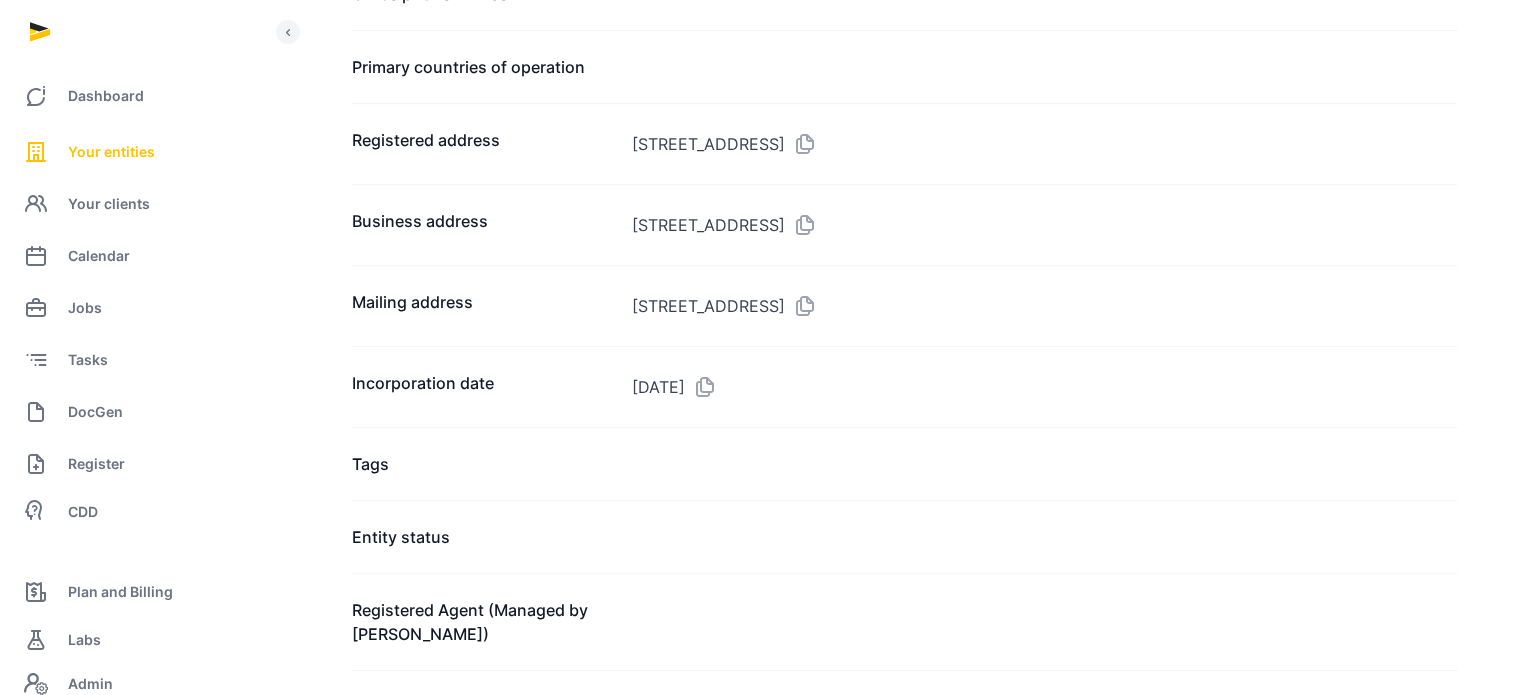click on "Your entities" at bounding box center (143, 152) 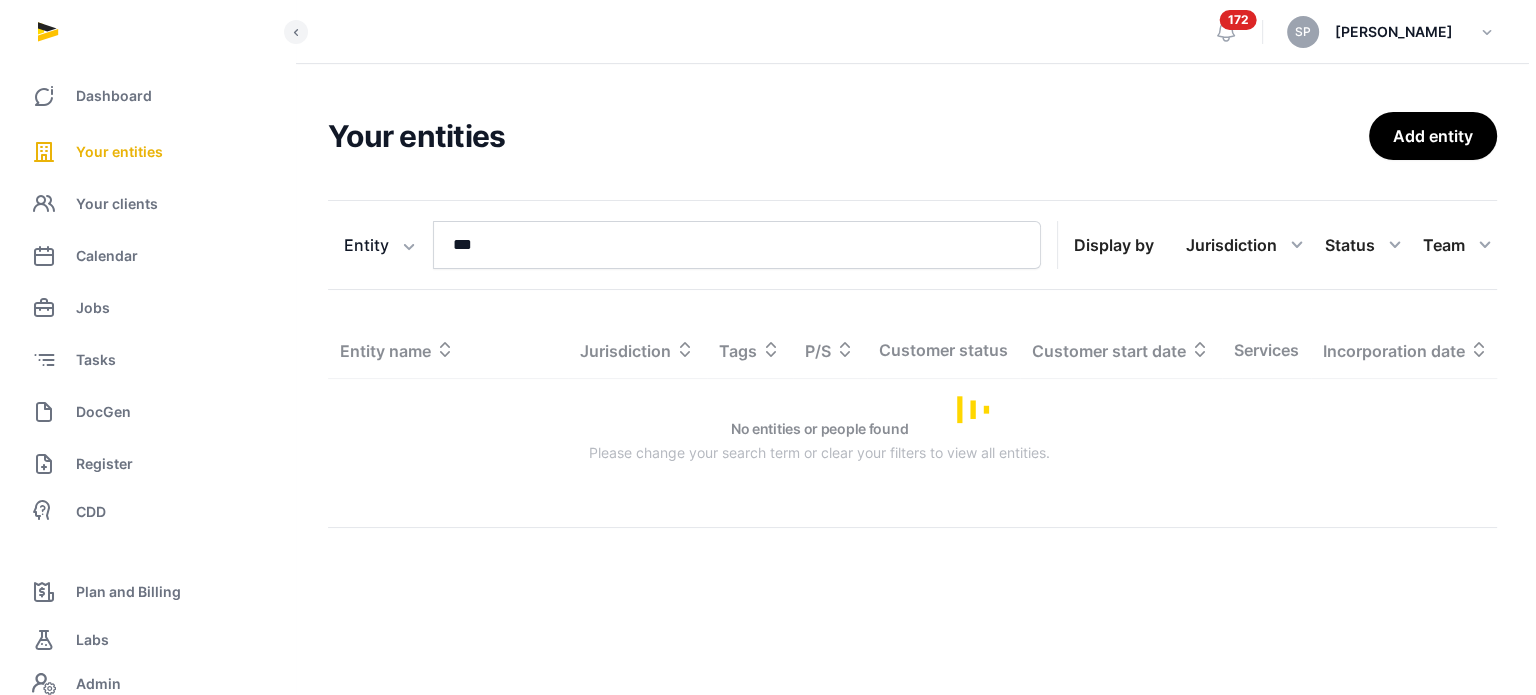 scroll, scrollTop: 0, scrollLeft: 0, axis: both 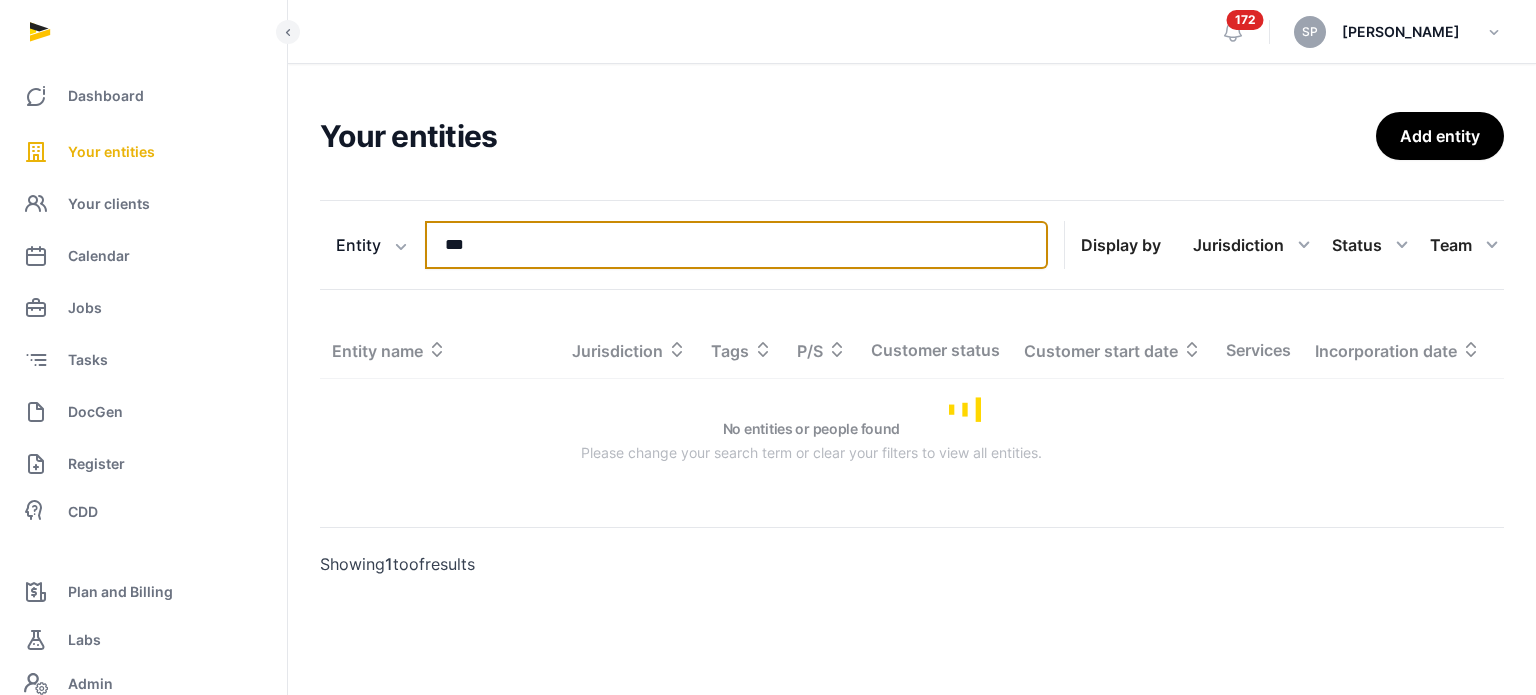 click on "***" at bounding box center (736, 245) 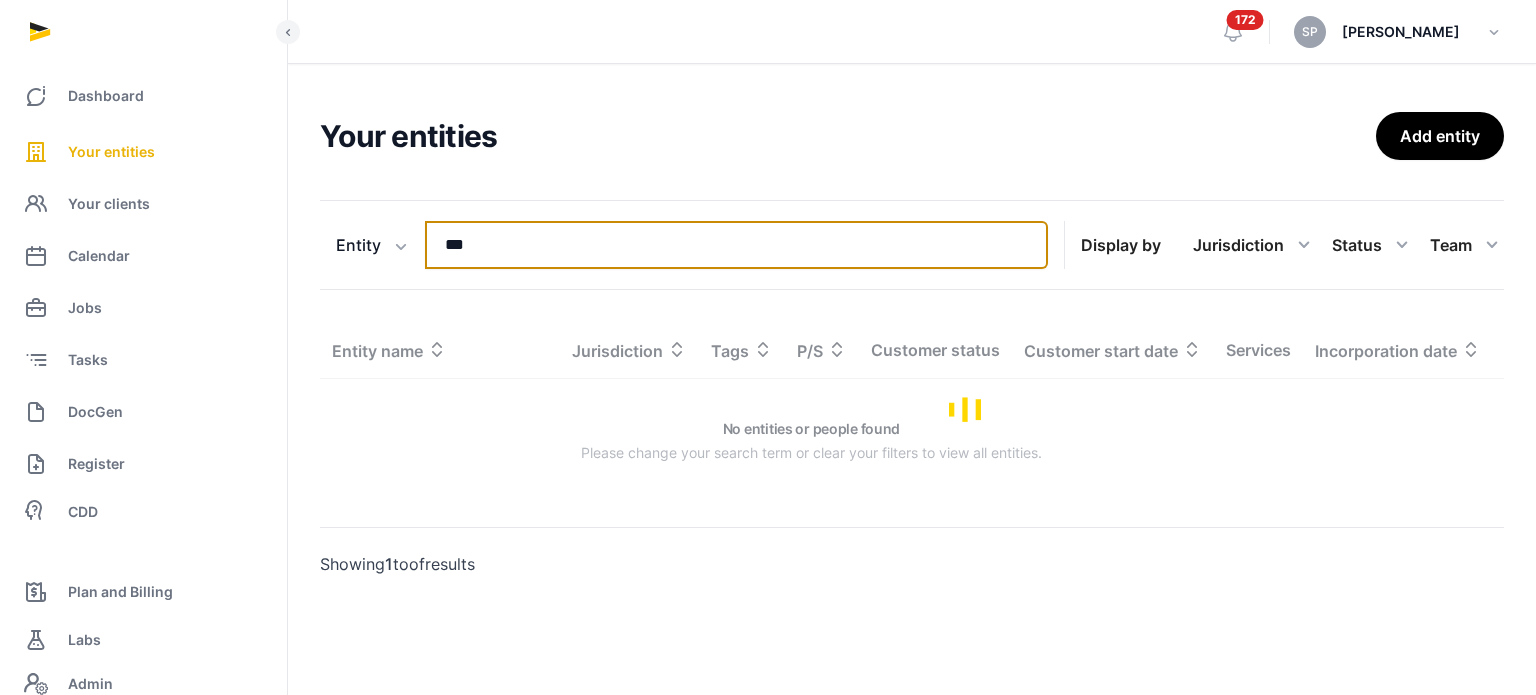 click on "***" at bounding box center [736, 245] 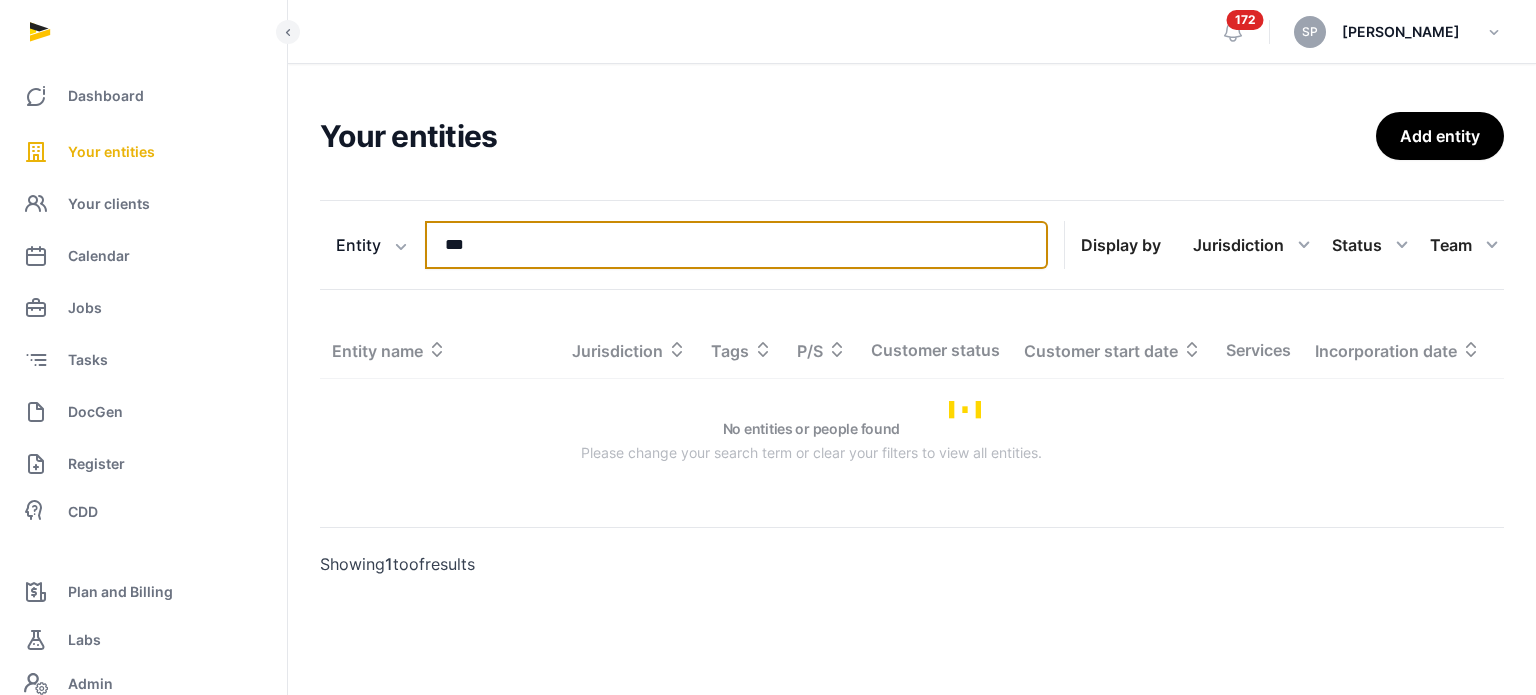 click on "***" at bounding box center [736, 245] 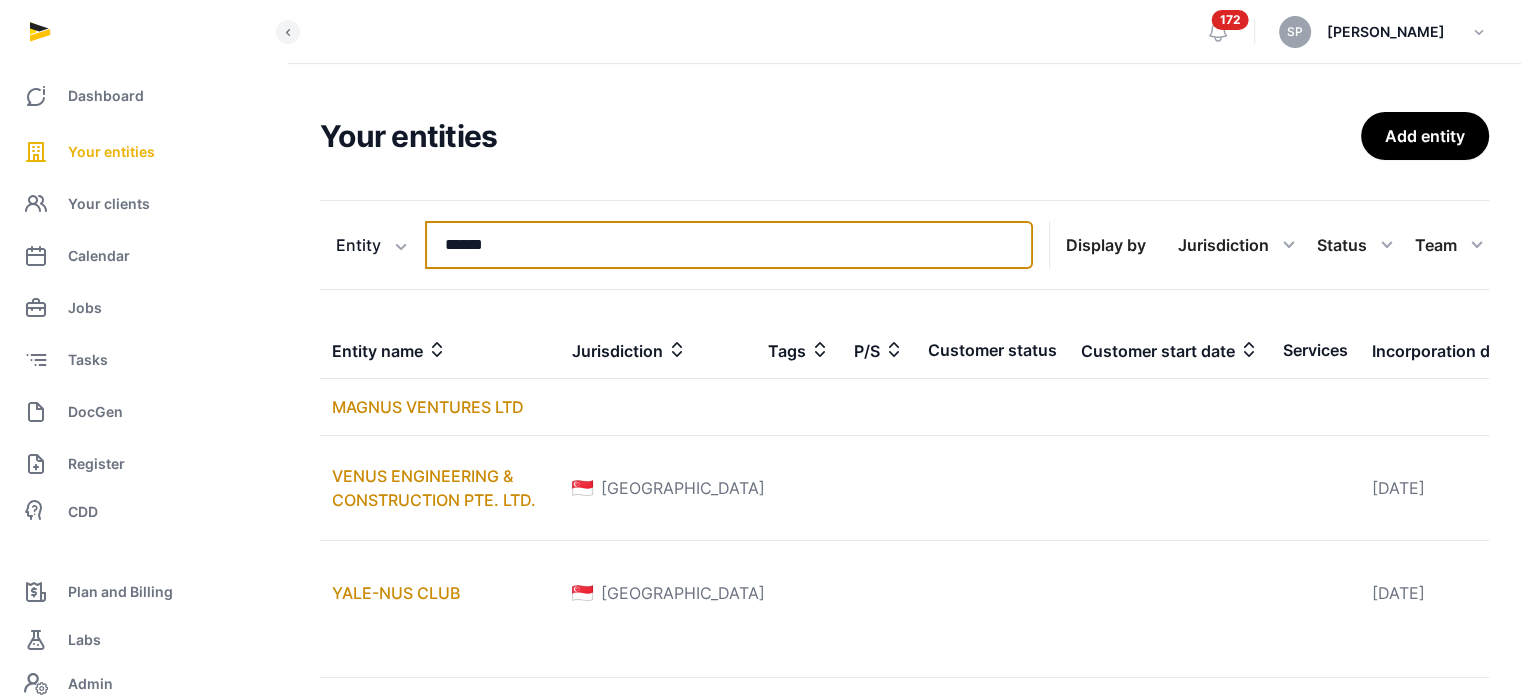 type on "******" 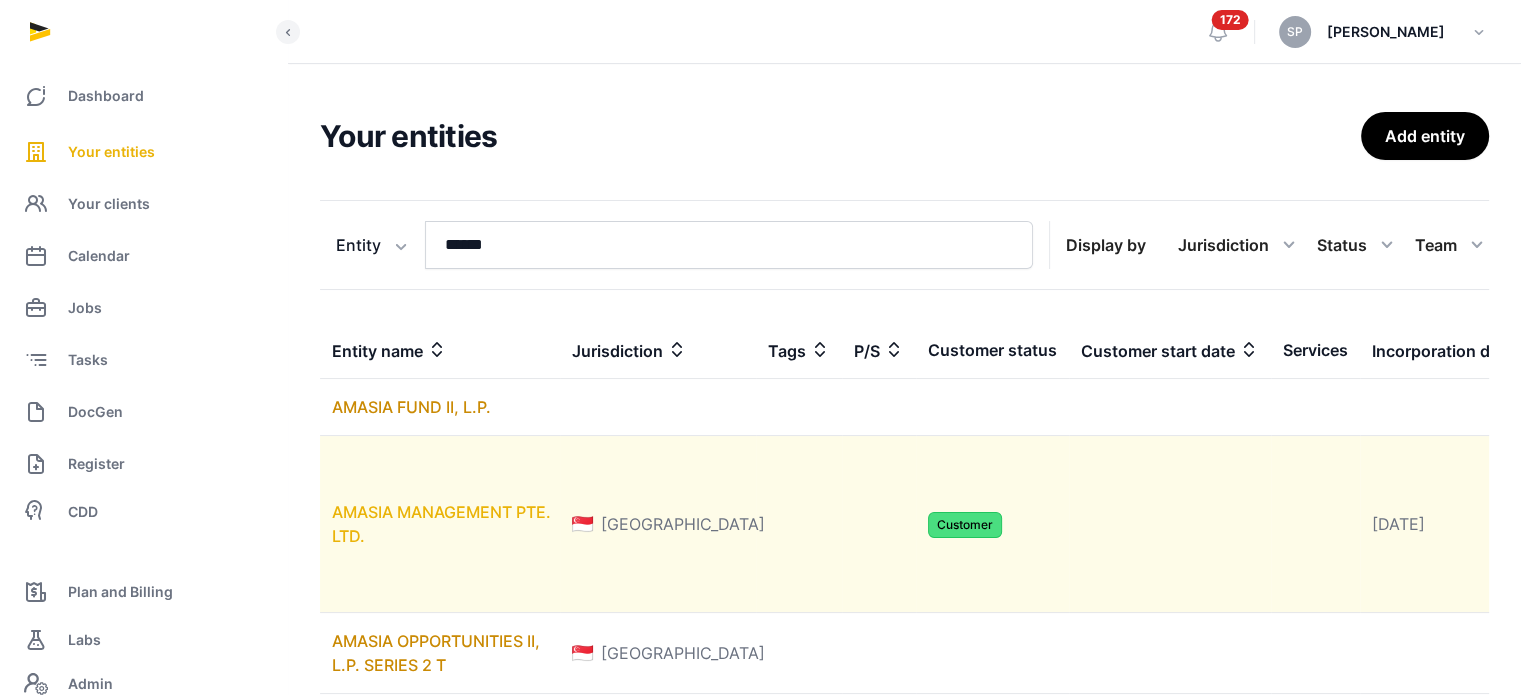 click on "AMASIA MANAGEMENT PTE. LTD." at bounding box center [441, 524] 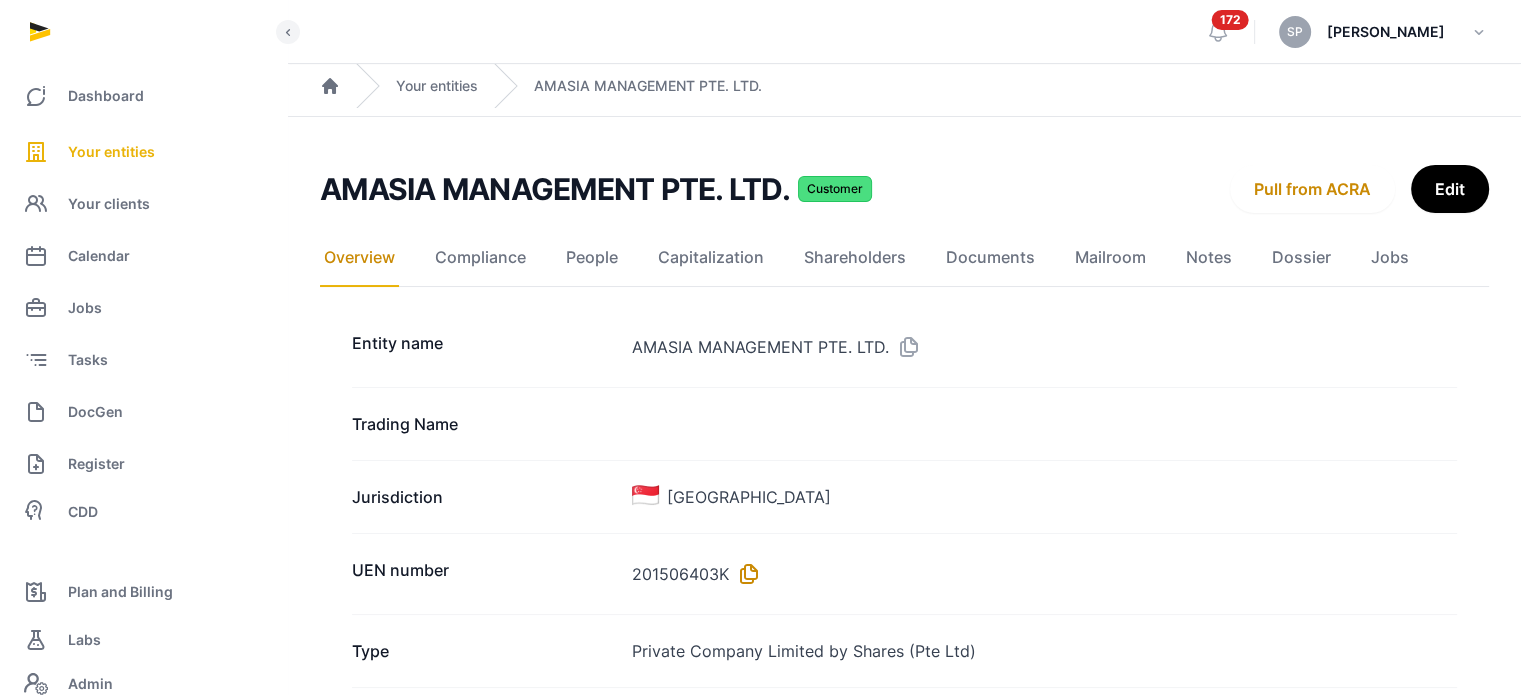 click at bounding box center [745, 574] 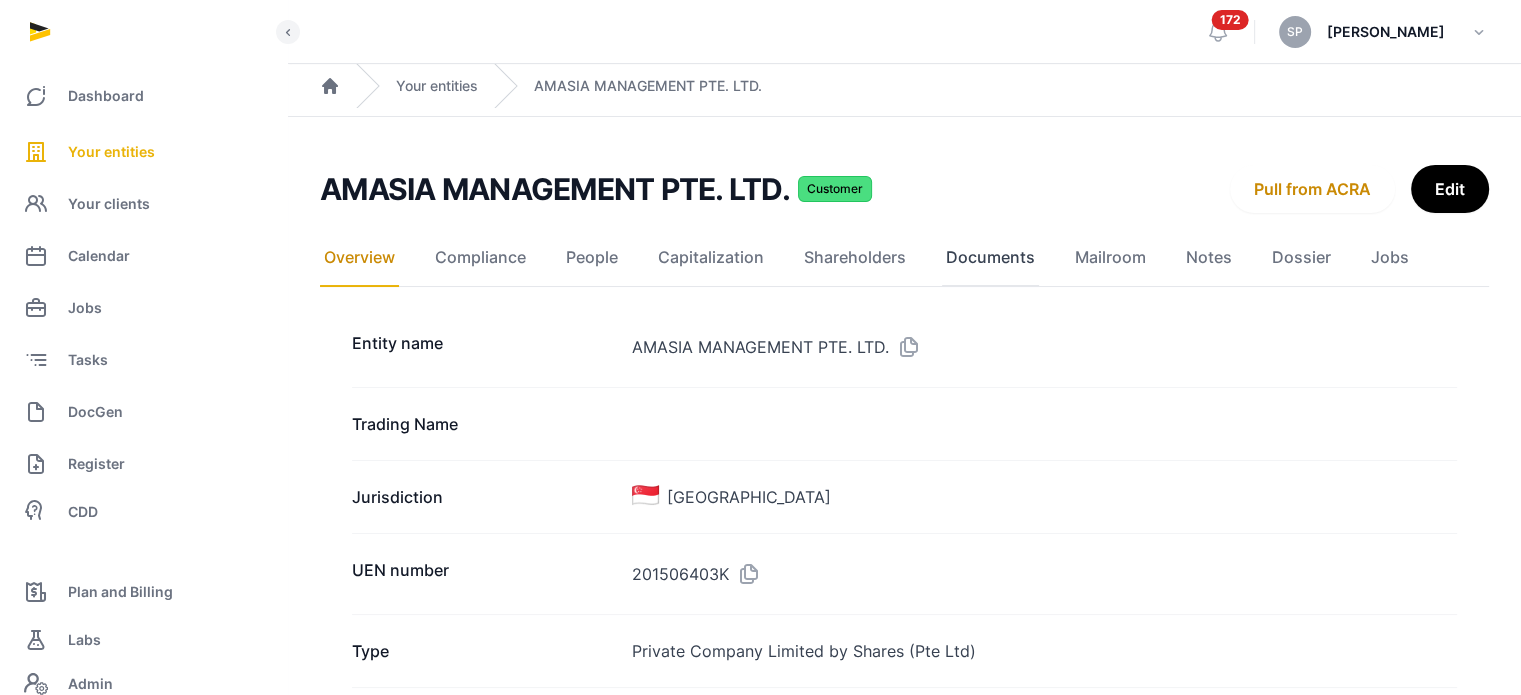 click on "Documents" 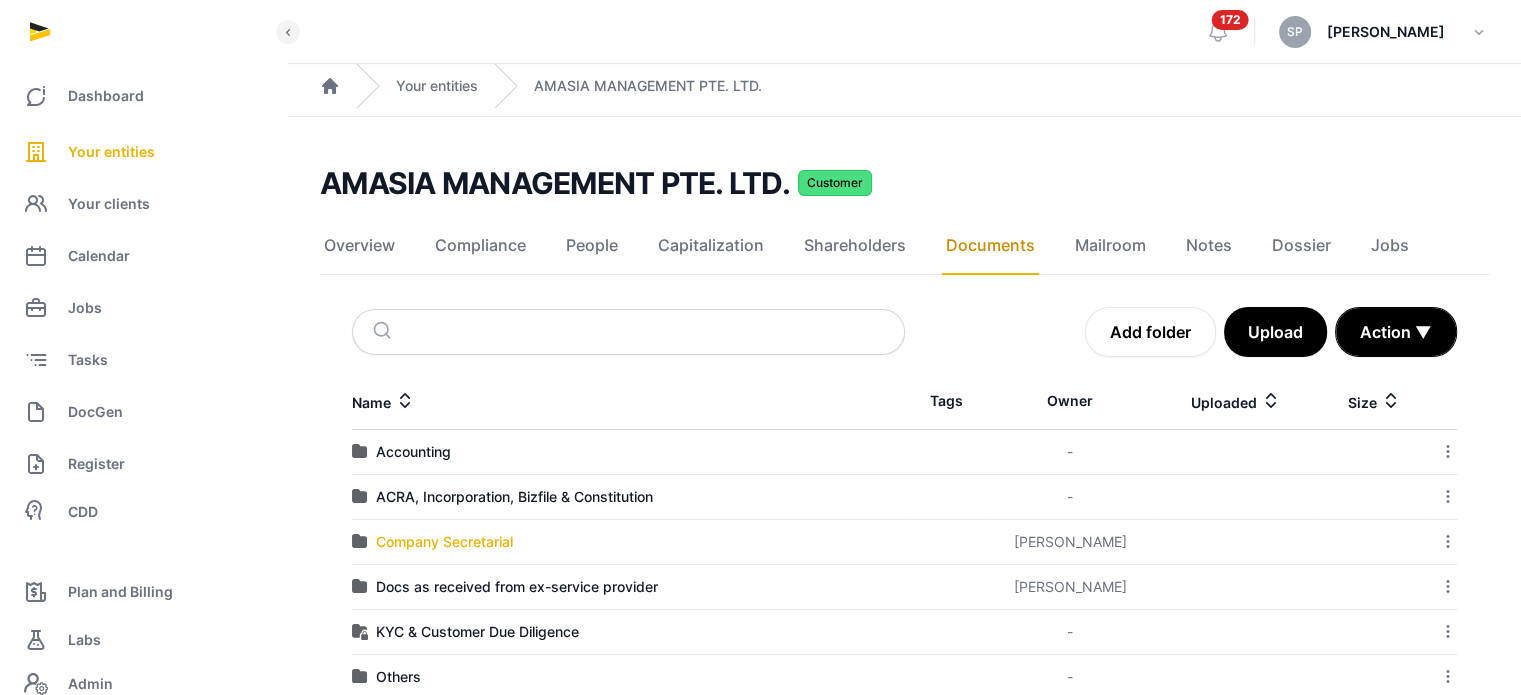 click on "Company Secretarial" at bounding box center [444, 542] 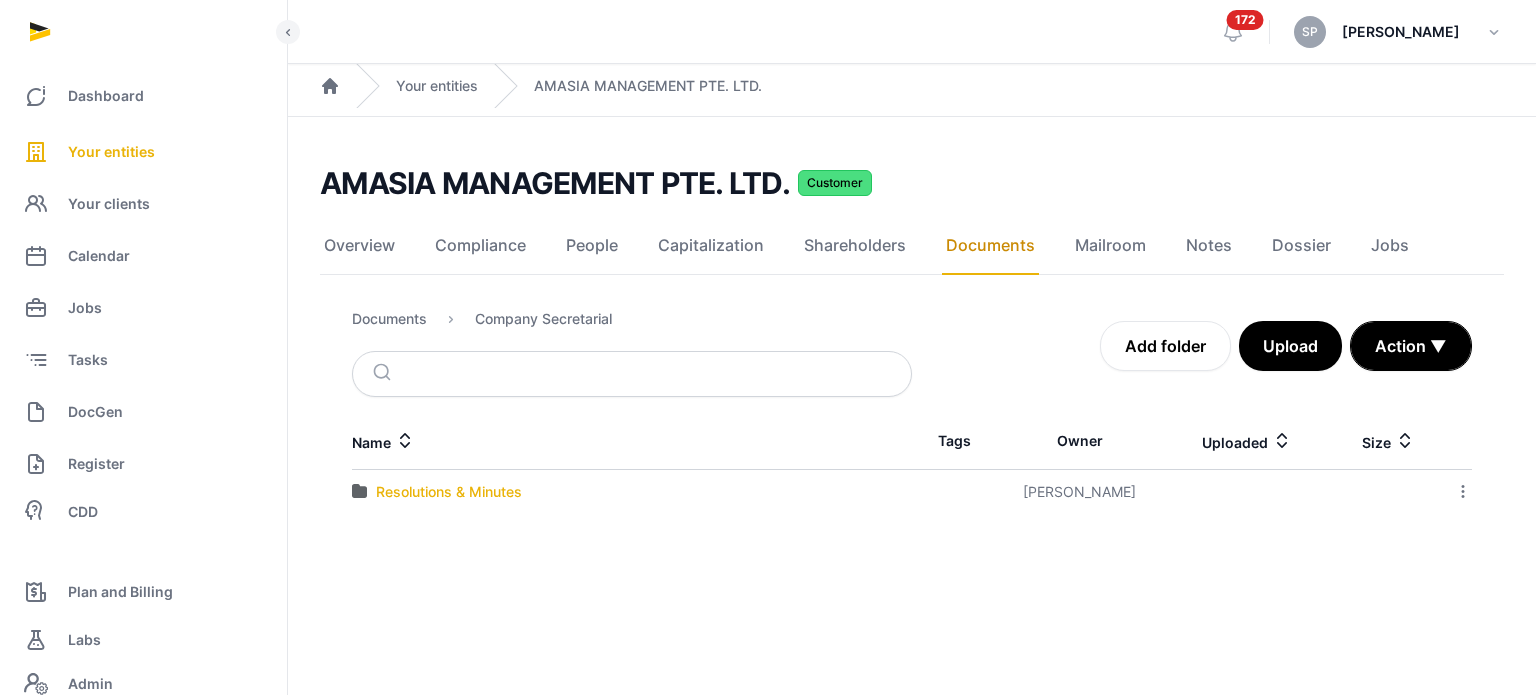 click on "Resolutions & Minutes" at bounding box center (449, 492) 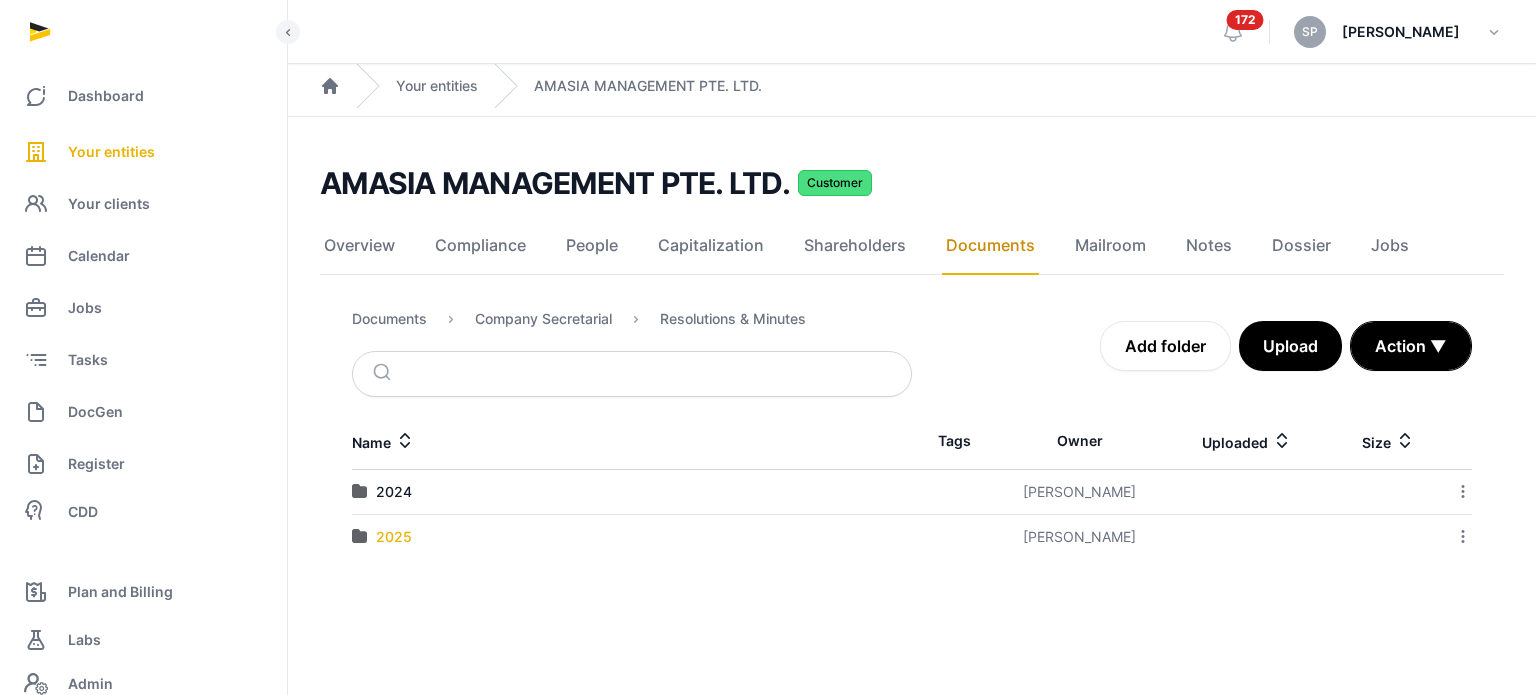 click on "2025" at bounding box center (394, 537) 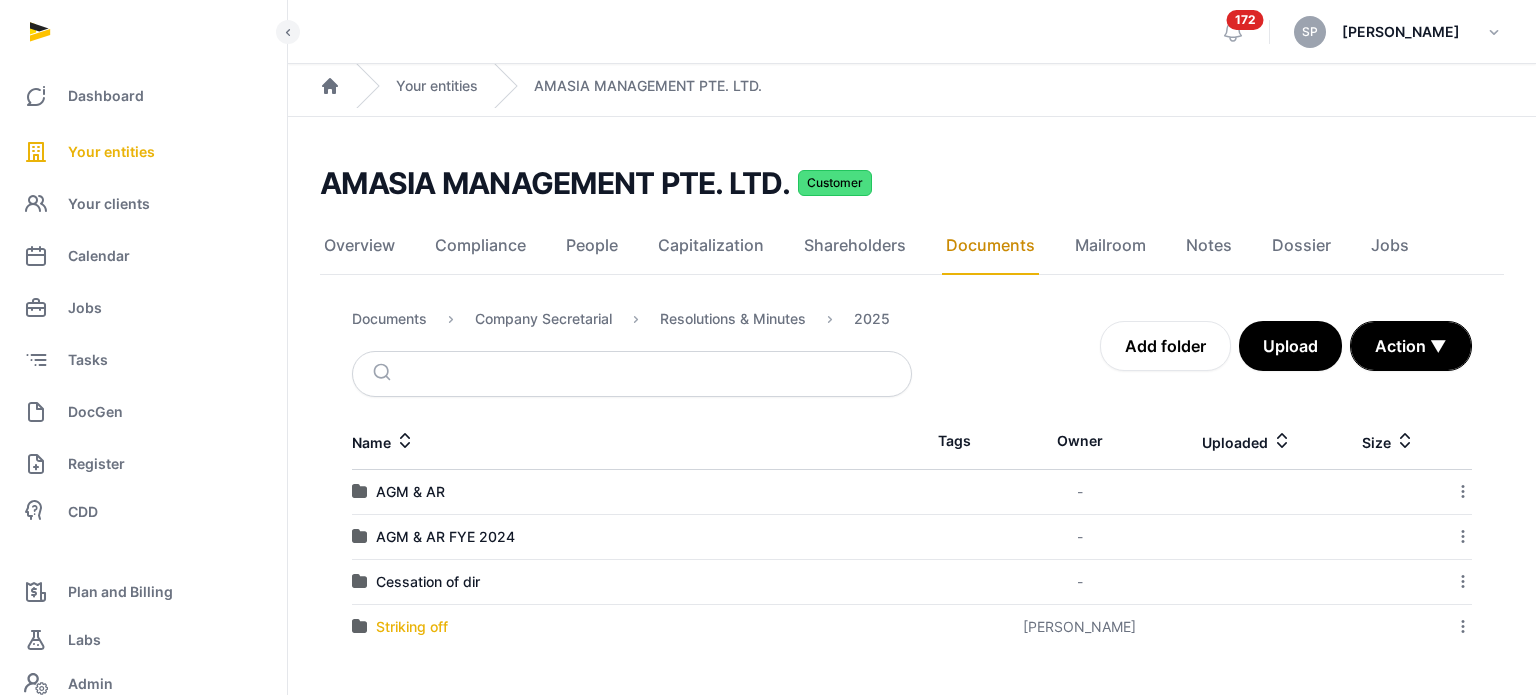 click on "Striking off" at bounding box center (412, 627) 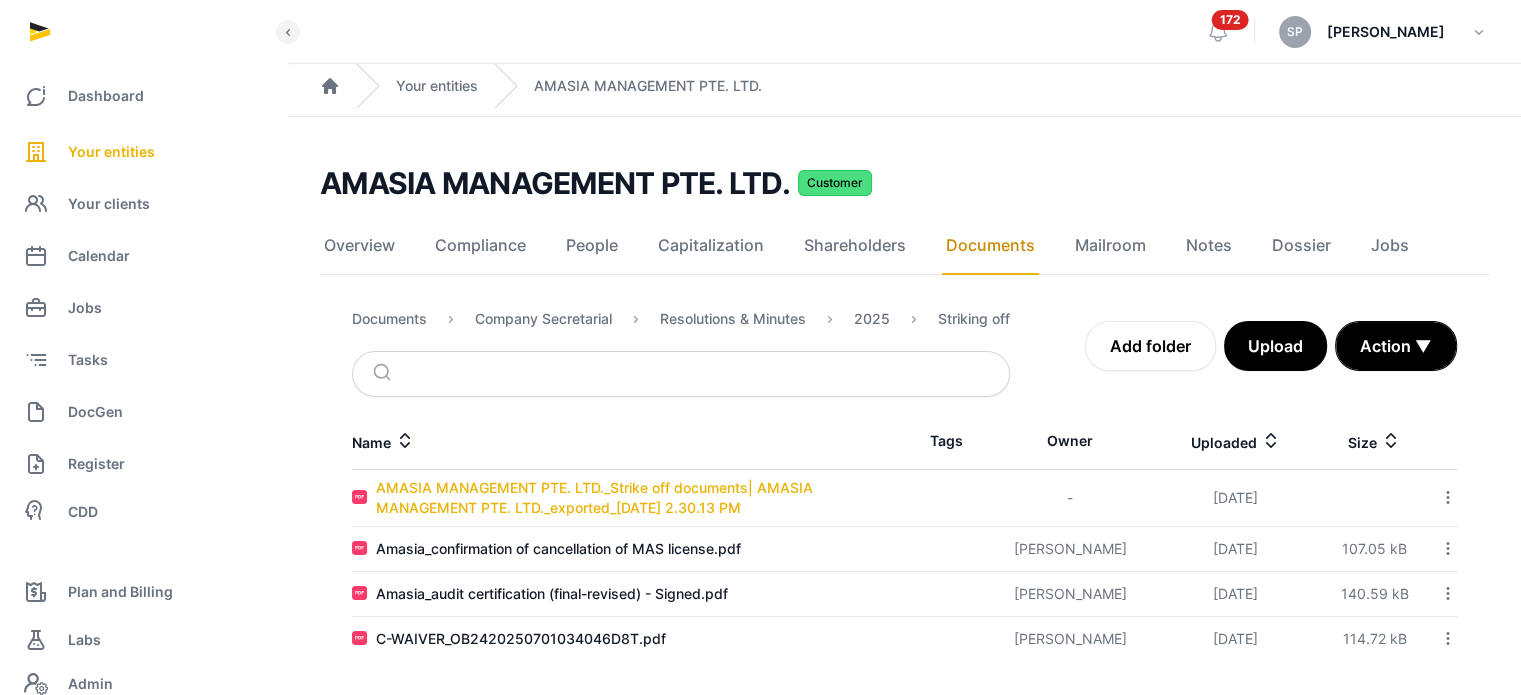 click on "AMASIA MANAGEMENT PTE. LTD._Strike off documents| AMASIA MANAGEMENT PTE. LTD._exported_2025-07-08 2.30.13 PM" at bounding box center [640, 498] 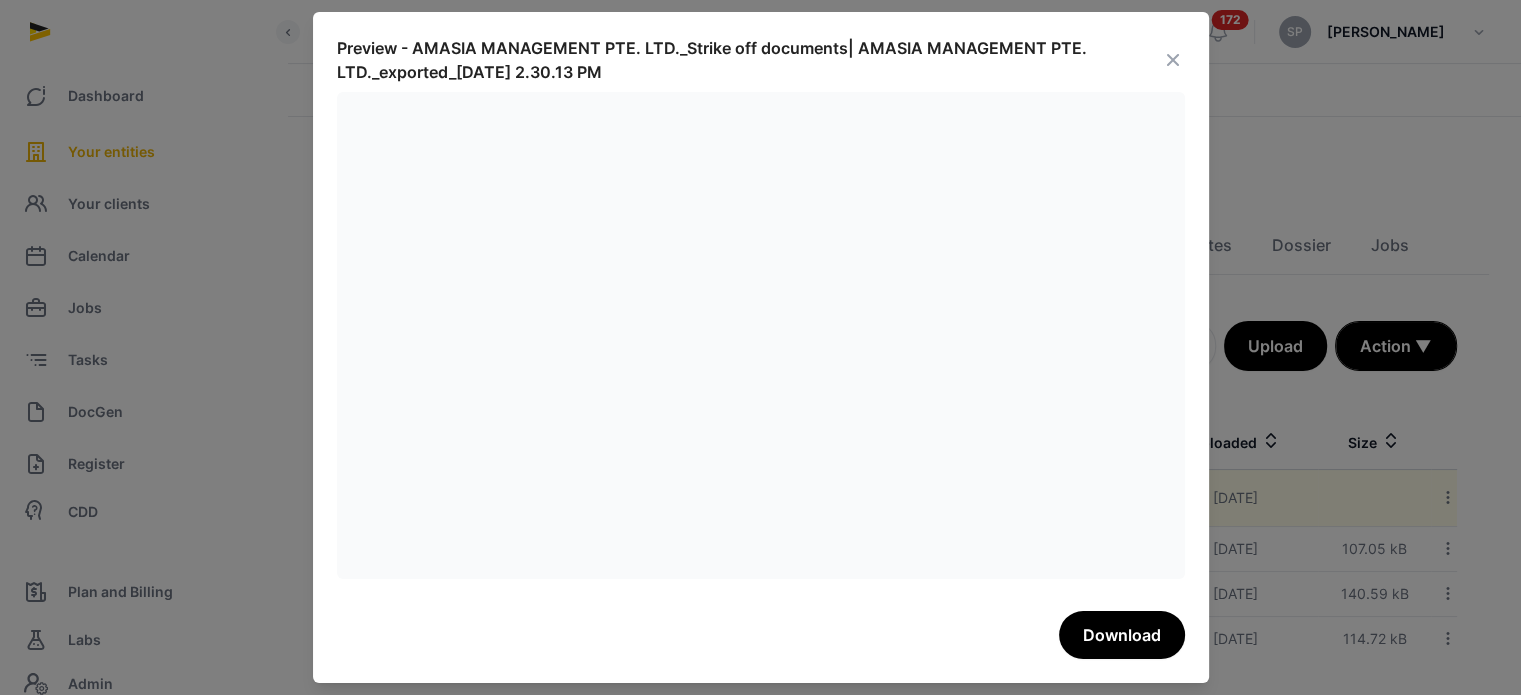 click at bounding box center [1173, 60] 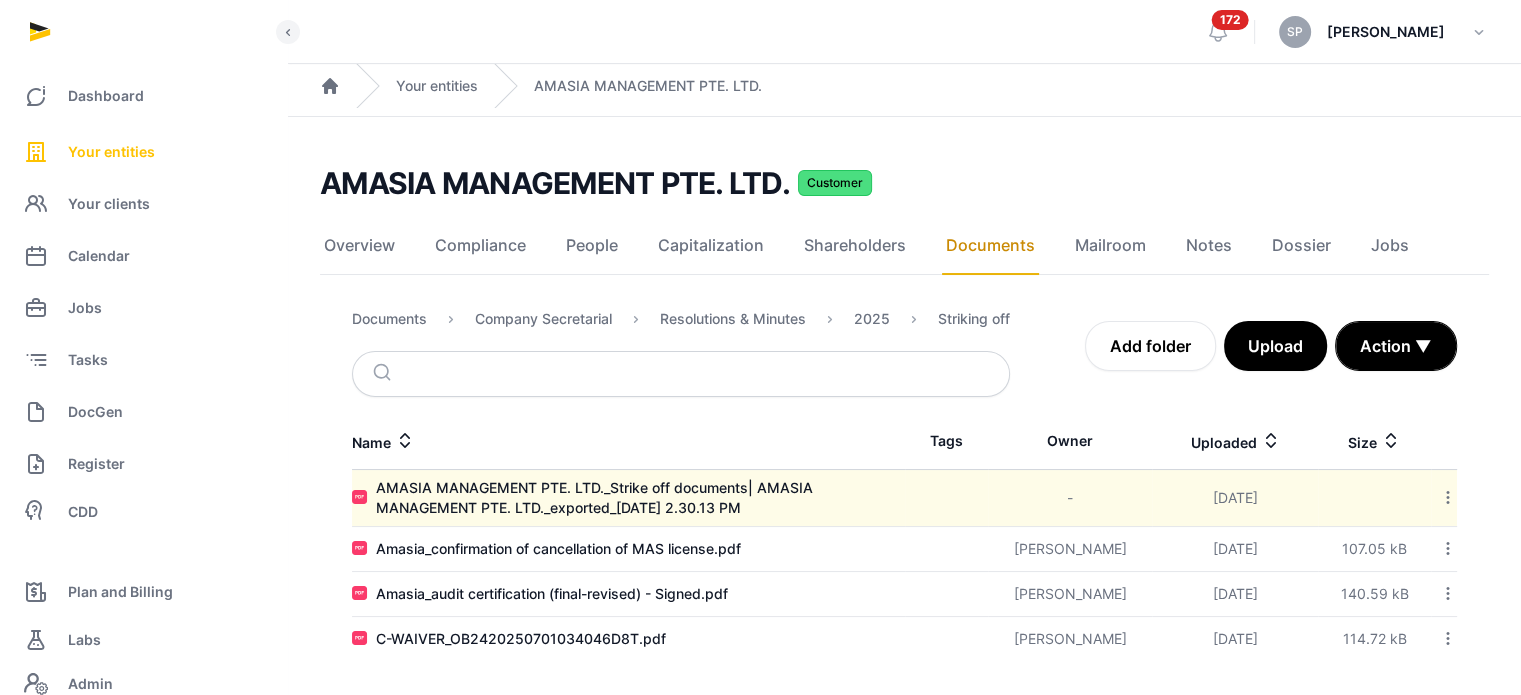 click on "Your entities" at bounding box center (111, 152) 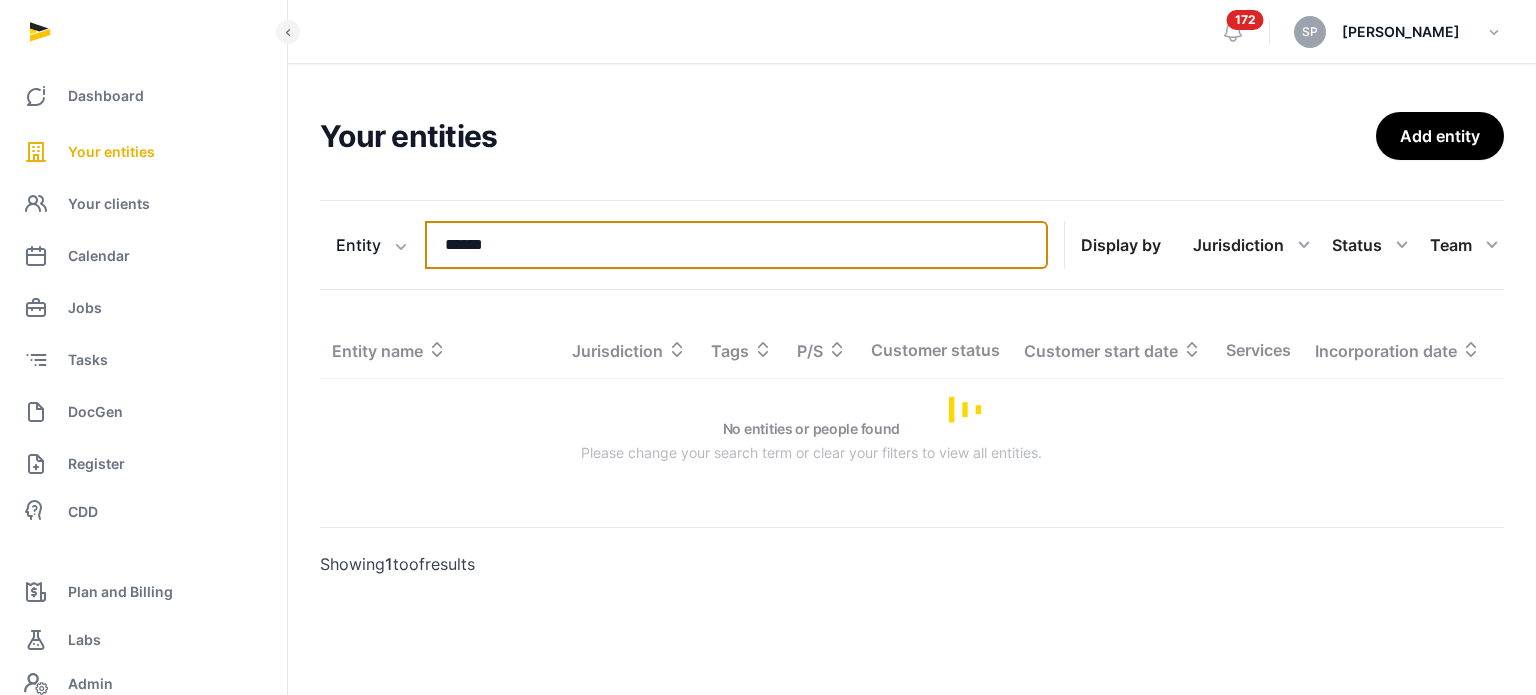 click on "******" at bounding box center [736, 245] 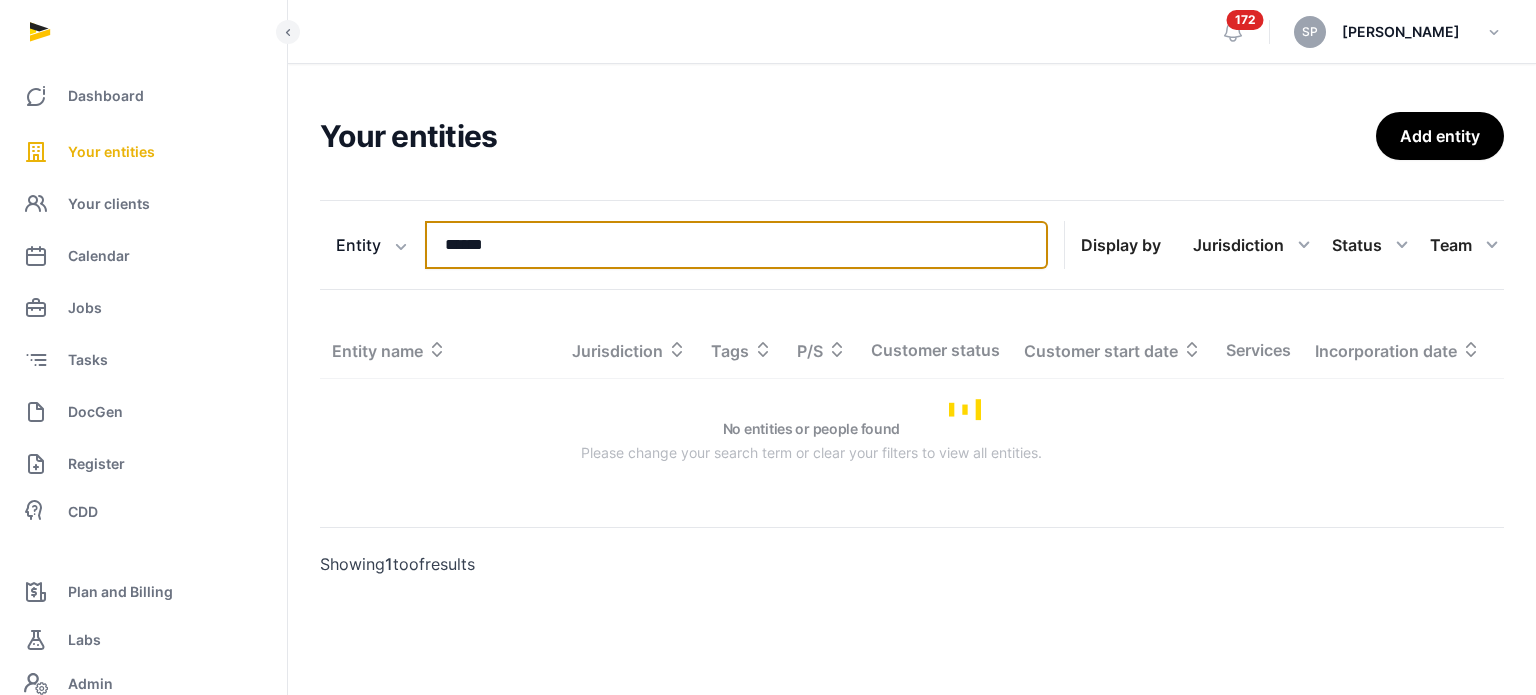 click on "******" at bounding box center (736, 245) 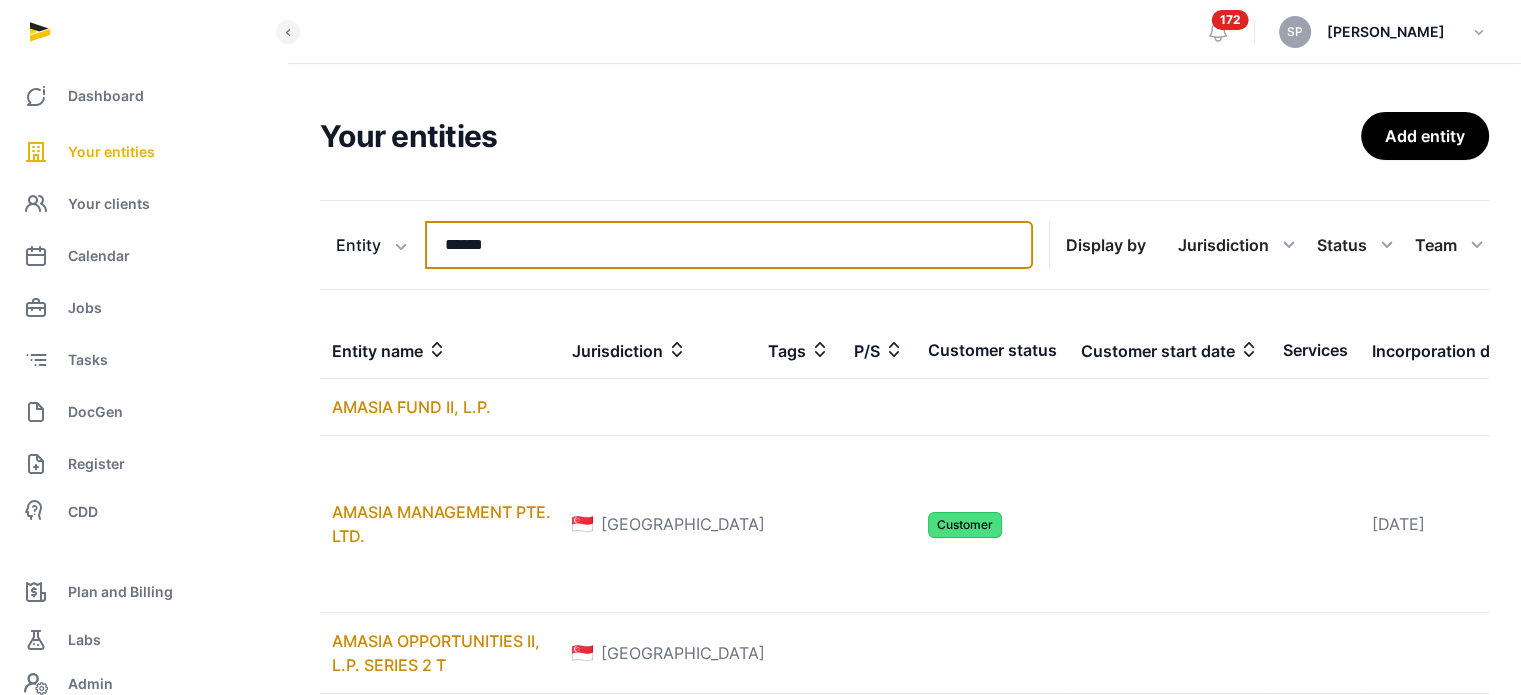 click on "******" at bounding box center [729, 245] 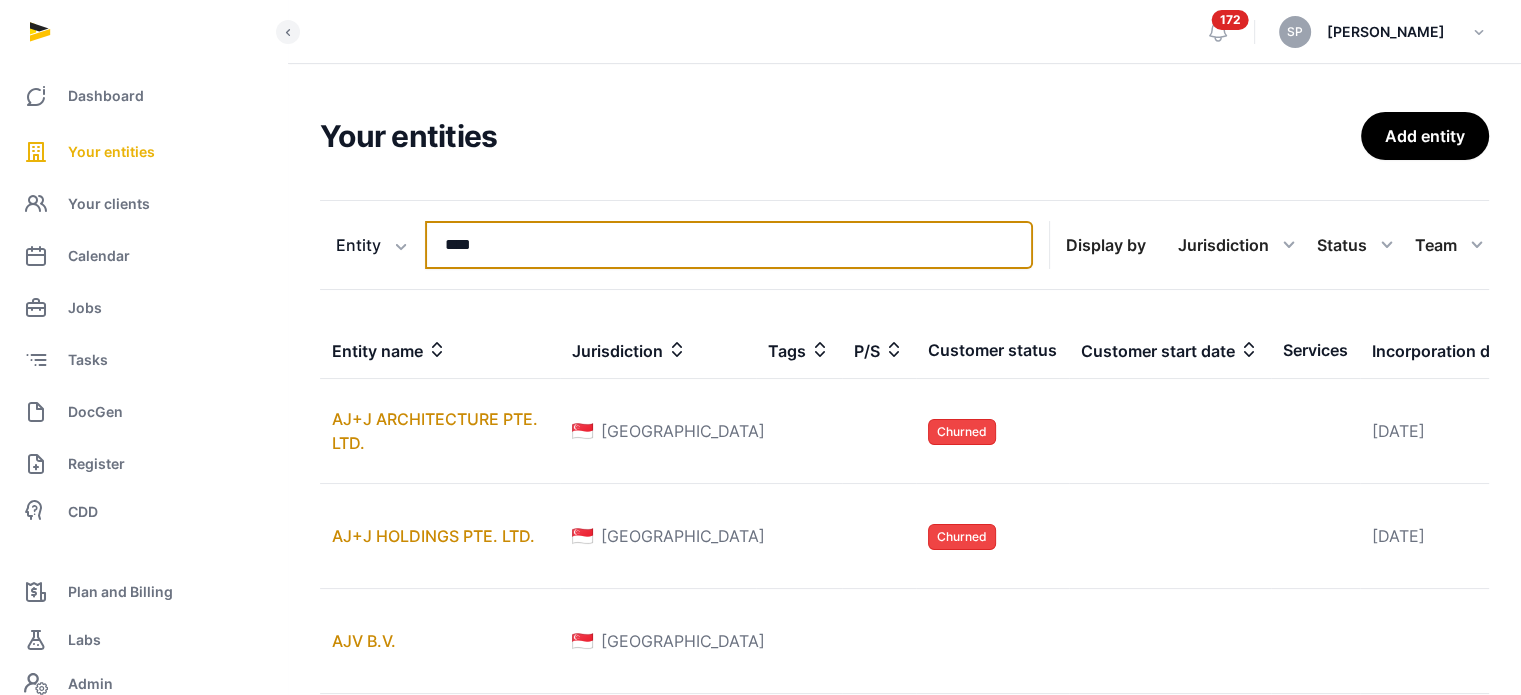 type on "****" 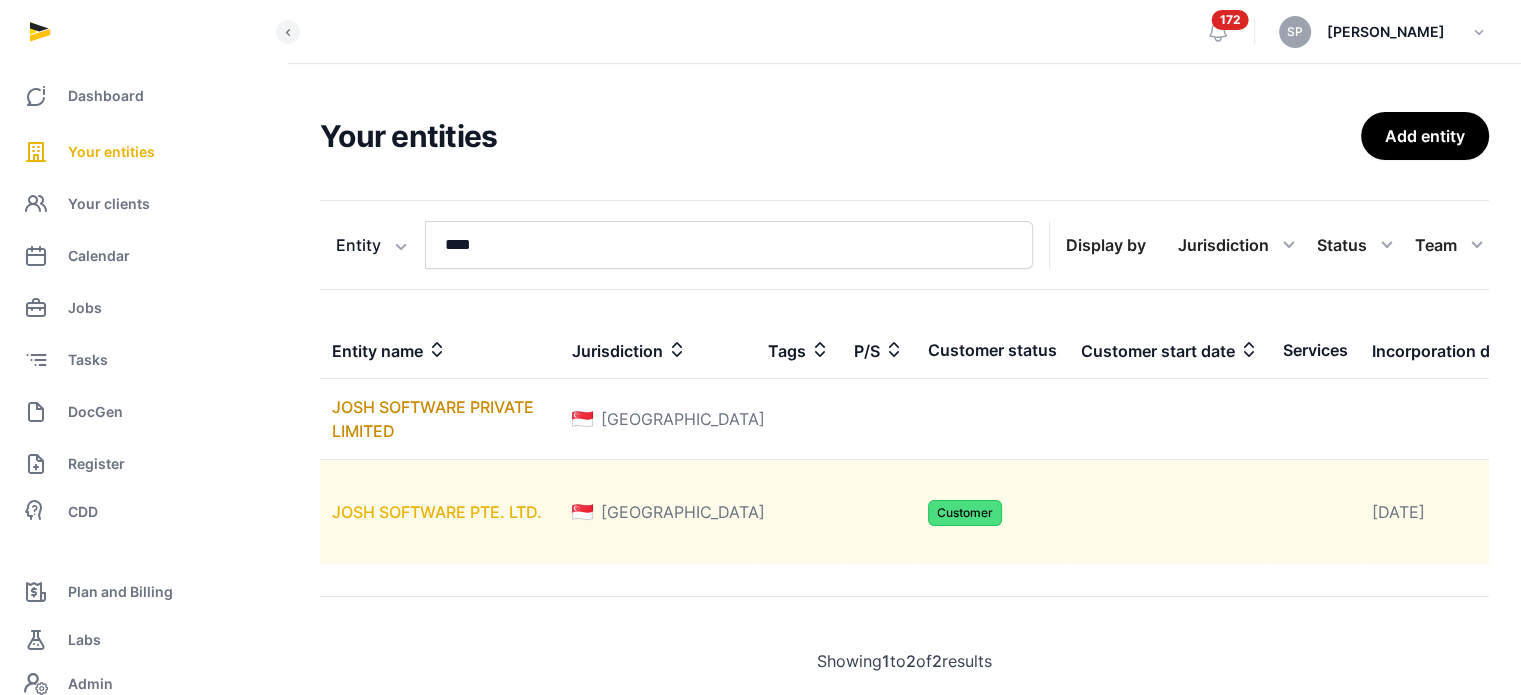 click on "JOSH SOFTWARE PTE. LTD." at bounding box center [437, 512] 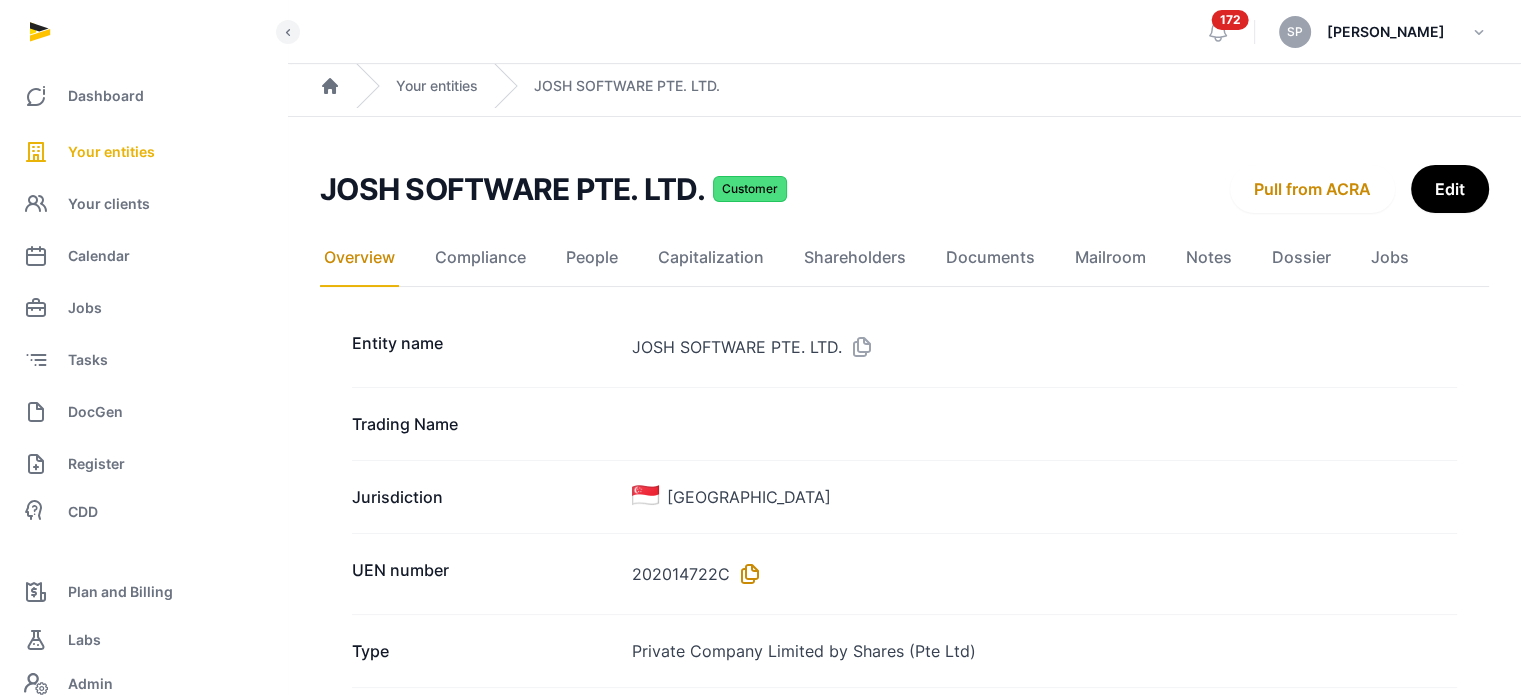 click at bounding box center (746, 574) 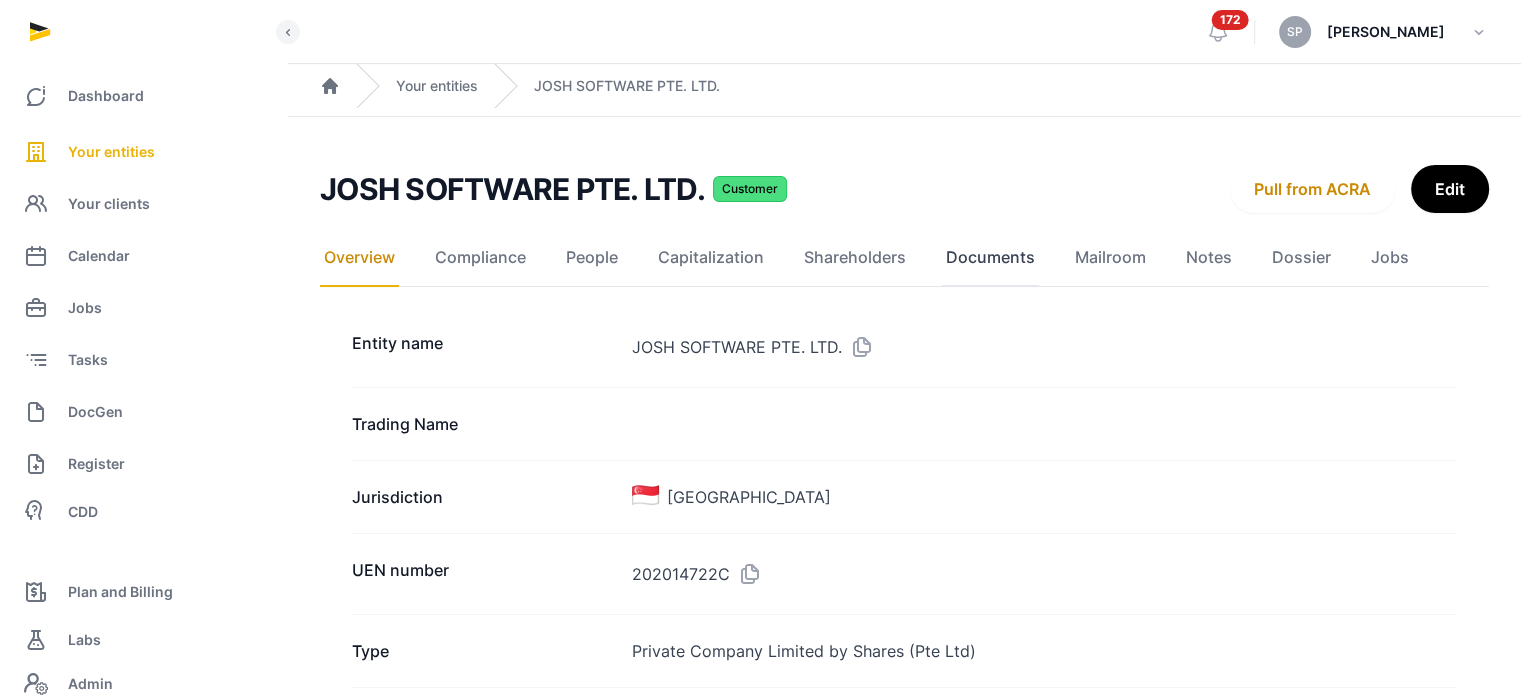 click on "Documents" 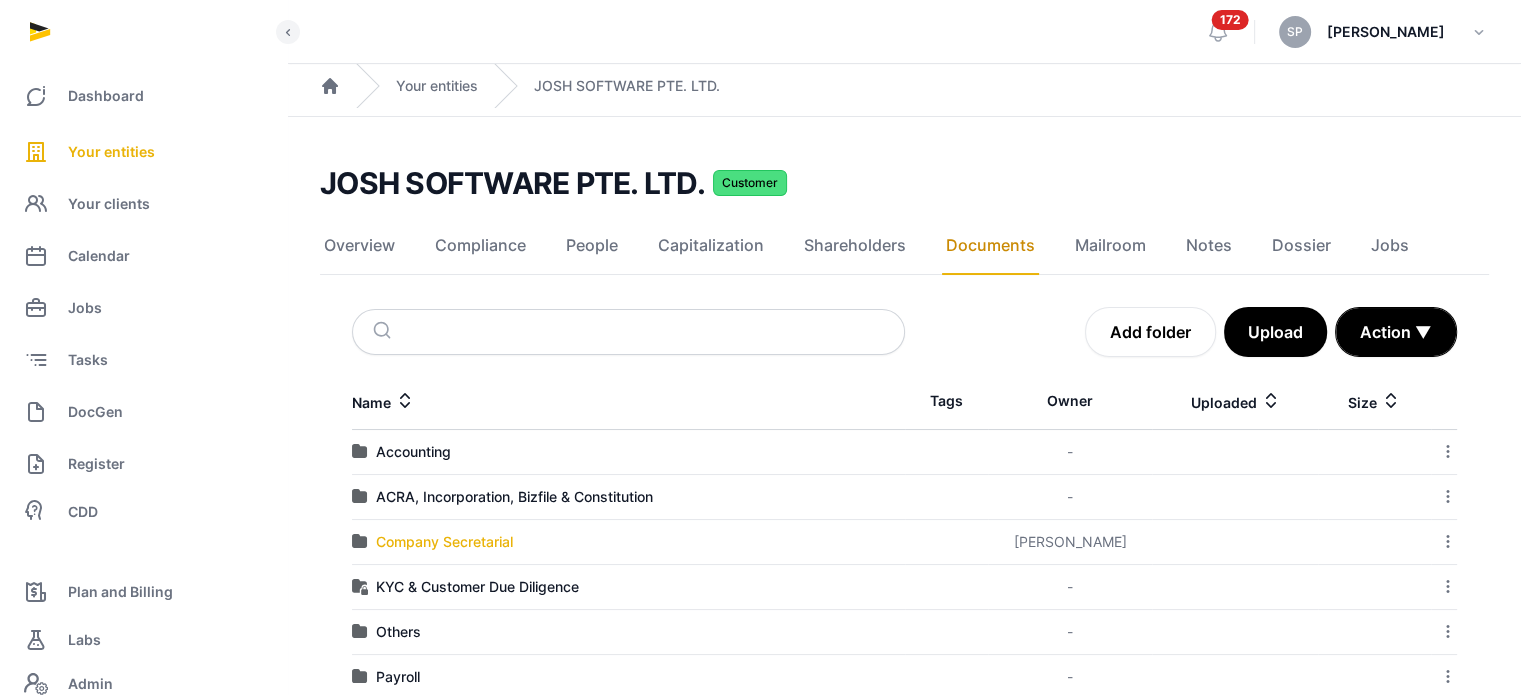 click on "Company Secretarial" at bounding box center (444, 542) 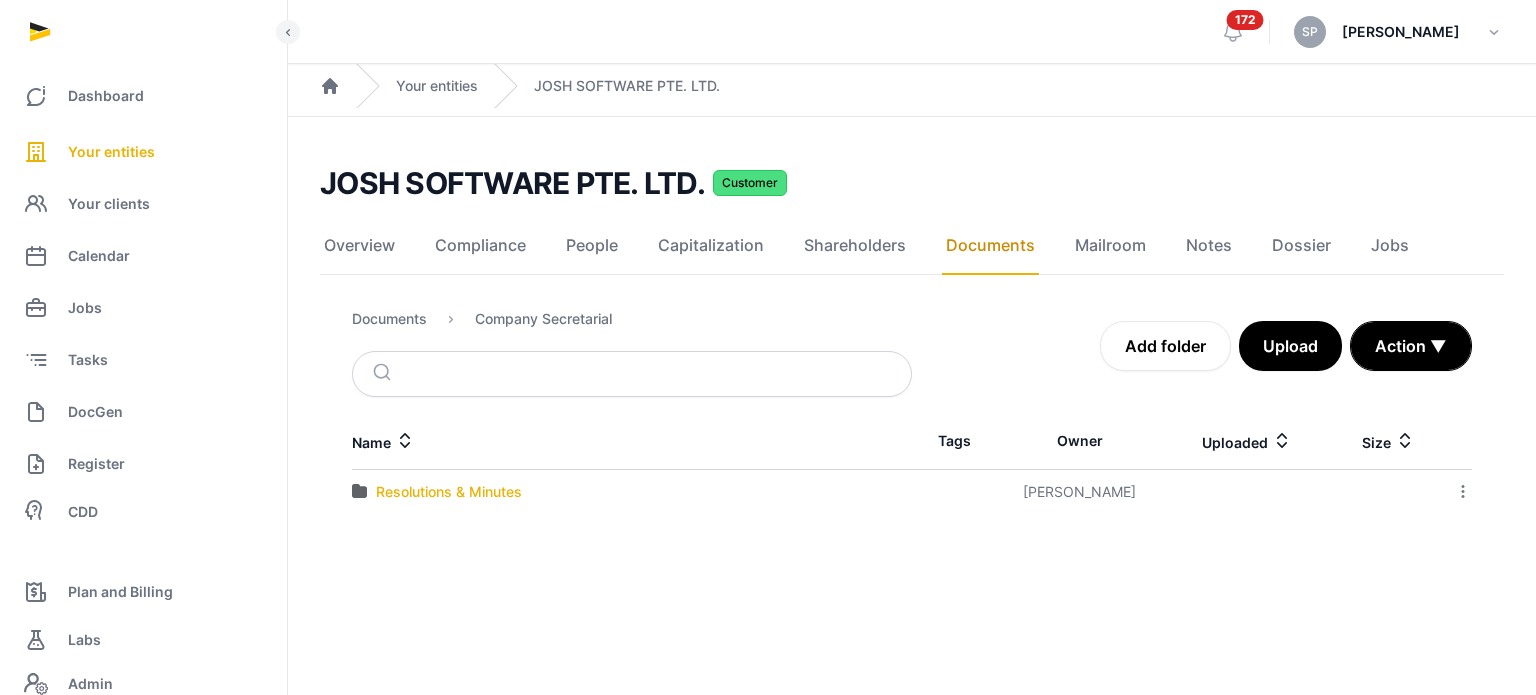 click on "Resolutions & Minutes" at bounding box center [449, 492] 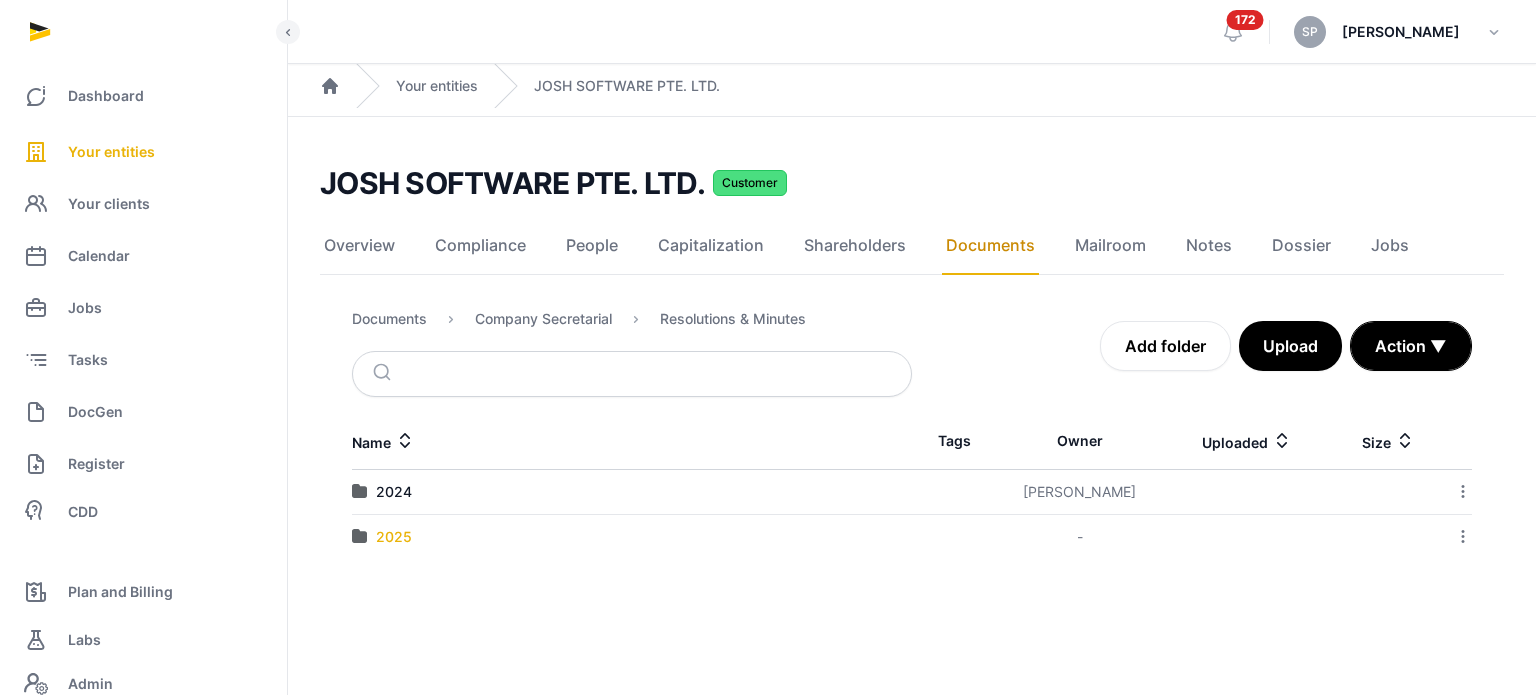 click on "2025" at bounding box center (394, 537) 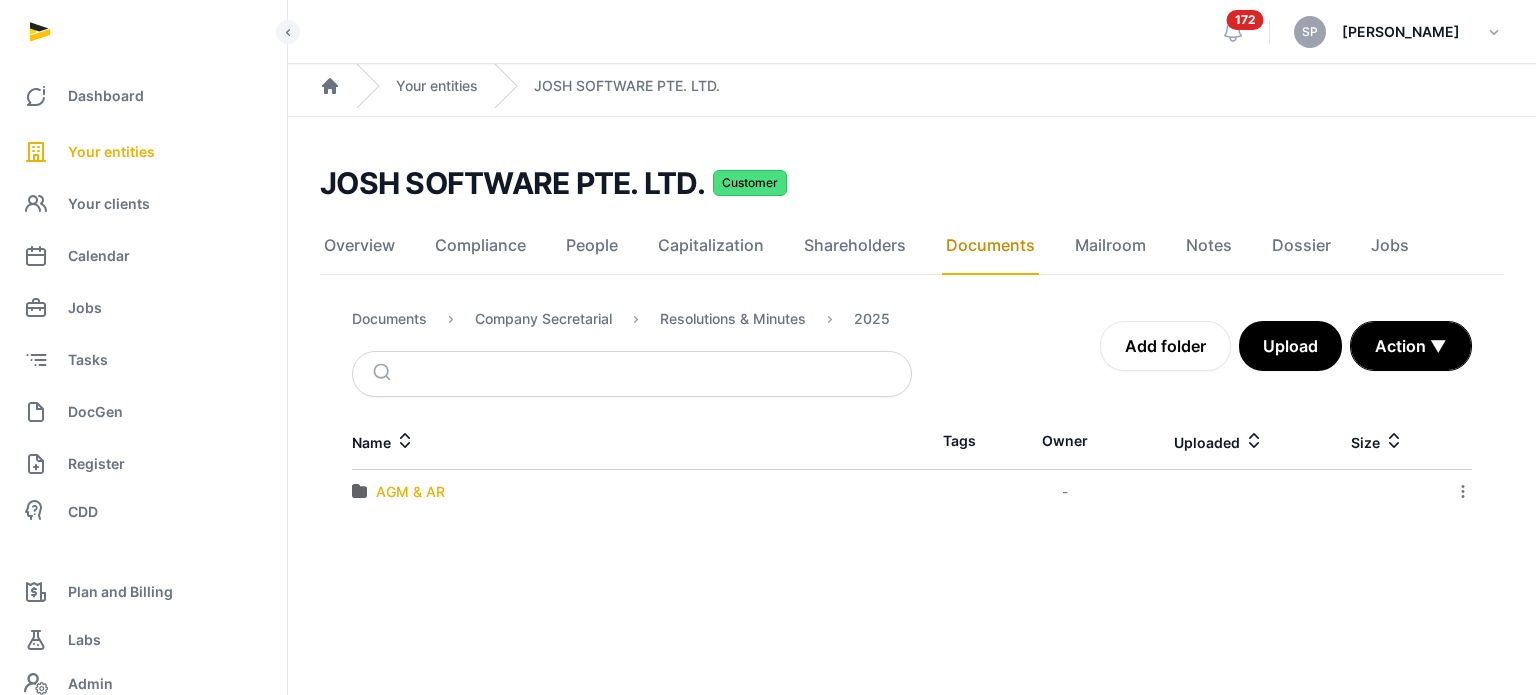 click on "AGM & AR" at bounding box center (410, 492) 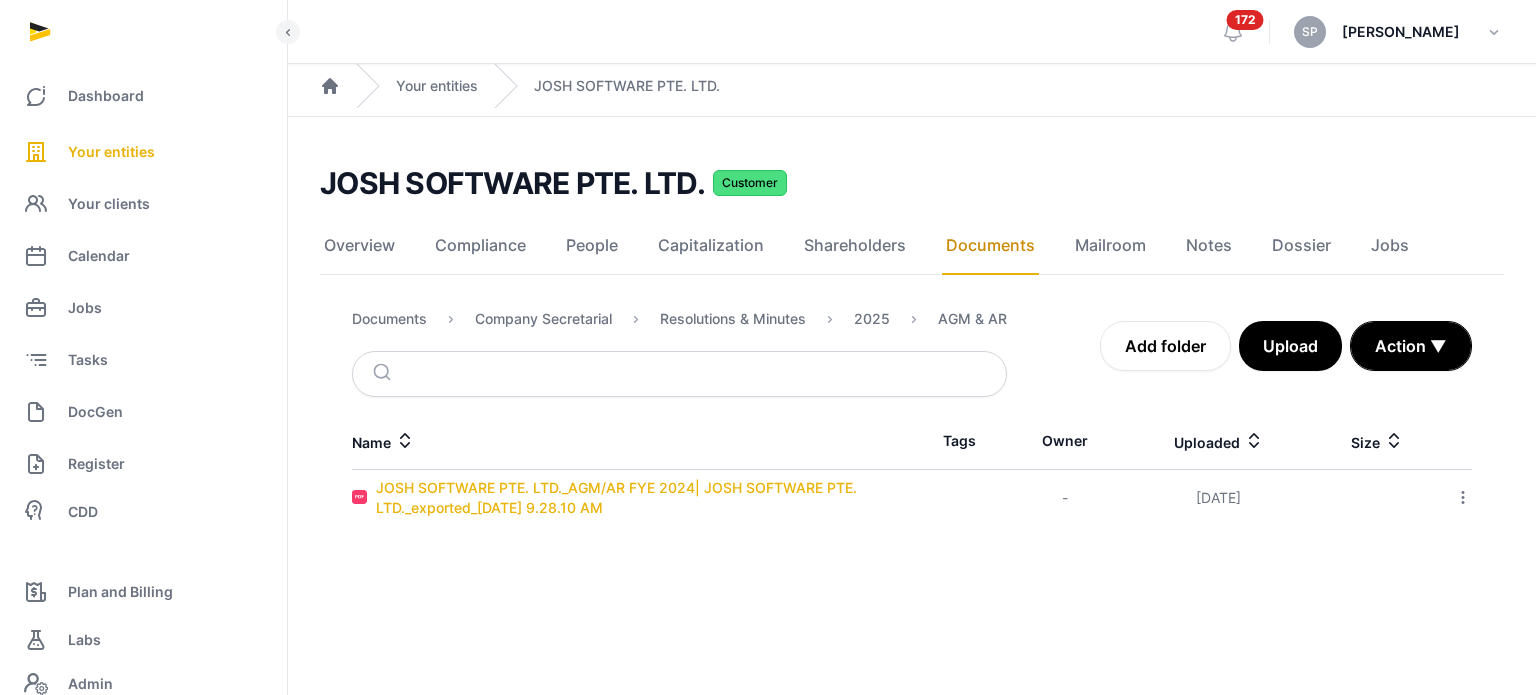 click on "JOSH SOFTWARE PTE. LTD._AGM/AR FYE 2024| JOSH SOFTWARE PTE. LTD._exported_2025-07-07 9.28.10 AM" at bounding box center (644, 498) 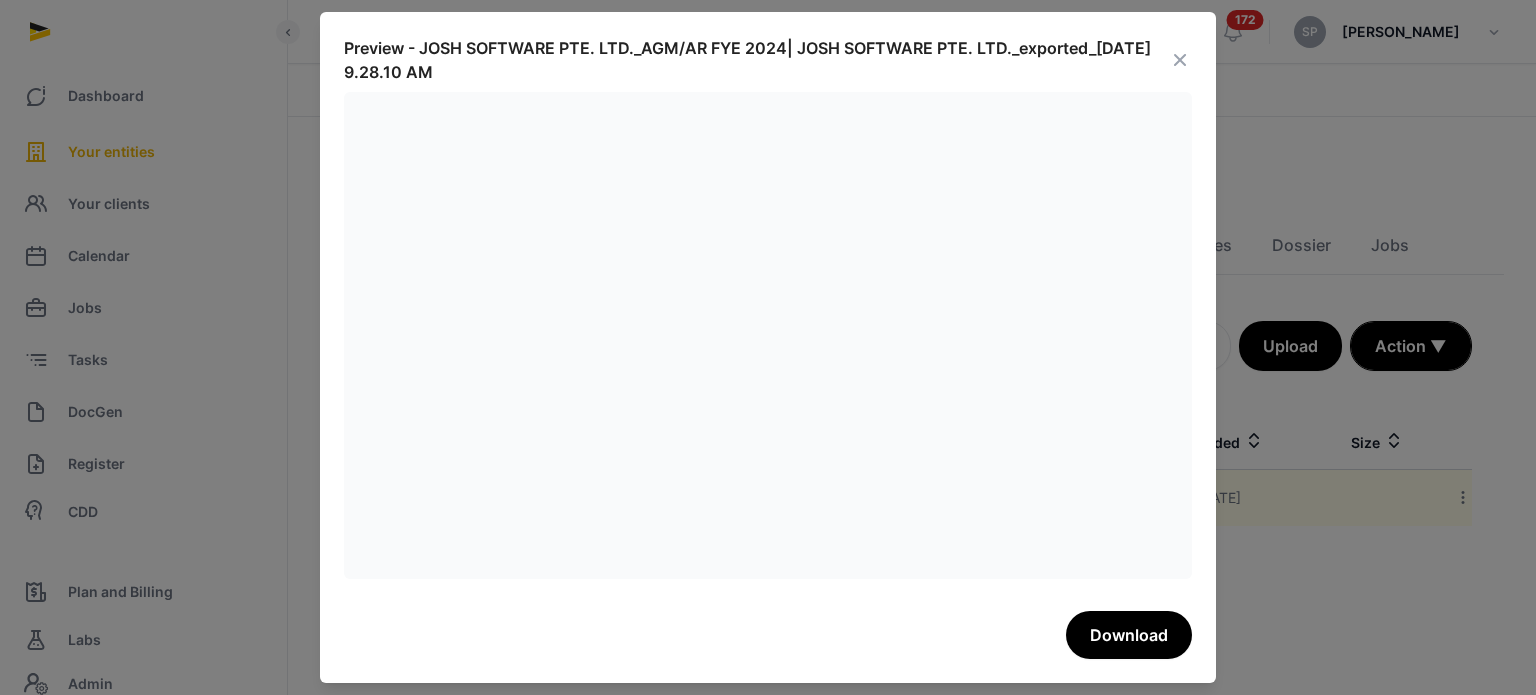 click at bounding box center [1180, 60] 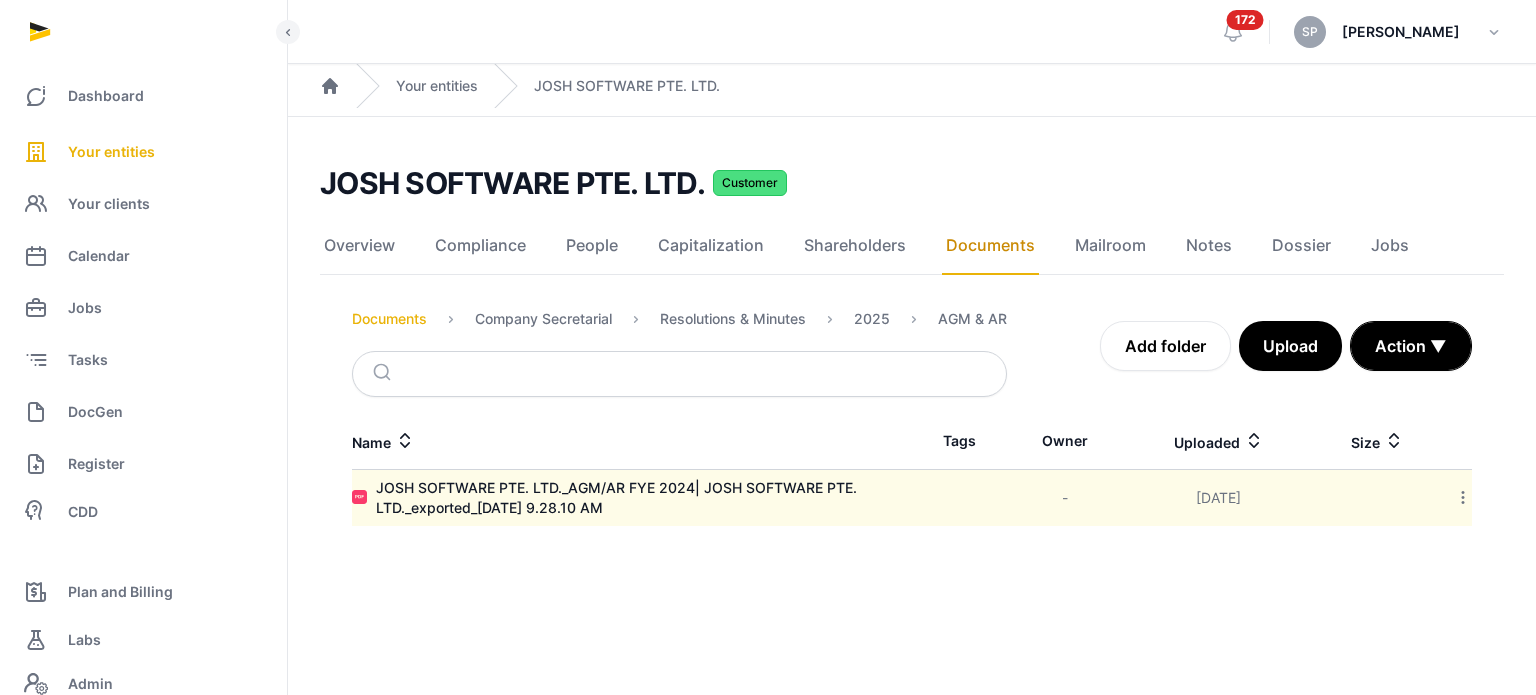 click on "Documents" at bounding box center (389, 319) 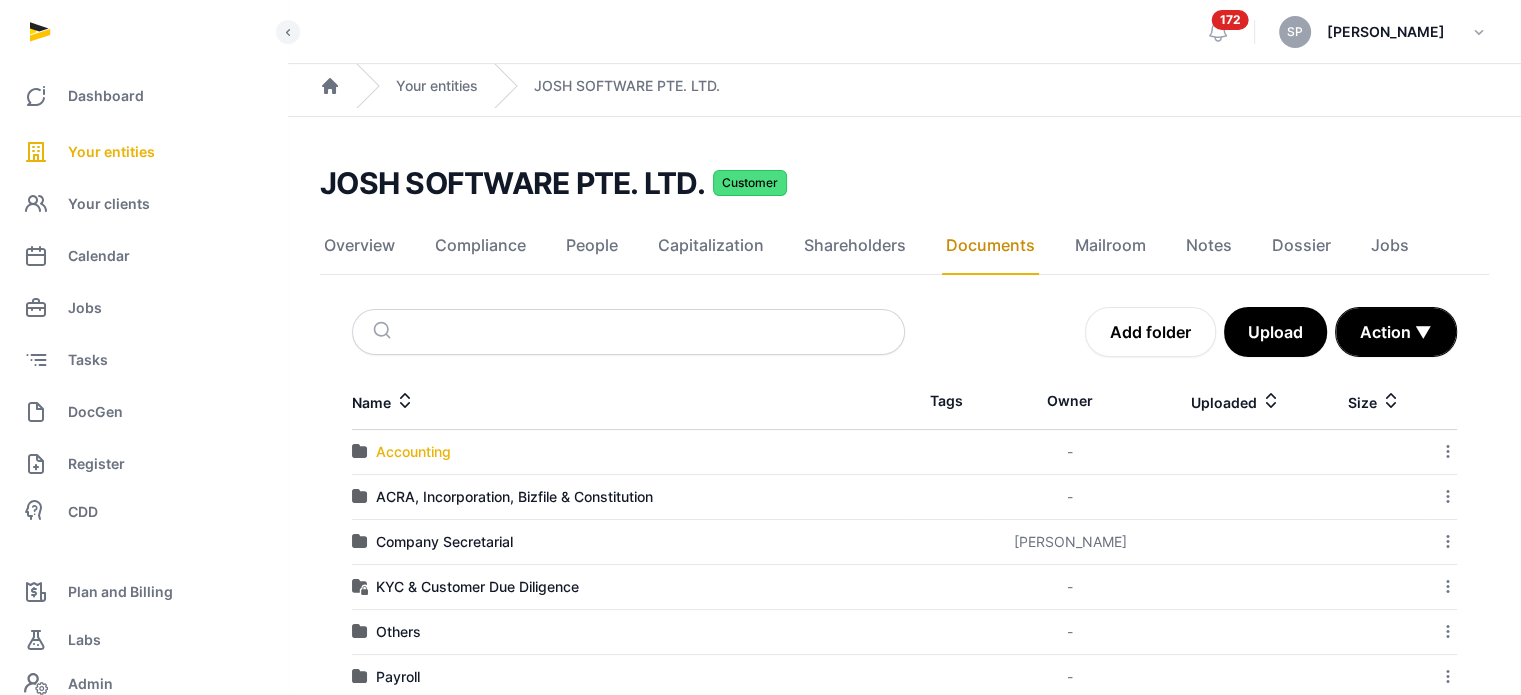 click on "Accounting" at bounding box center (413, 452) 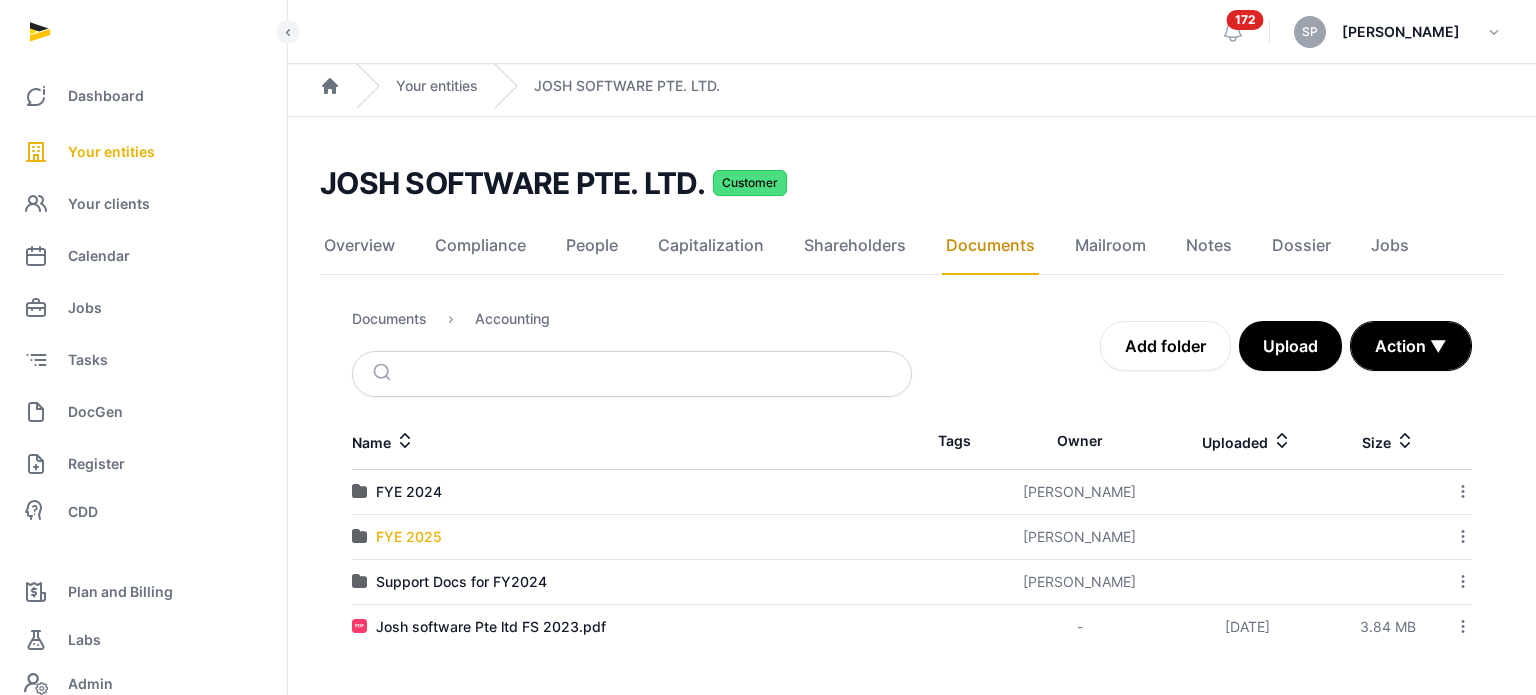 click on "FYE 2025" at bounding box center (409, 537) 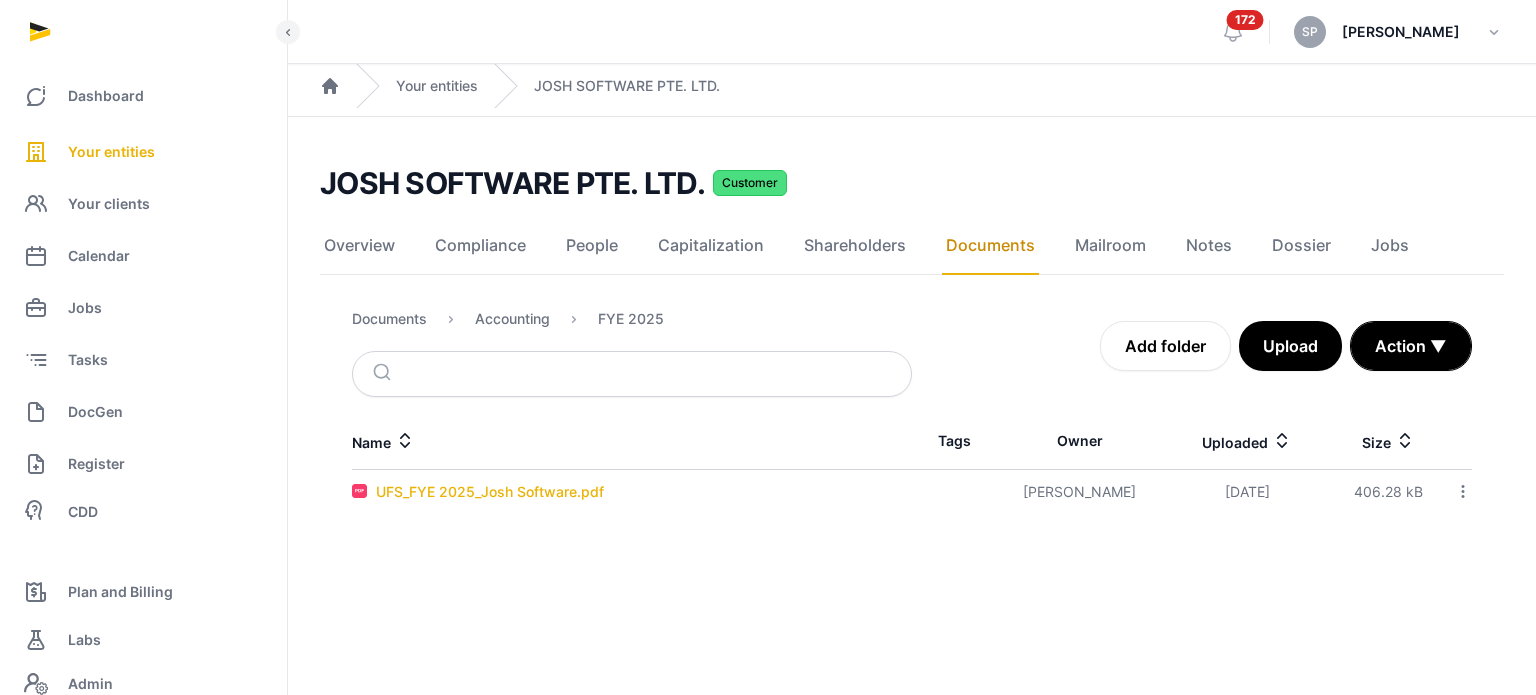 click on "UFS_FYE 2025_Josh Software.pdf" at bounding box center [490, 492] 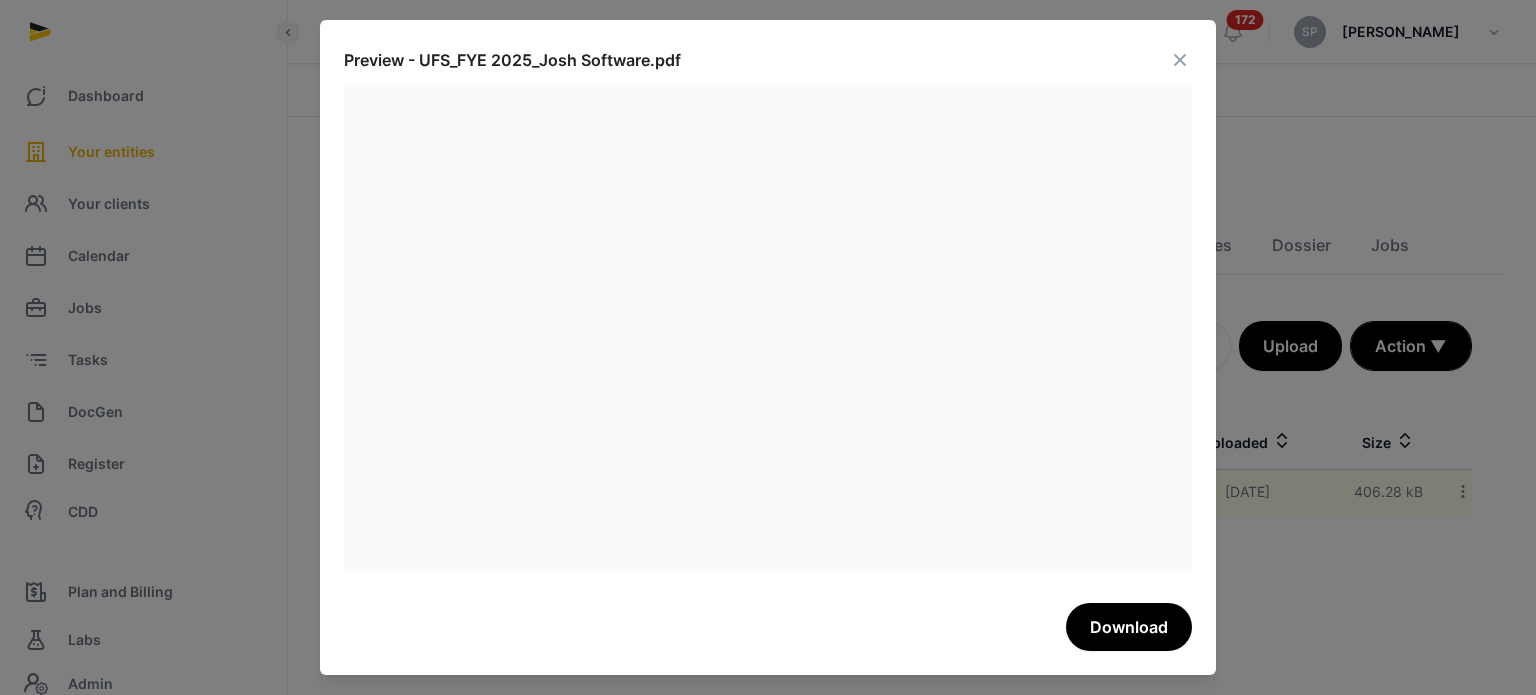 click at bounding box center [1180, 60] 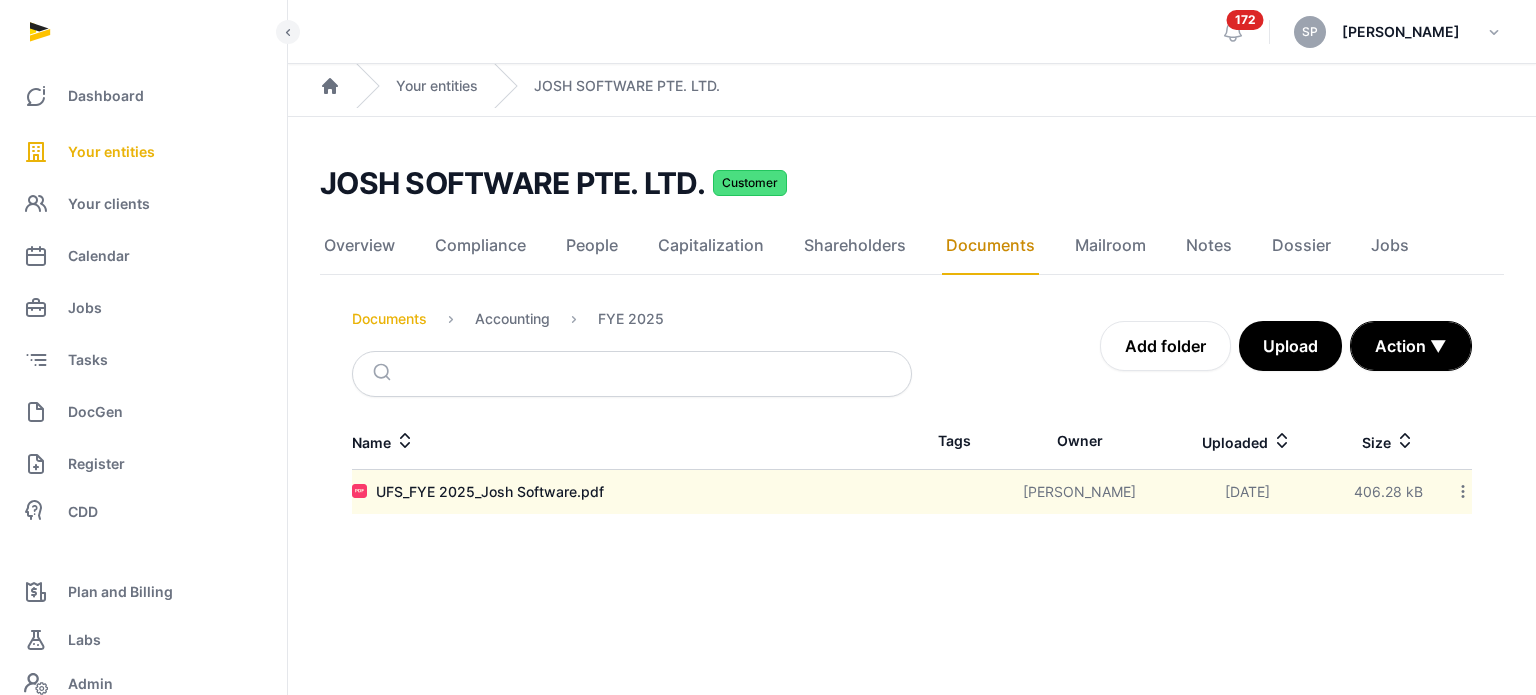 click on "Documents" at bounding box center [389, 319] 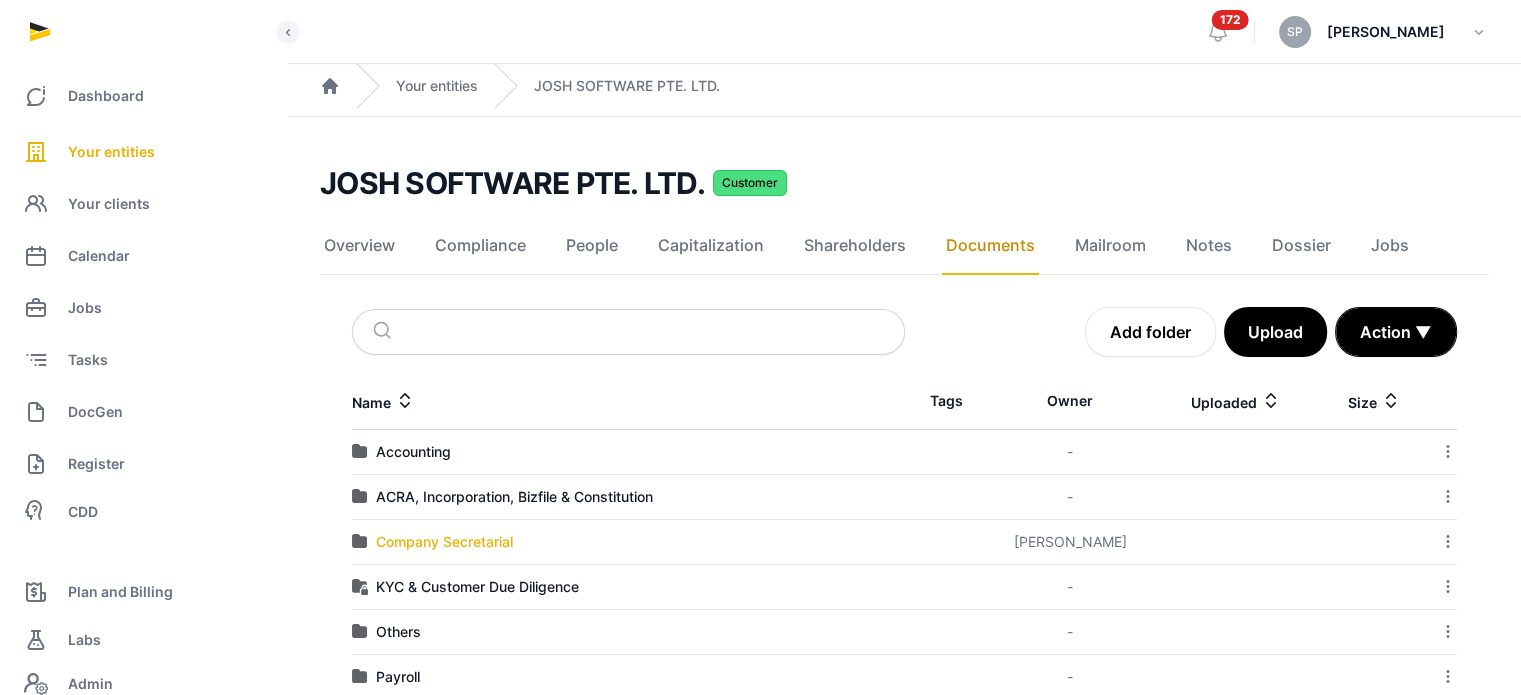click on "Company Secretarial" at bounding box center [444, 542] 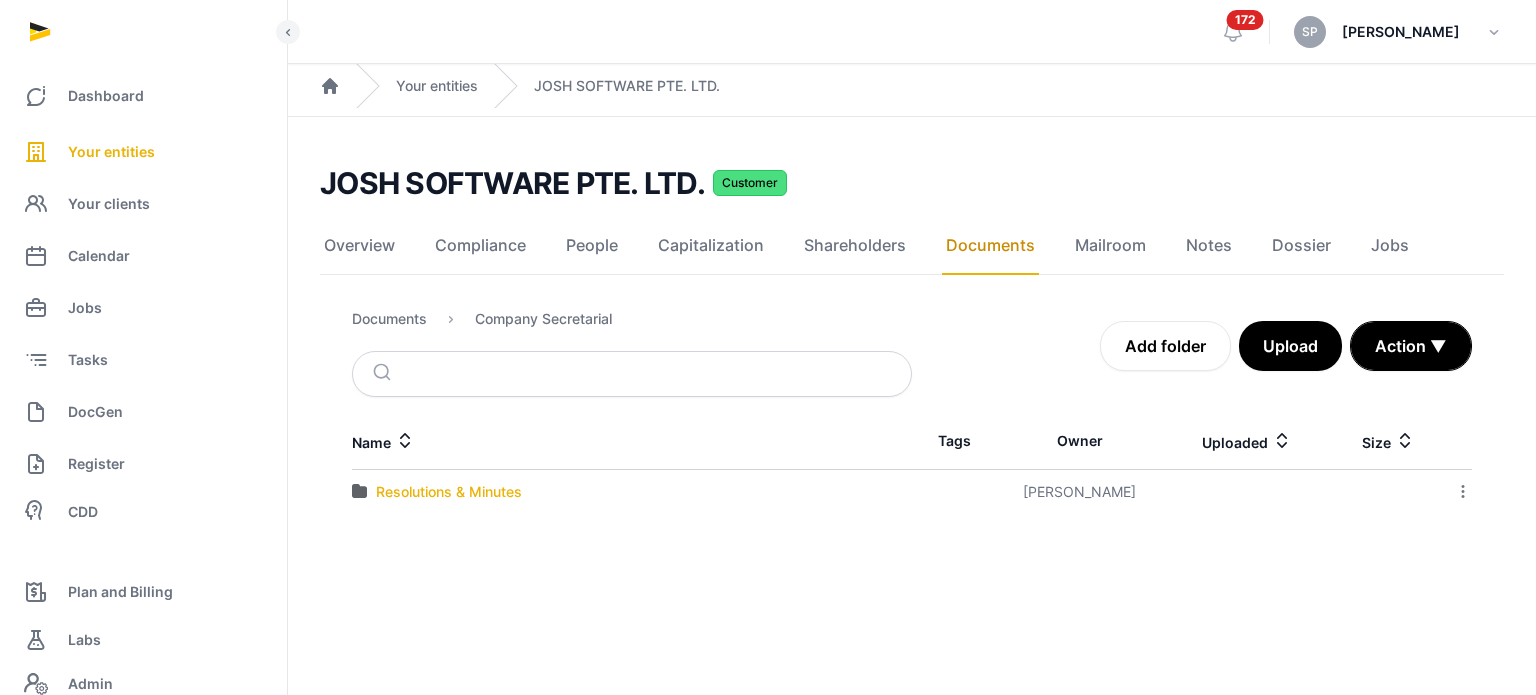click on "Resolutions & Minutes" at bounding box center [449, 492] 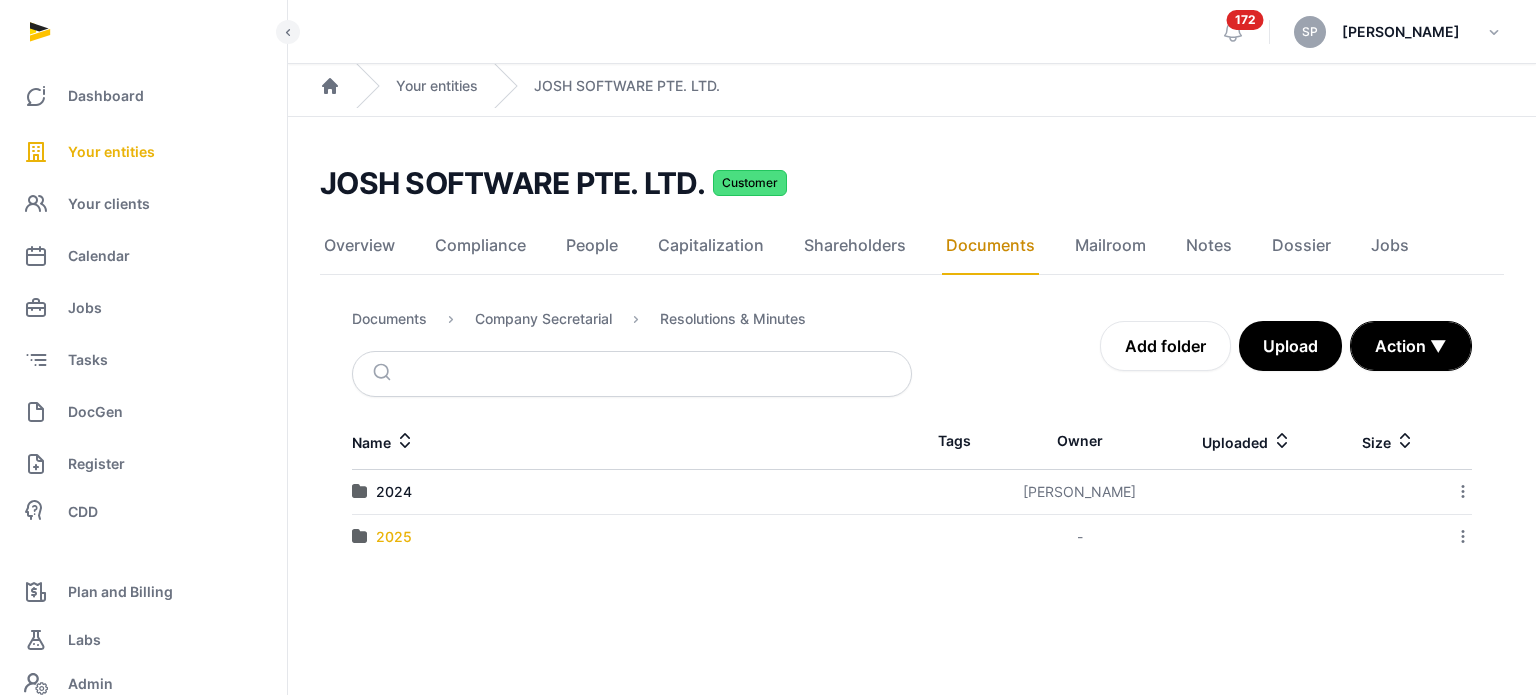 click on "2025" at bounding box center [394, 537] 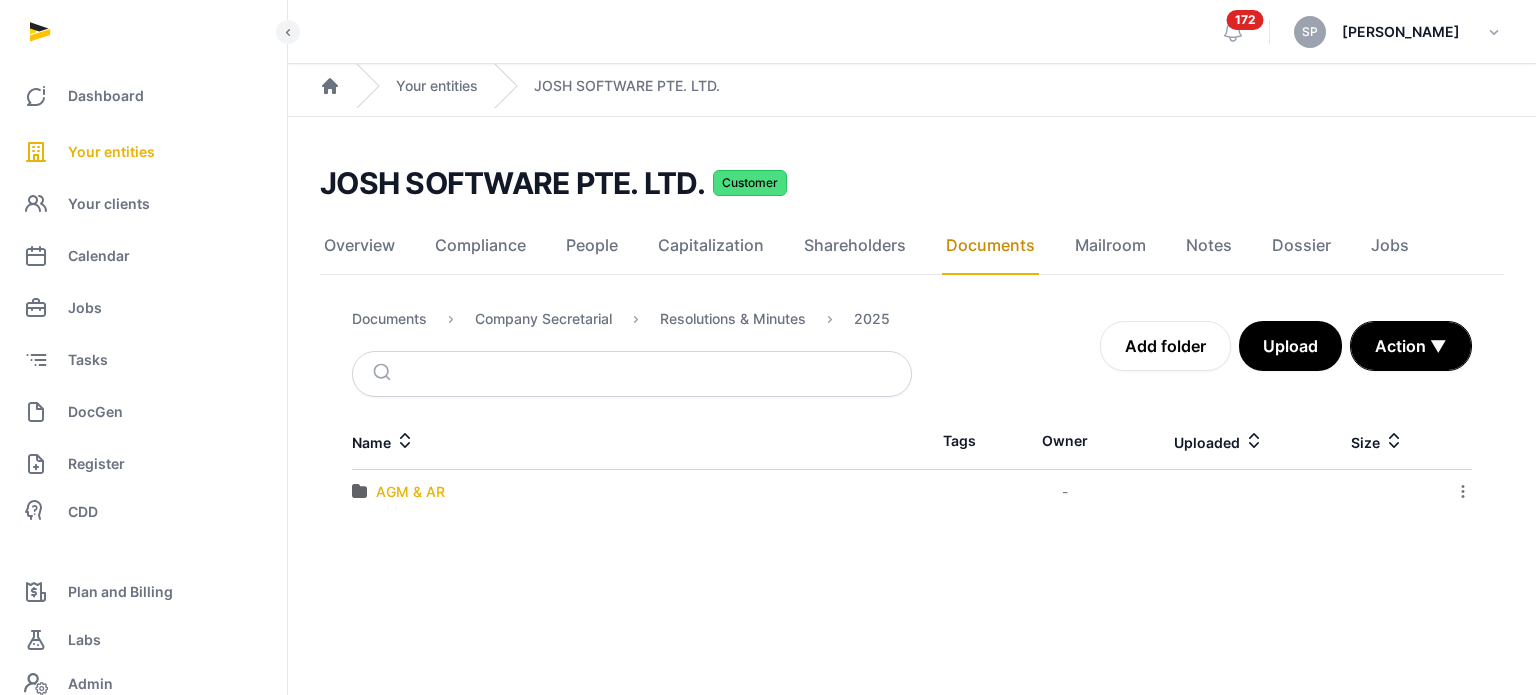click on "AGM & AR" at bounding box center (410, 492) 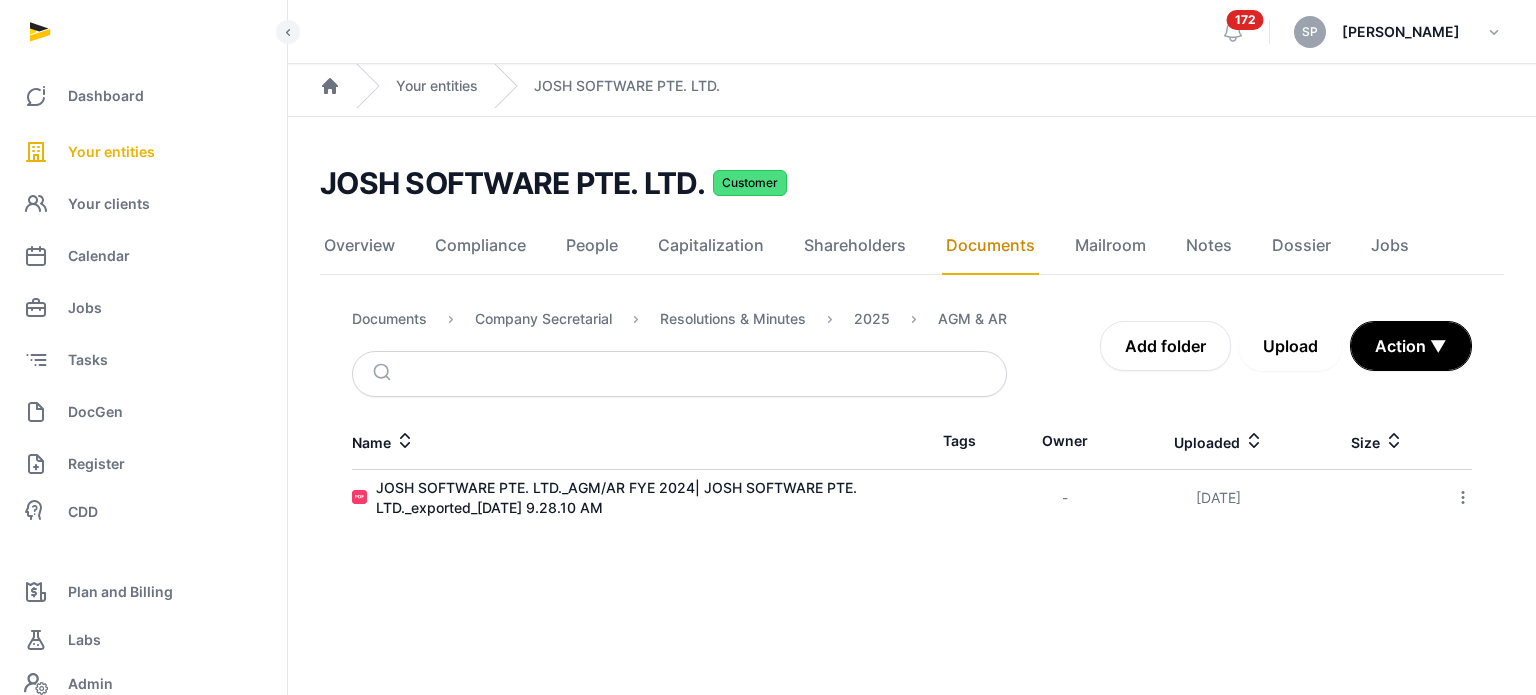 click on "Upload" at bounding box center (1290, 346) 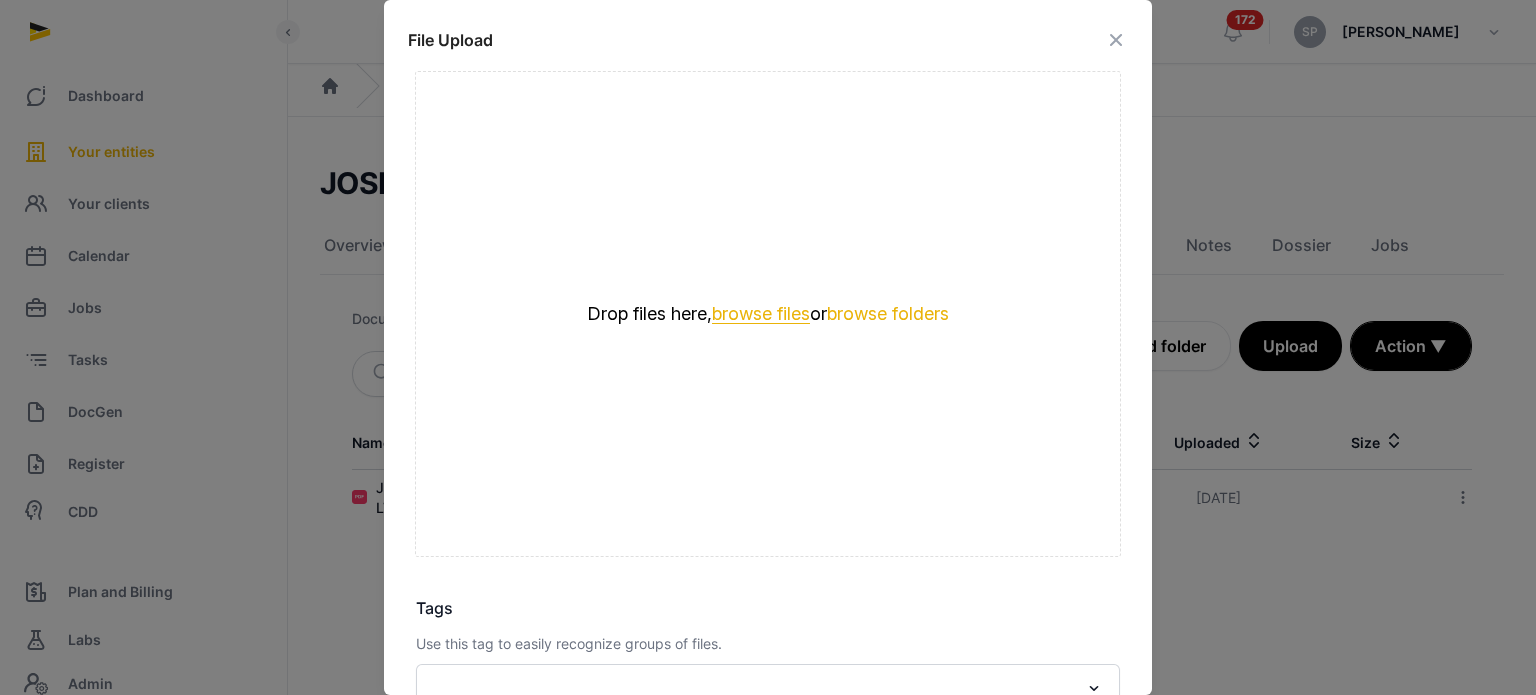 click on "browse files" at bounding box center (761, 314) 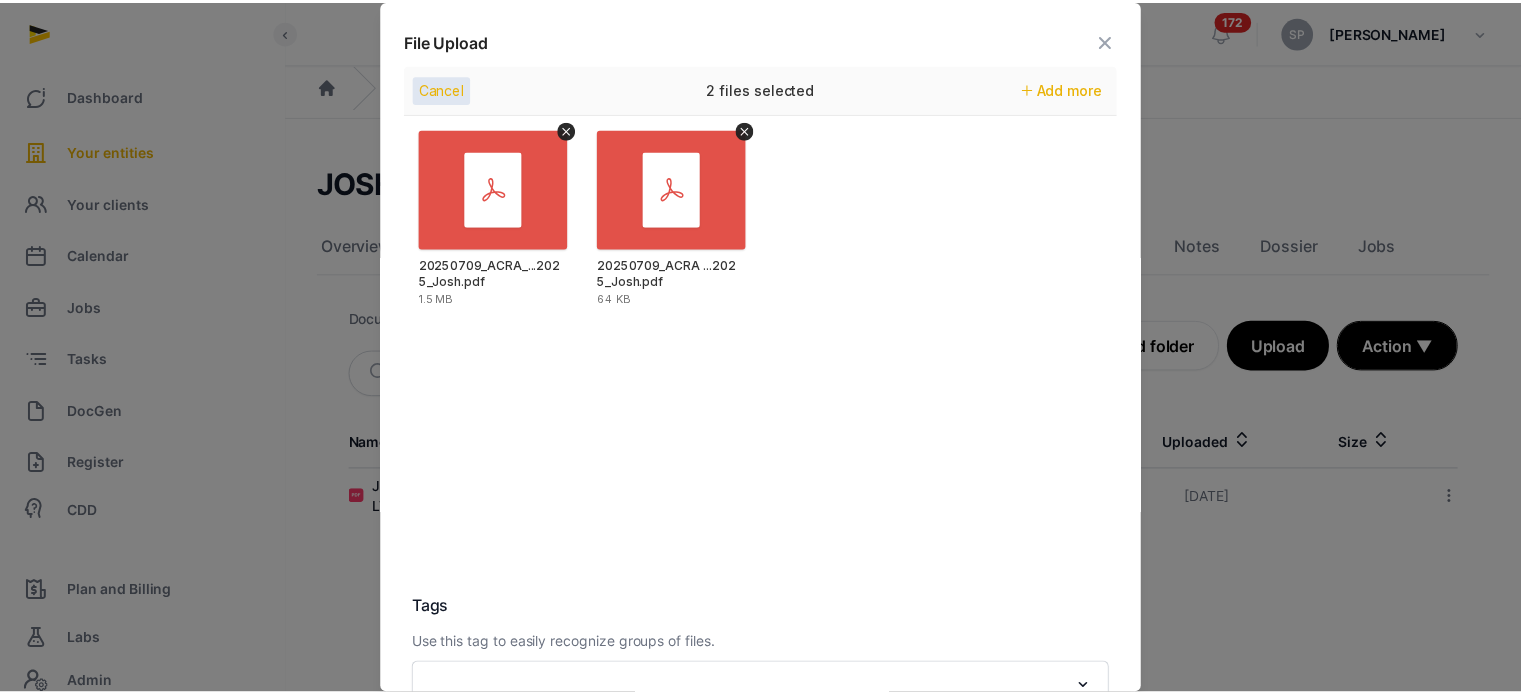 scroll, scrollTop: 282, scrollLeft: 0, axis: vertical 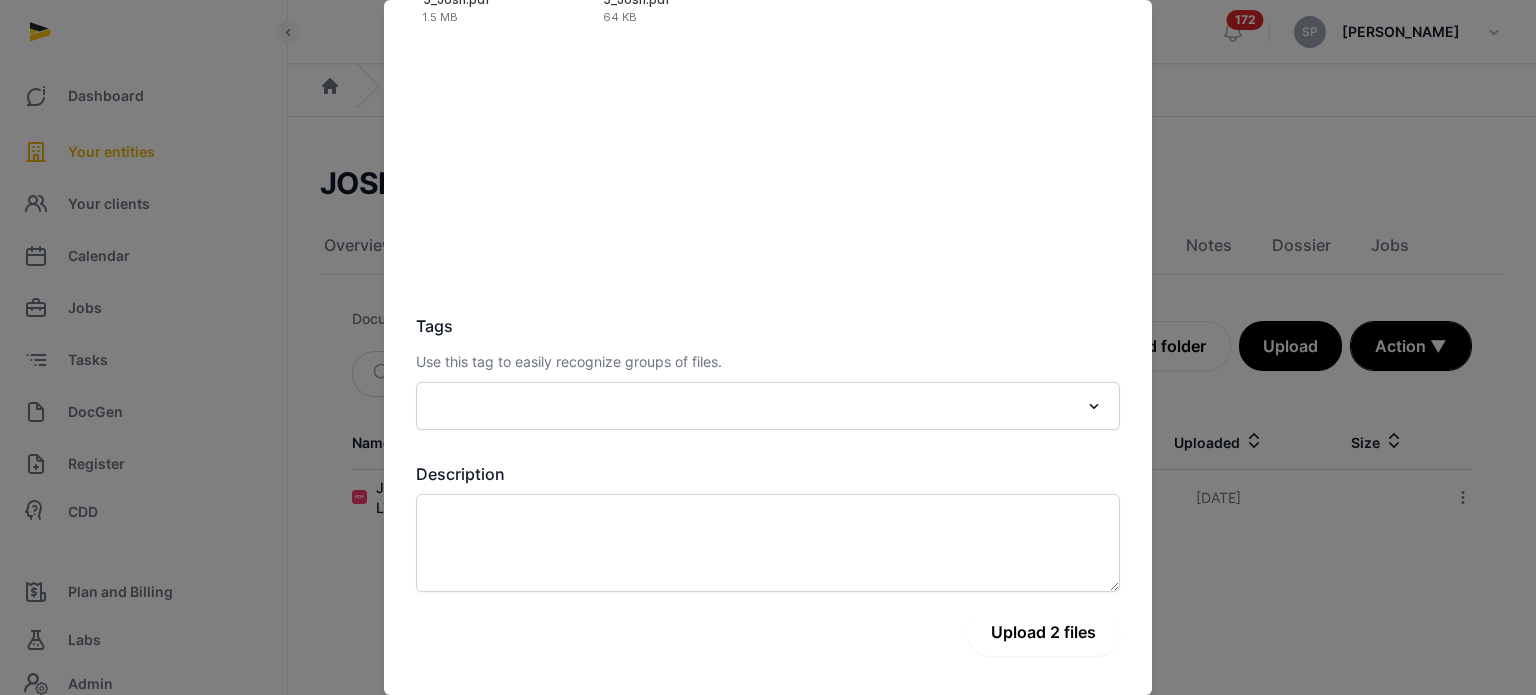 click on "Upload 2 files" at bounding box center [1043, 632] 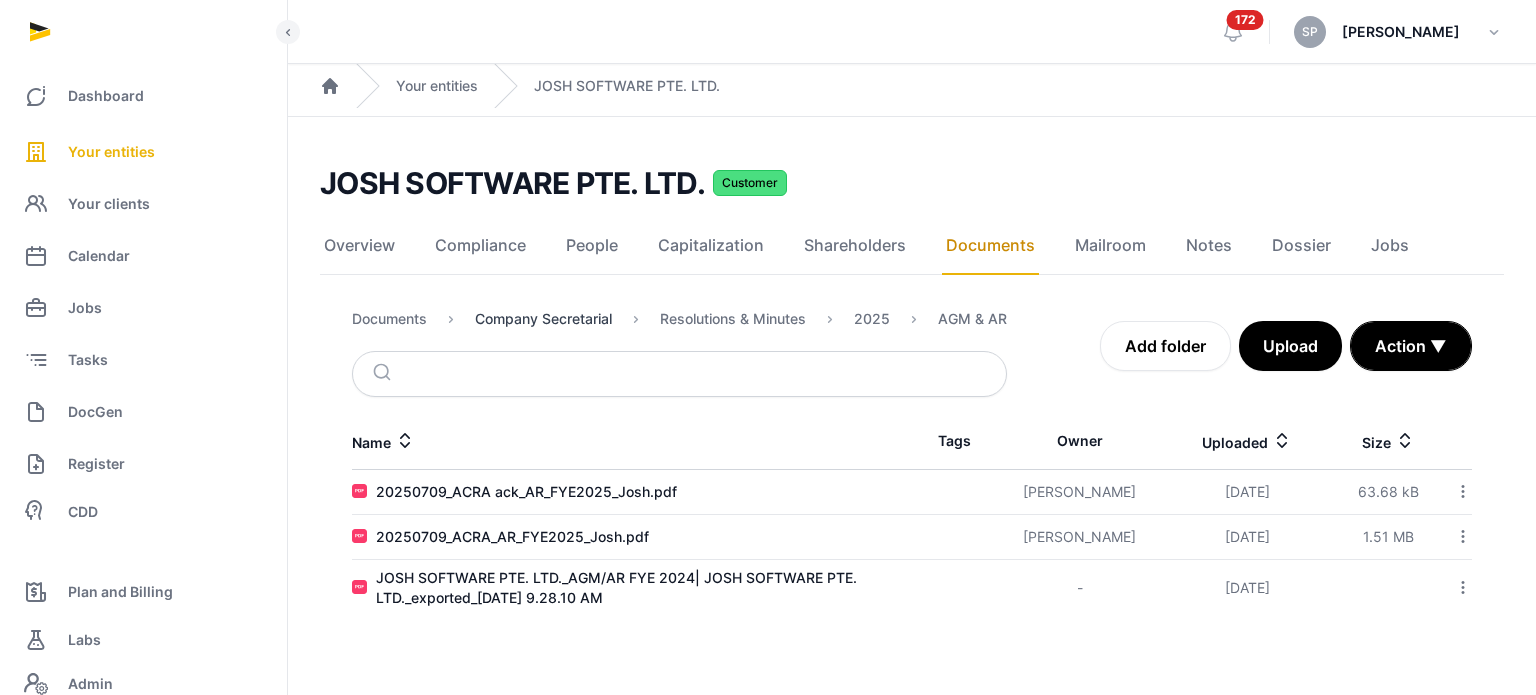 click on "Company Secretarial" at bounding box center (543, 319) 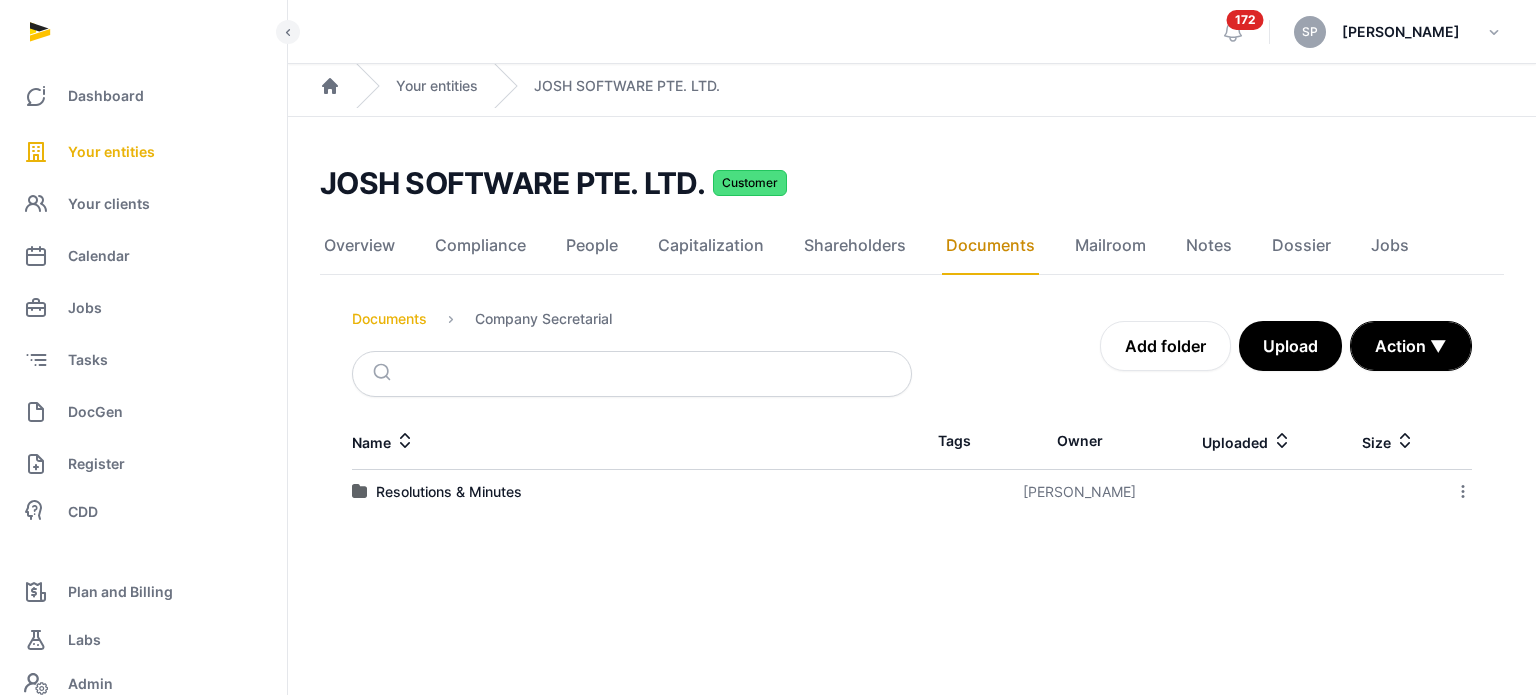 click on "Documents" at bounding box center (389, 319) 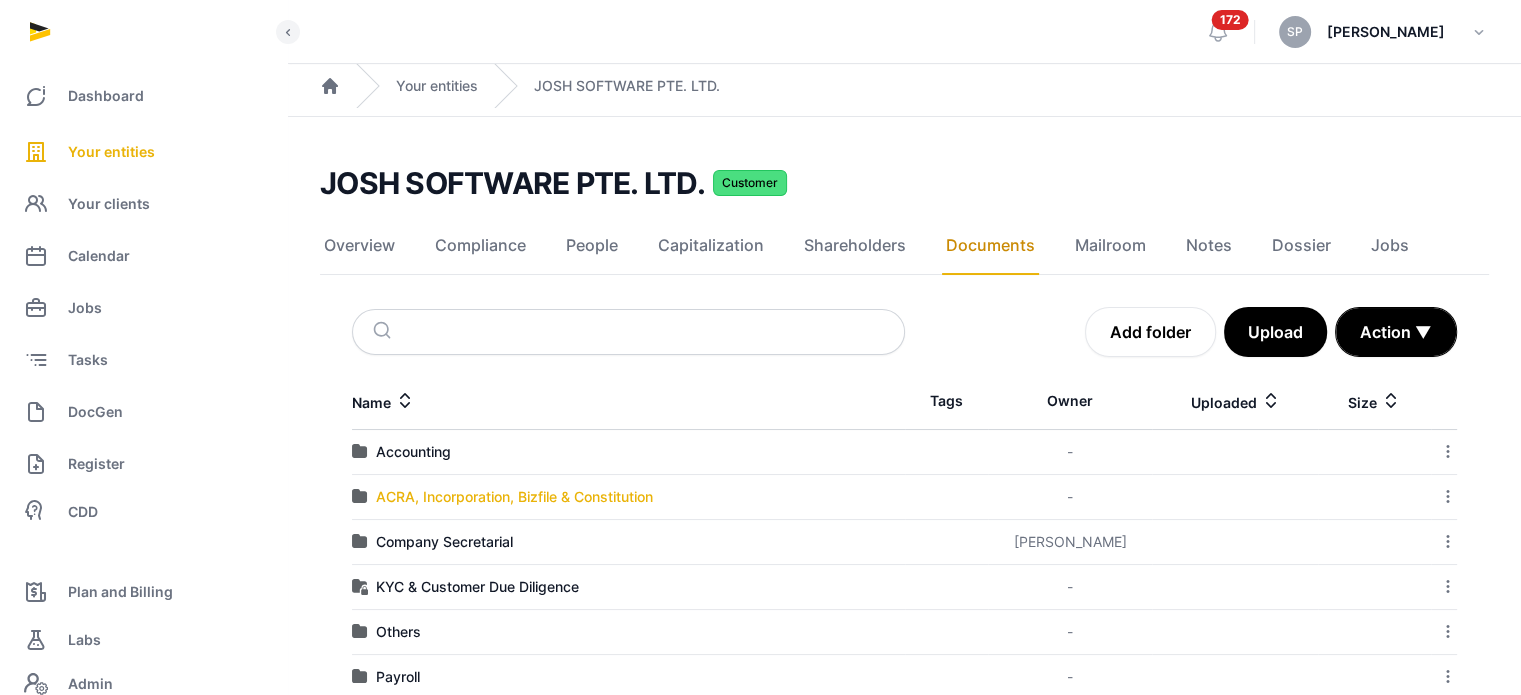 click on "ACRA, Incorporation, Bizfile & Constitution" at bounding box center [514, 497] 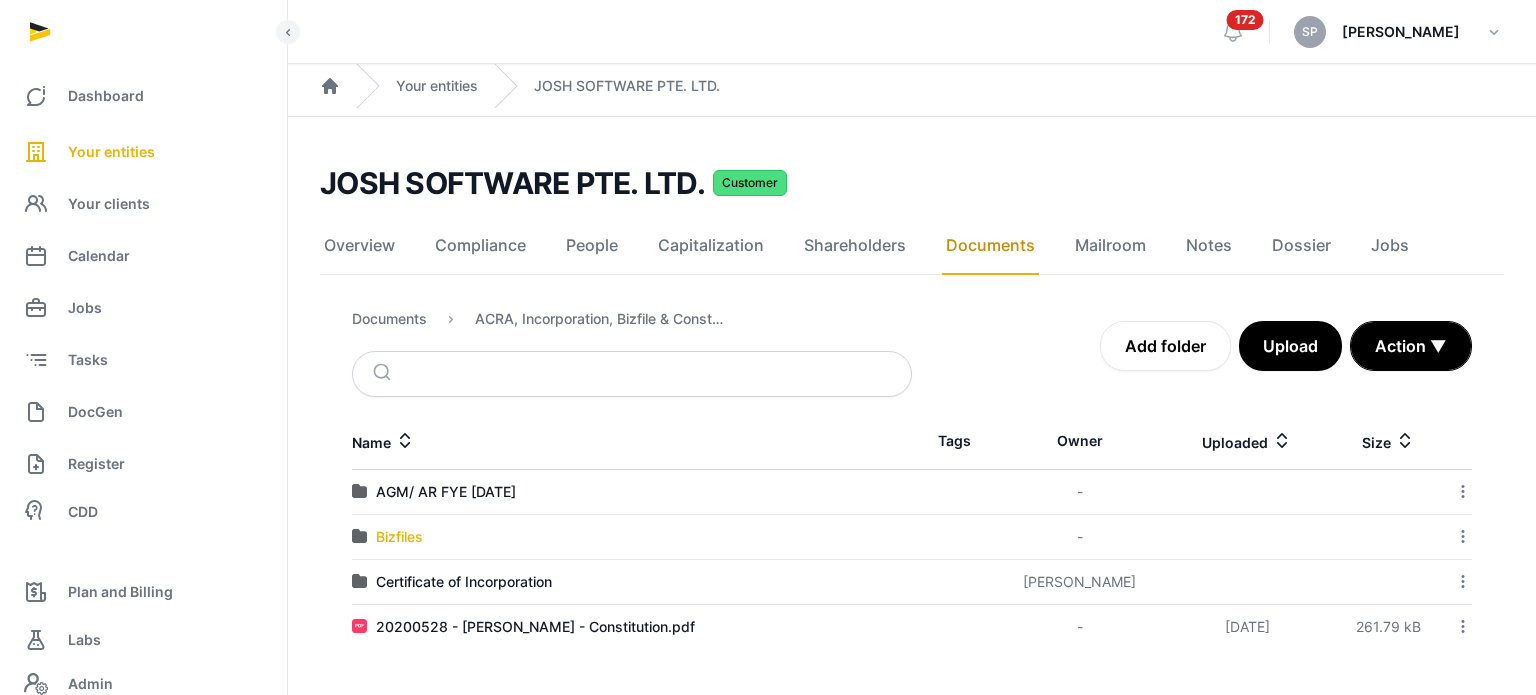 click on "Bizfiles" at bounding box center (399, 537) 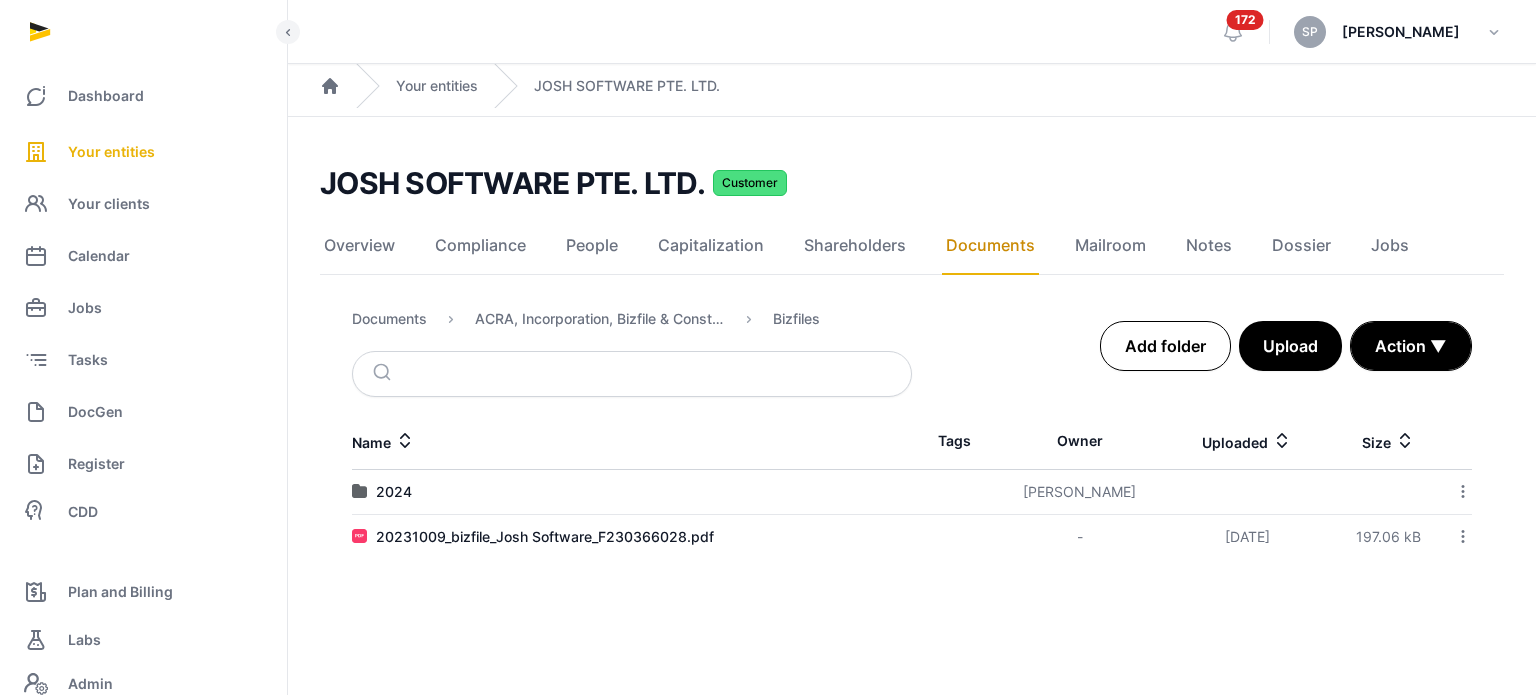 click on "Add folder" at bounding box center (1165, 346) 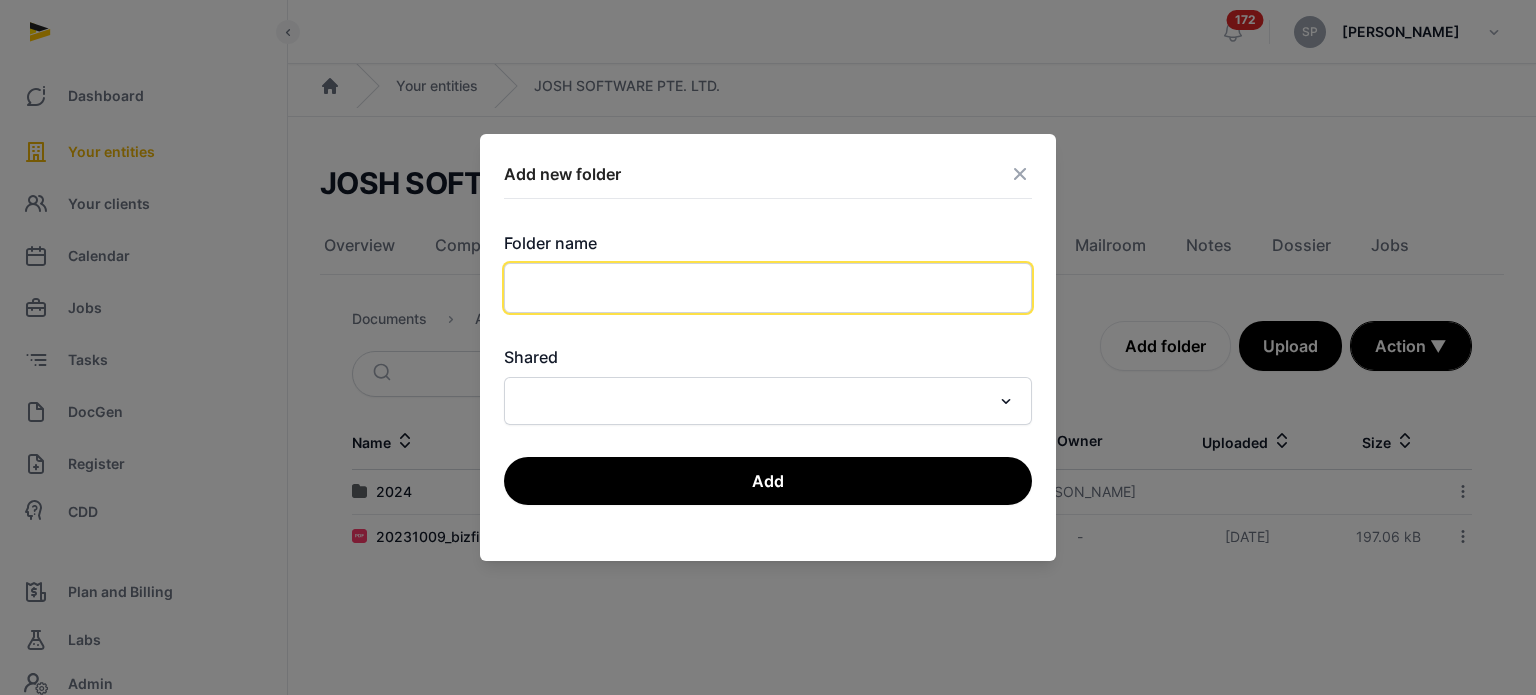 click 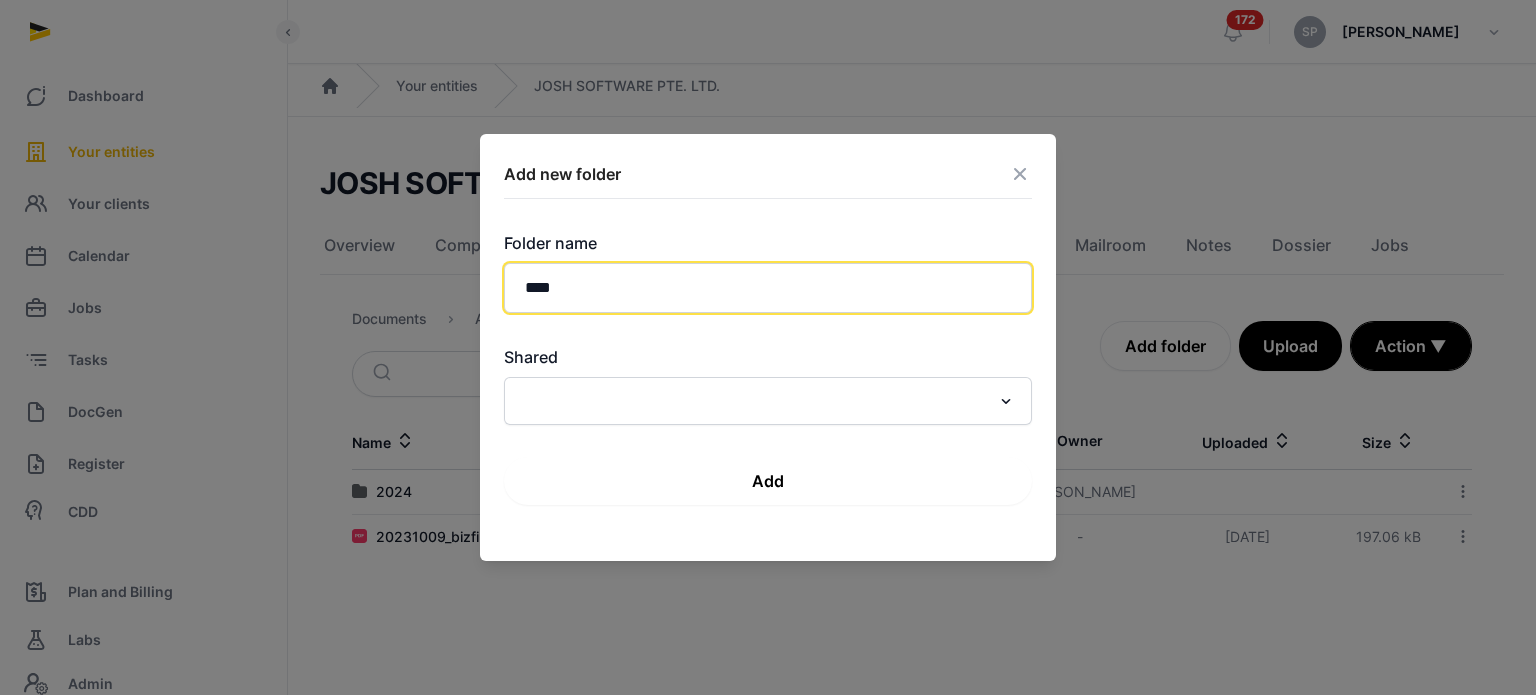 type on "****" 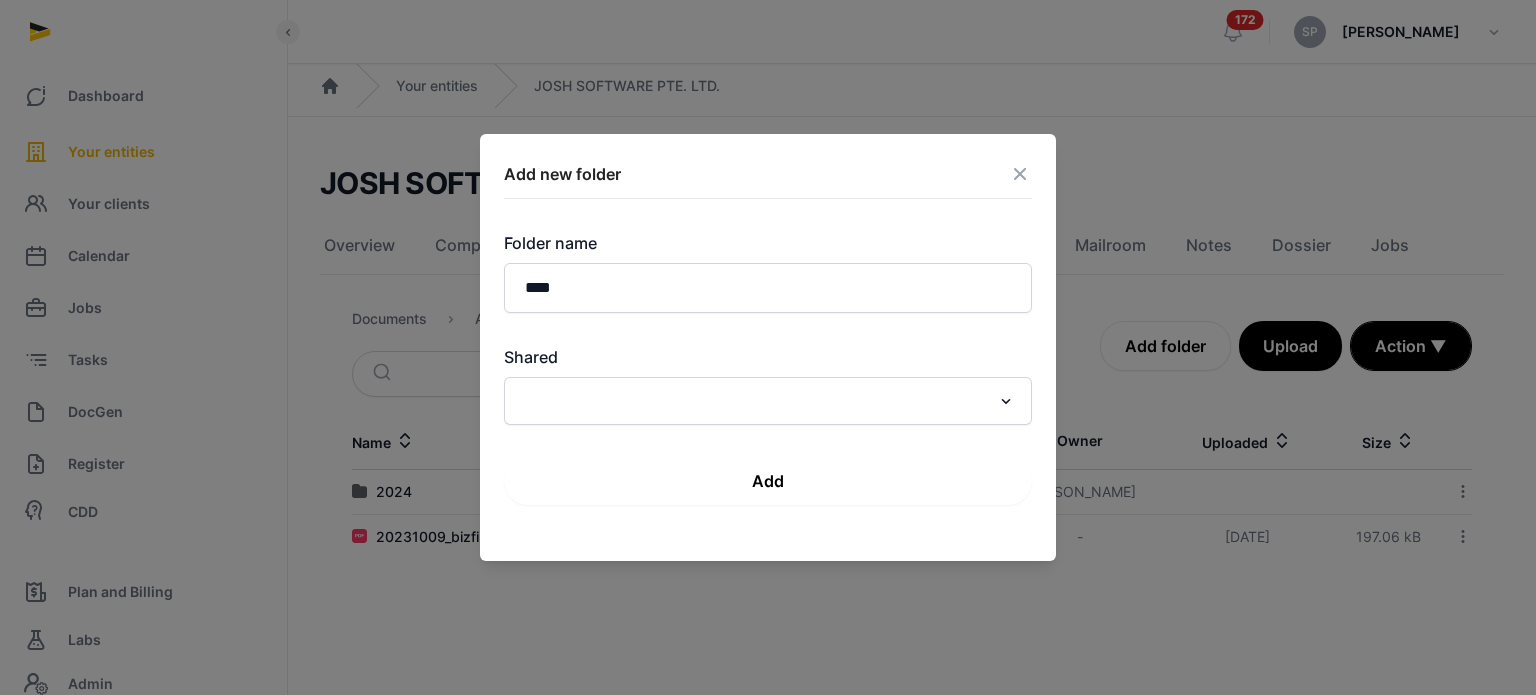 click on "Add" at bounding box center [768, 481] 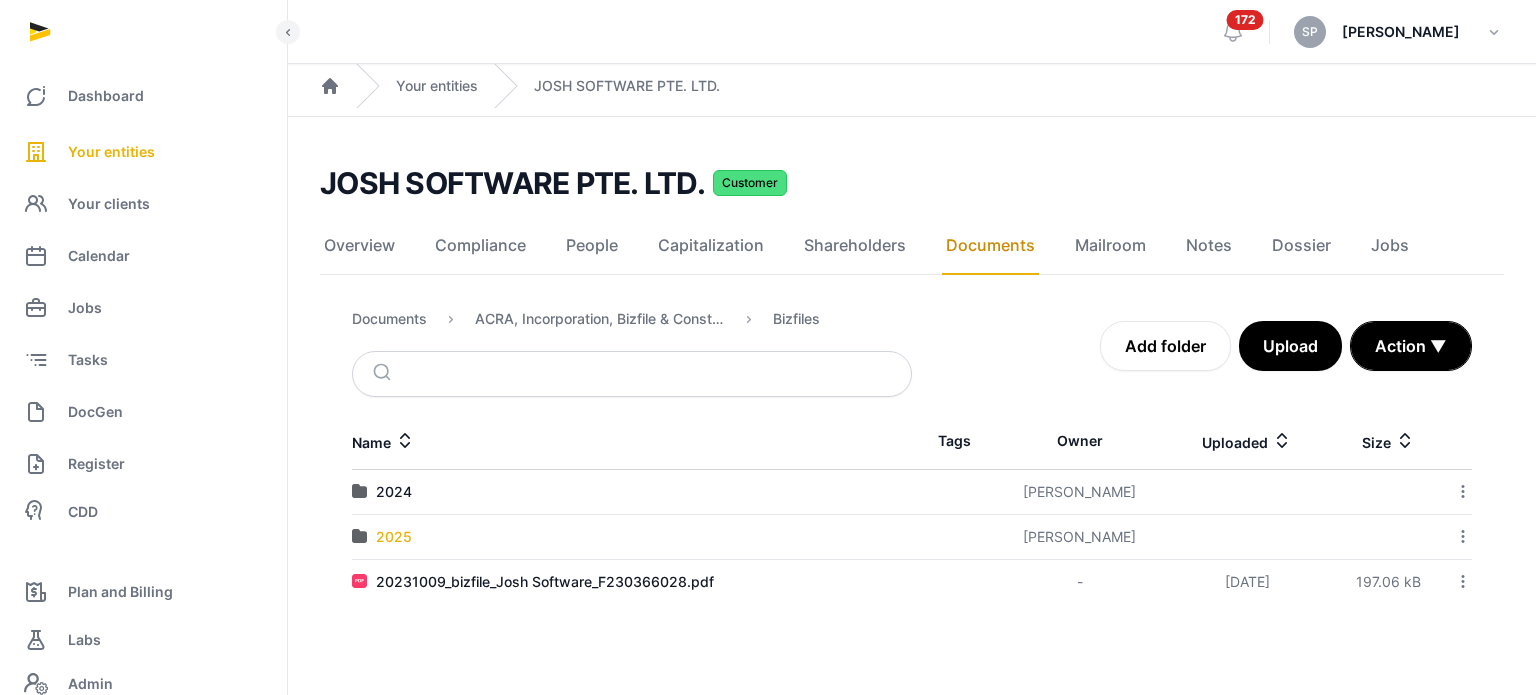 click on "2025" at bounding box center [394, 537] 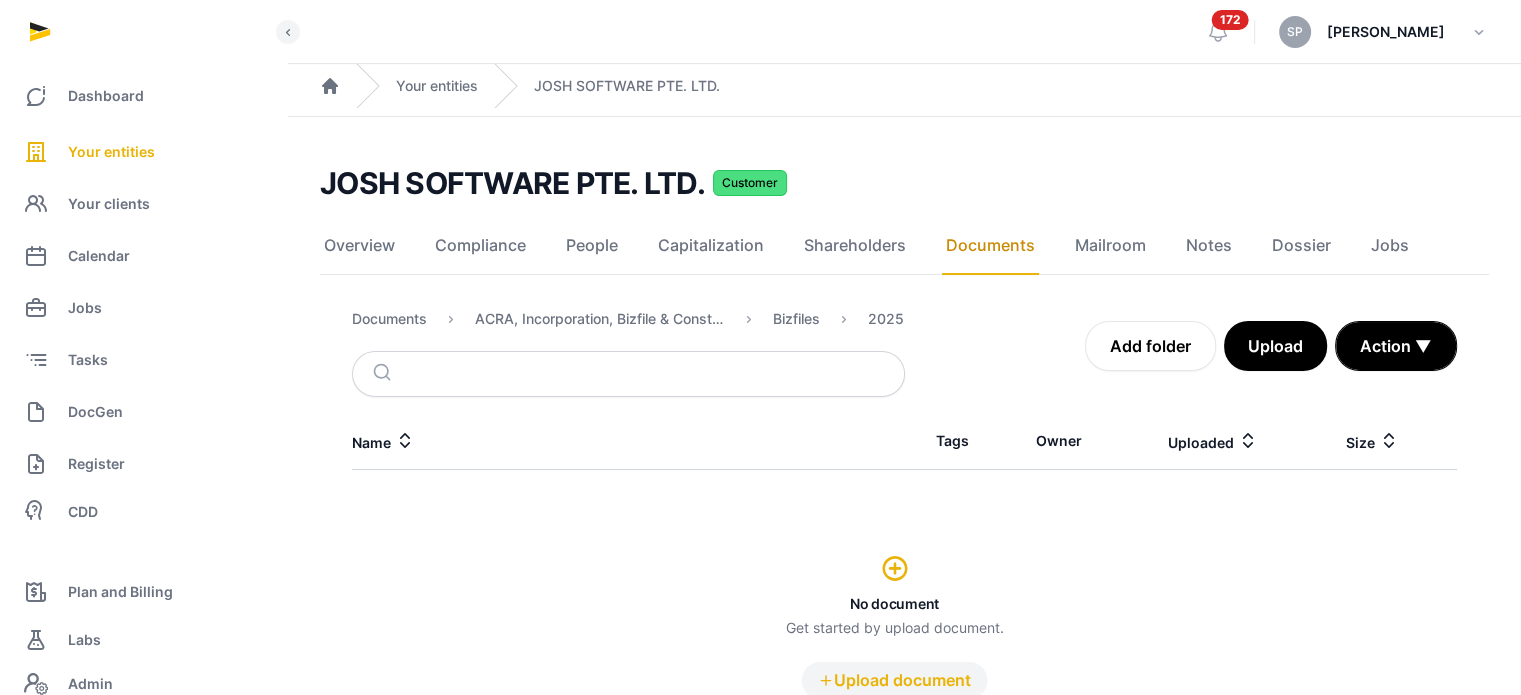 click on "Upload document" at bounding box center [894, 680] 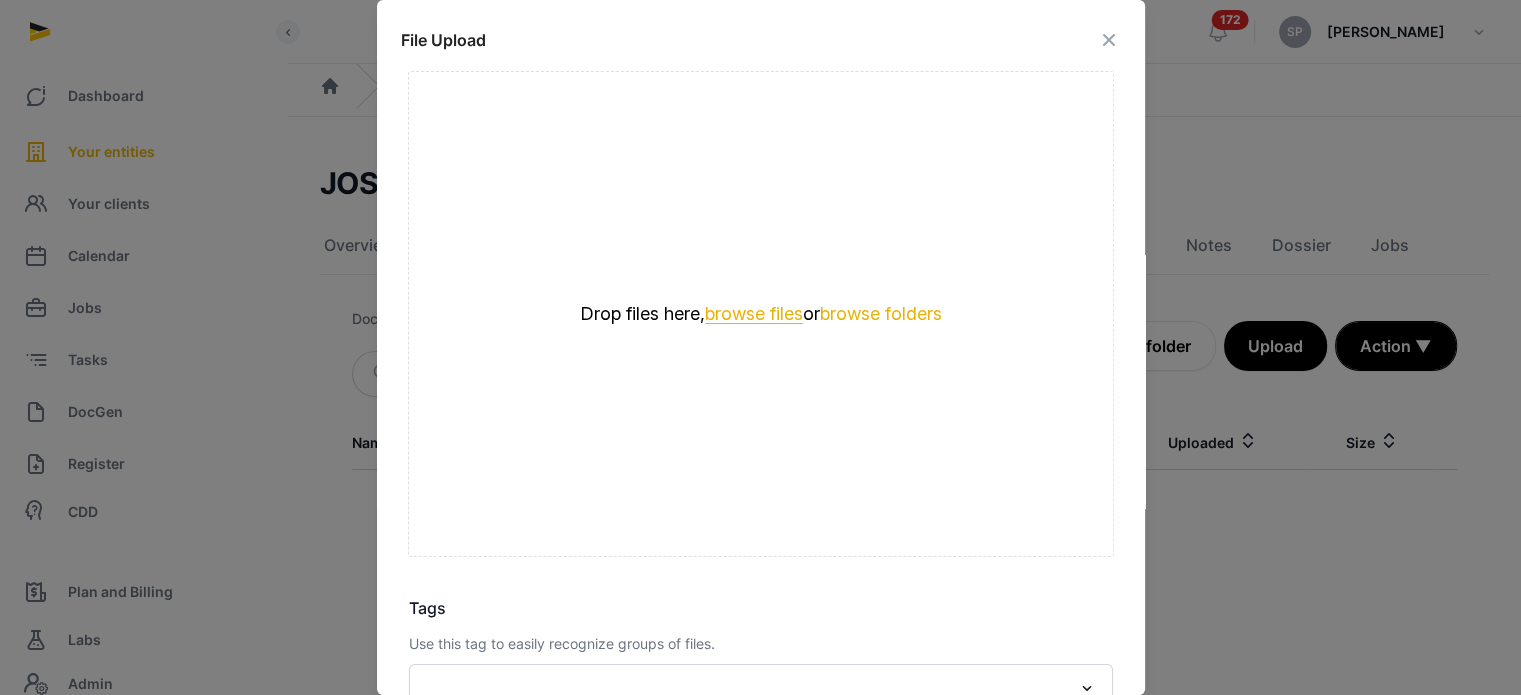 click on "browse files" at bounding box center [754, 314] 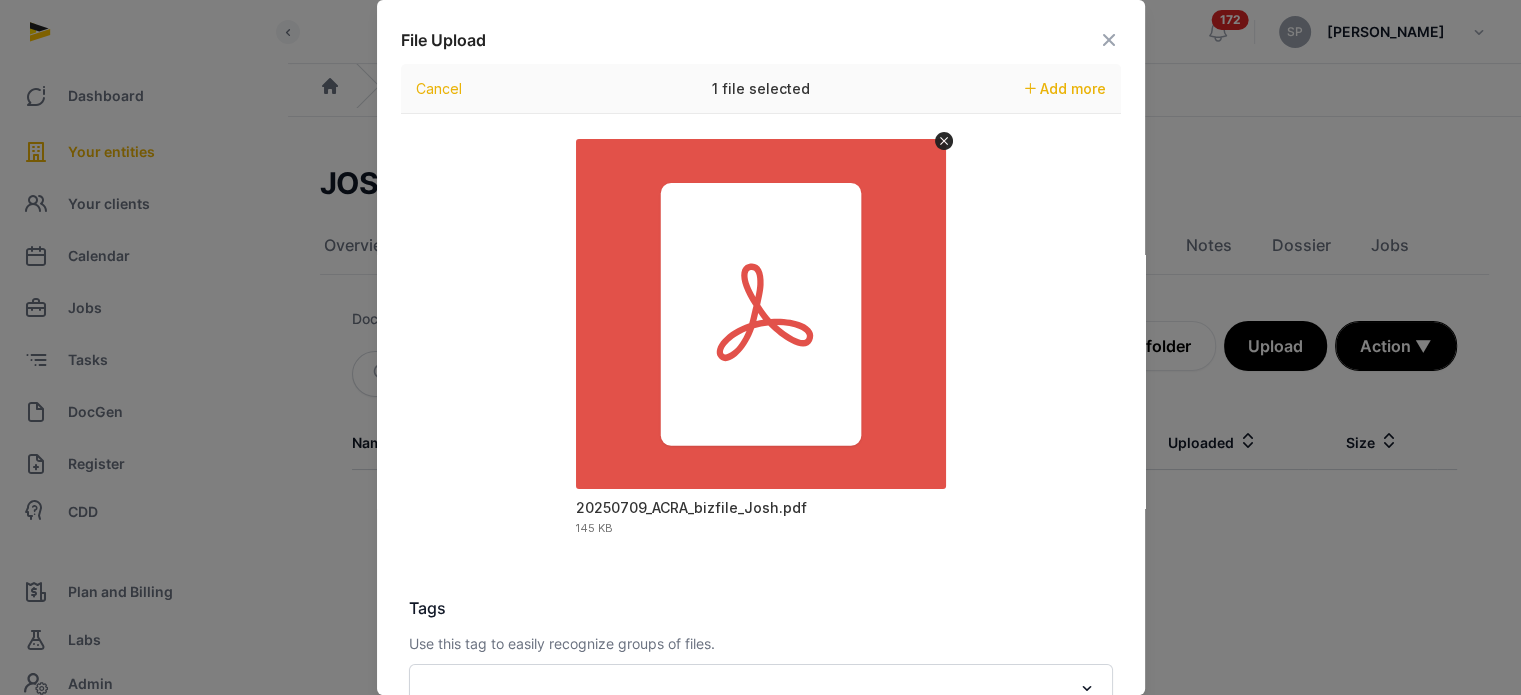click on "File Upload Drop your files here Cancel 1 file selected Add more 20250709_ACRA_bizfile_Josh.pdf 145 KB Tags Use this tag to easily recognize groups of files. Loading... Description Upload 1 file" at bounding box center (761, 489) 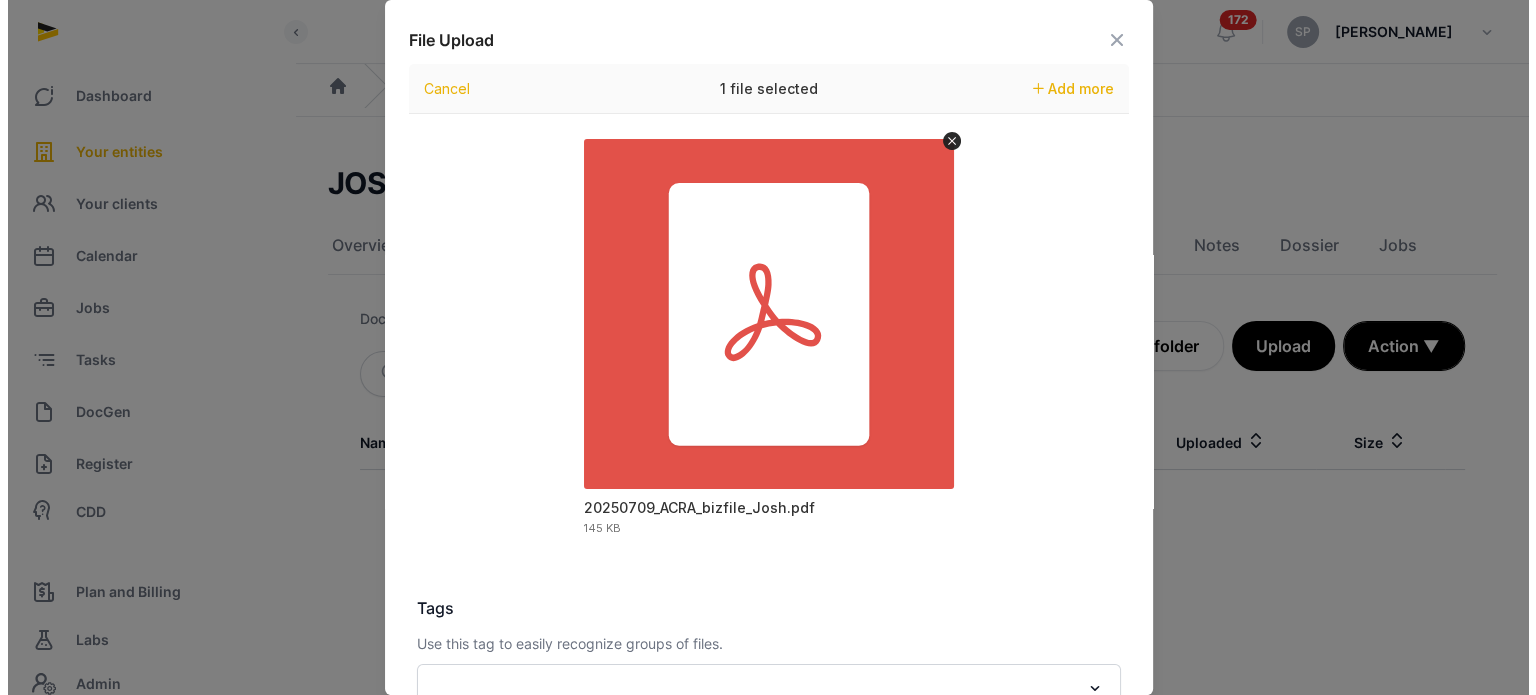 scroll, scrollTop: 282, scrollLeft: 0, axis: vertical 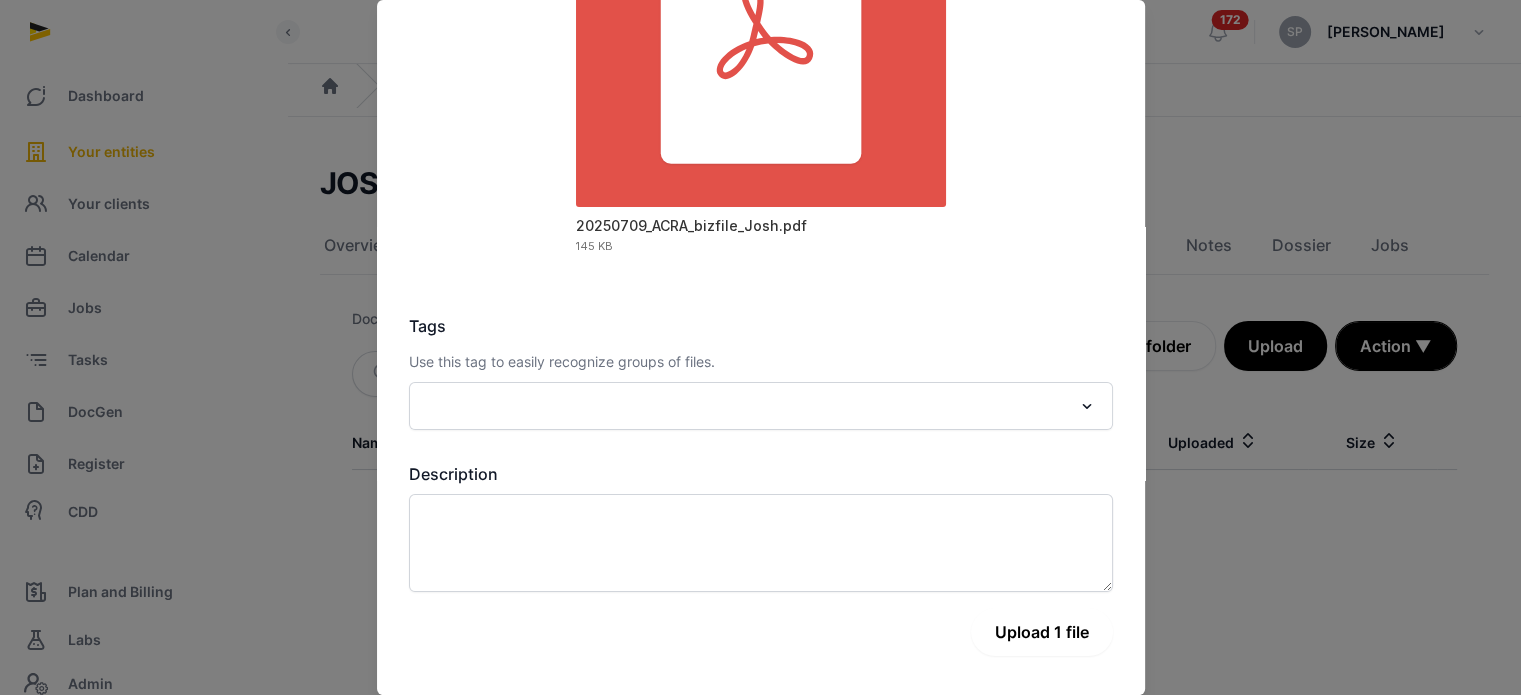 click on "Upload 1 file" at bounding box center (1042, 632) 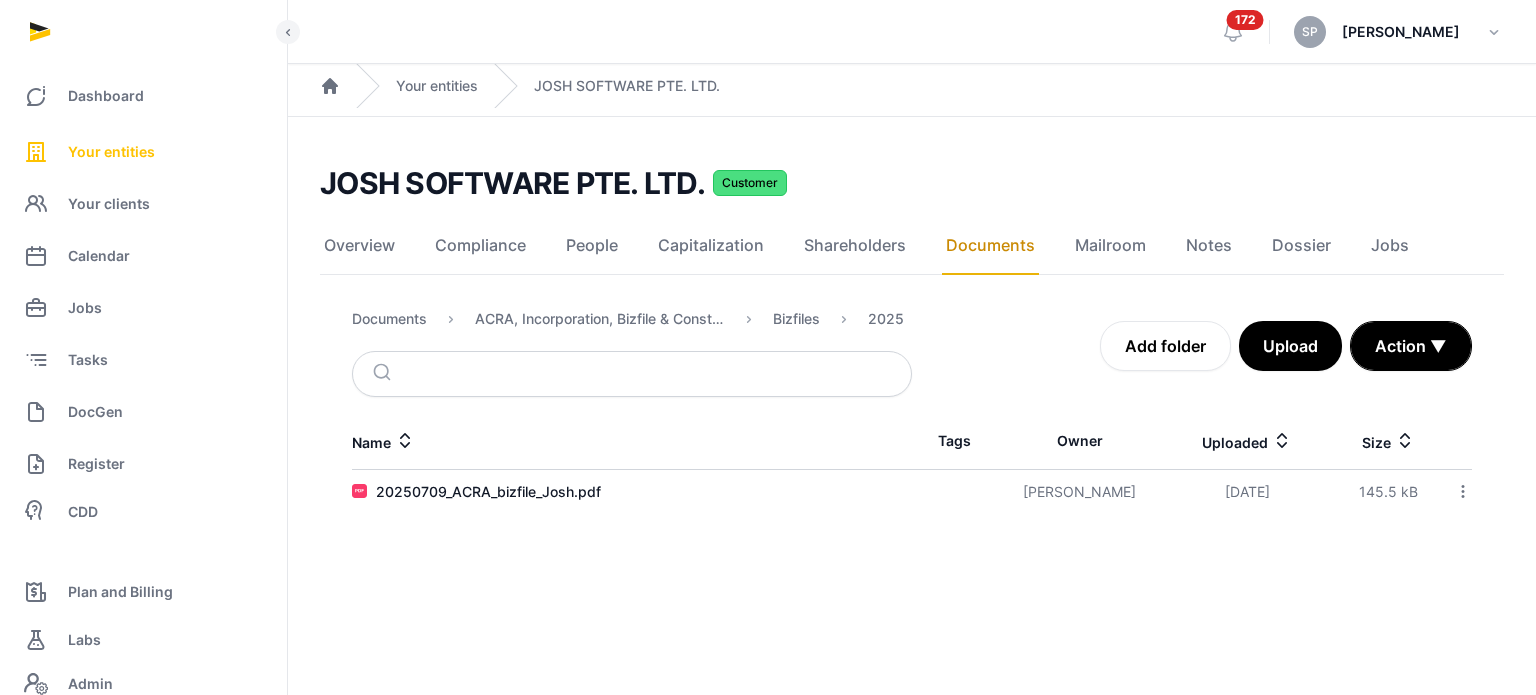 click on "Your entities" at bounding box center [111, 152] 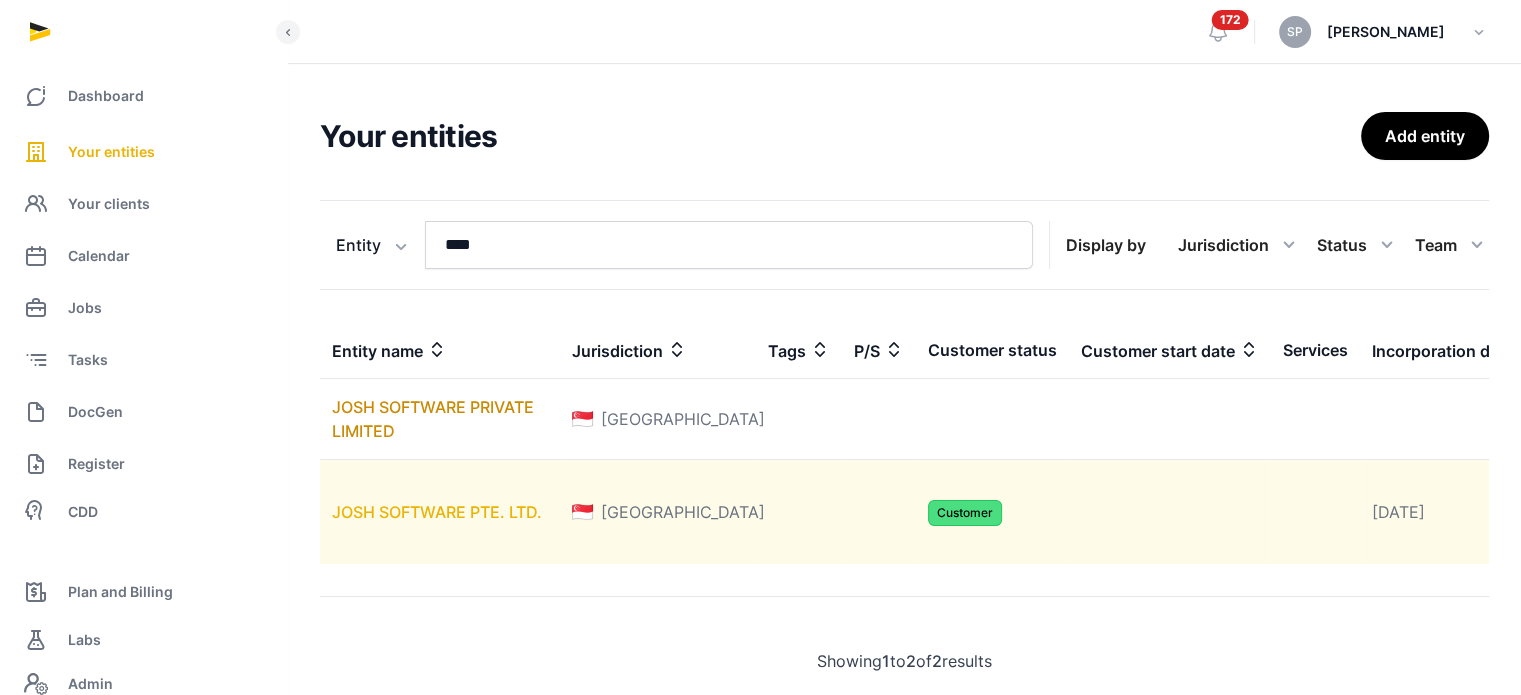 click on "JOSH SOFTWARE PTE. LTD." at bounding box center (437, 512) 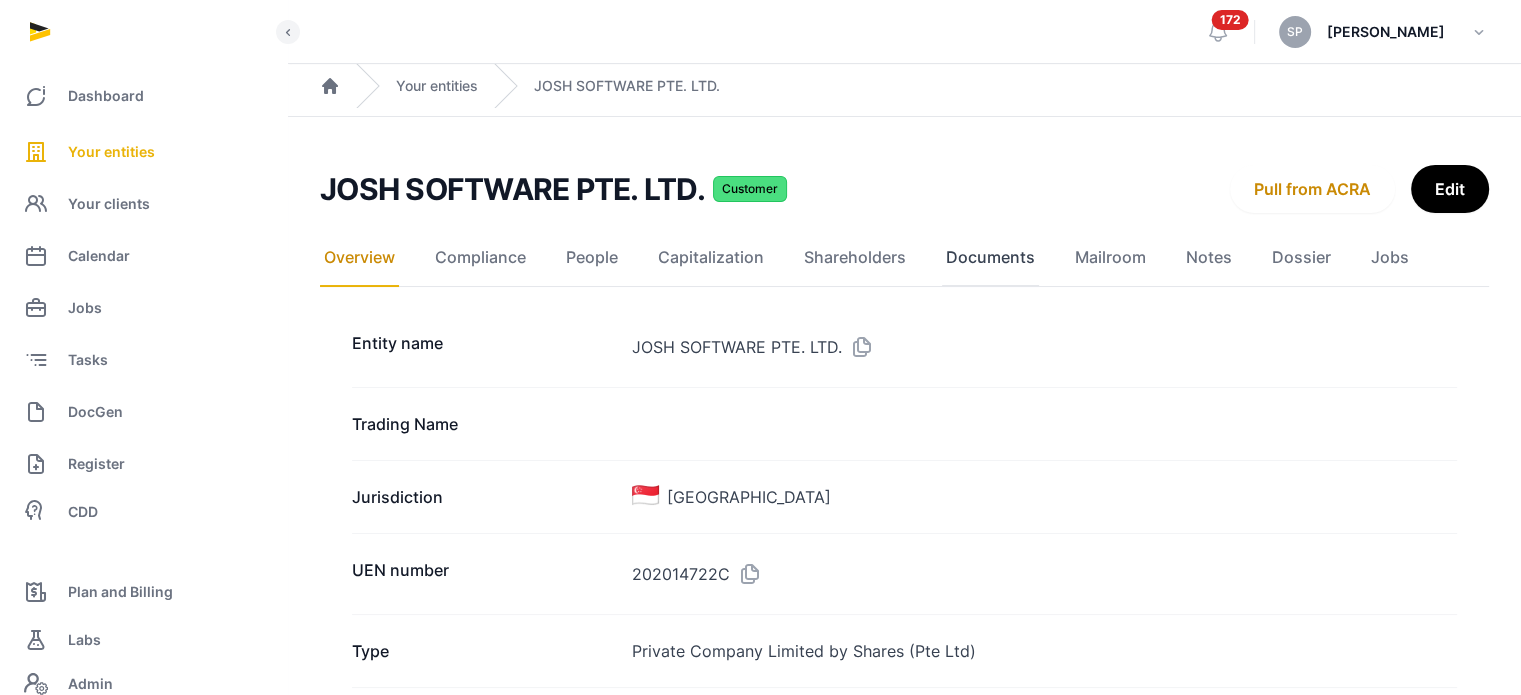 click on "Documents" 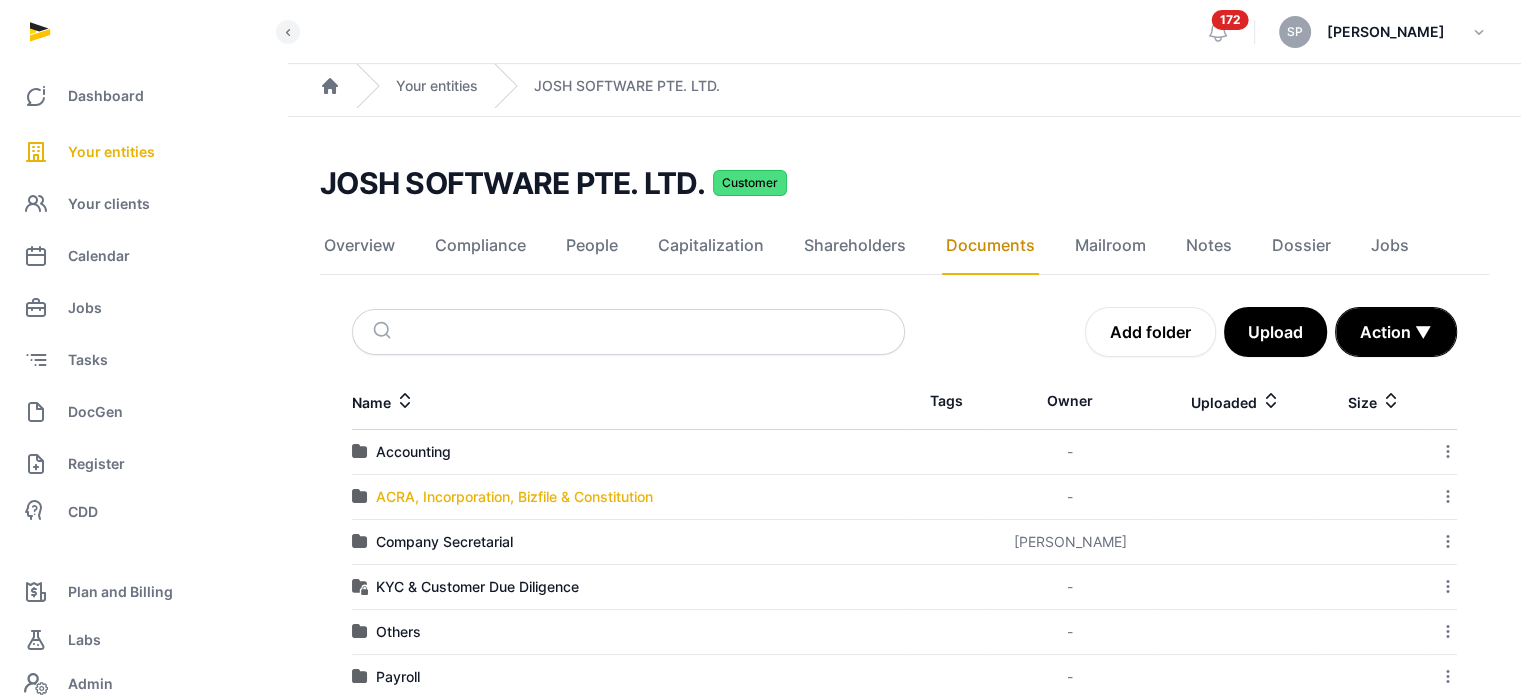 click on "ACRA, Incorporation, Bizfile & Constitution" at bounding box center (514, 497) 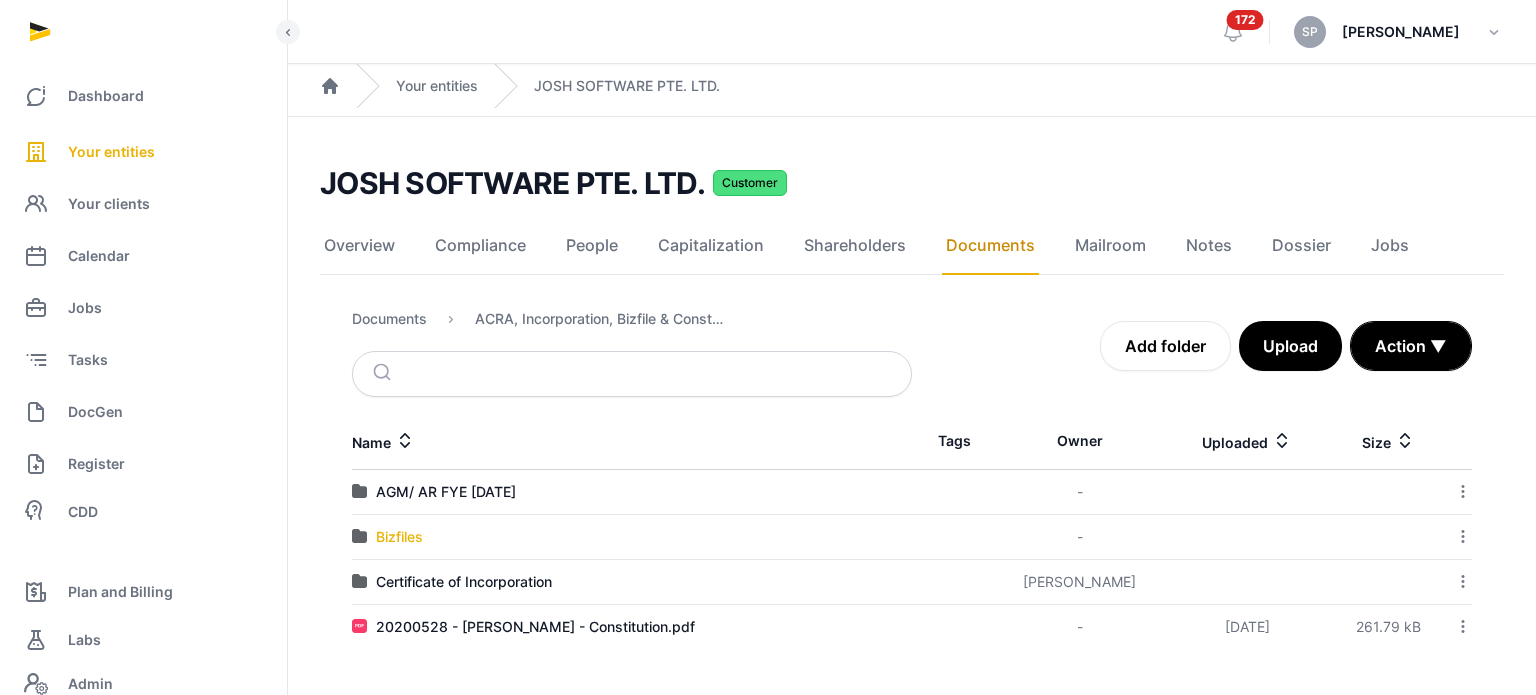 click on "Bizfiles" at bounding box center (399, 537) 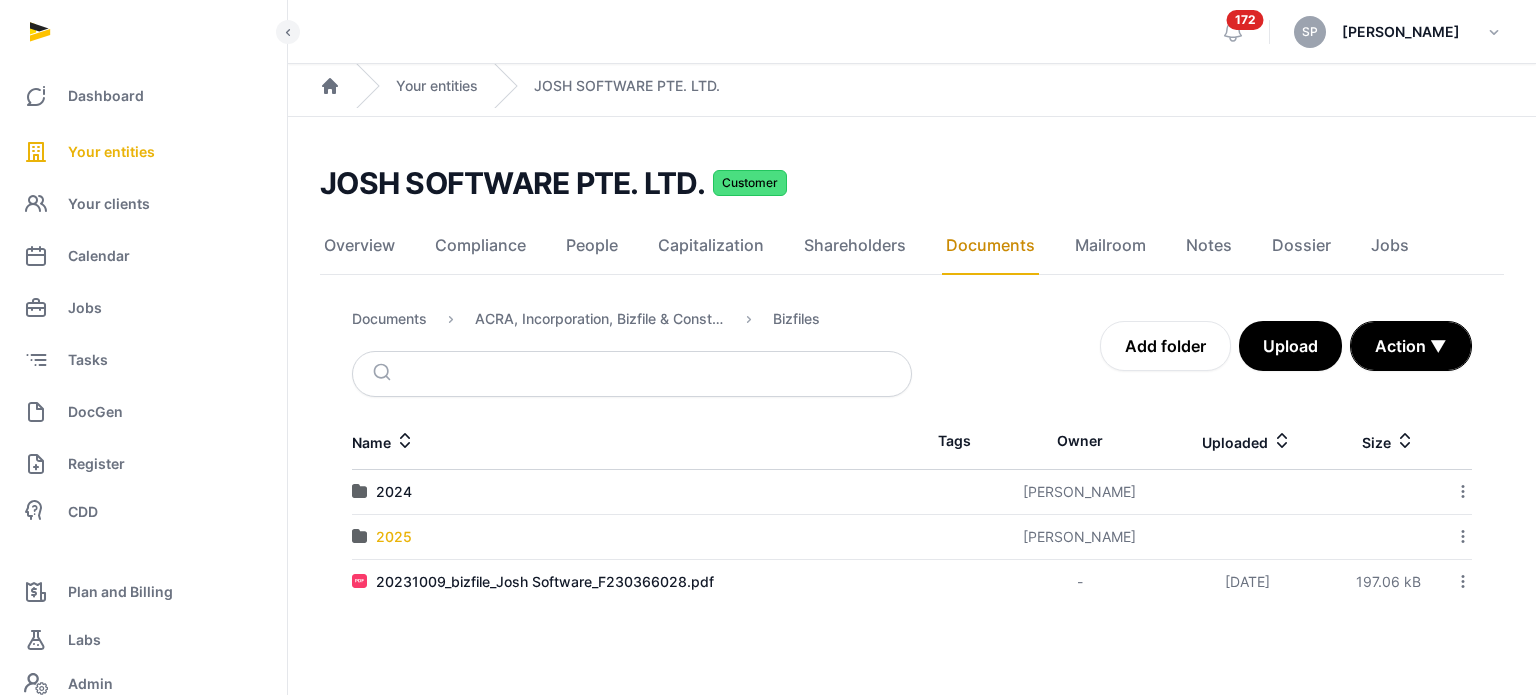 click on "2025" at bounding box center (394, 537) 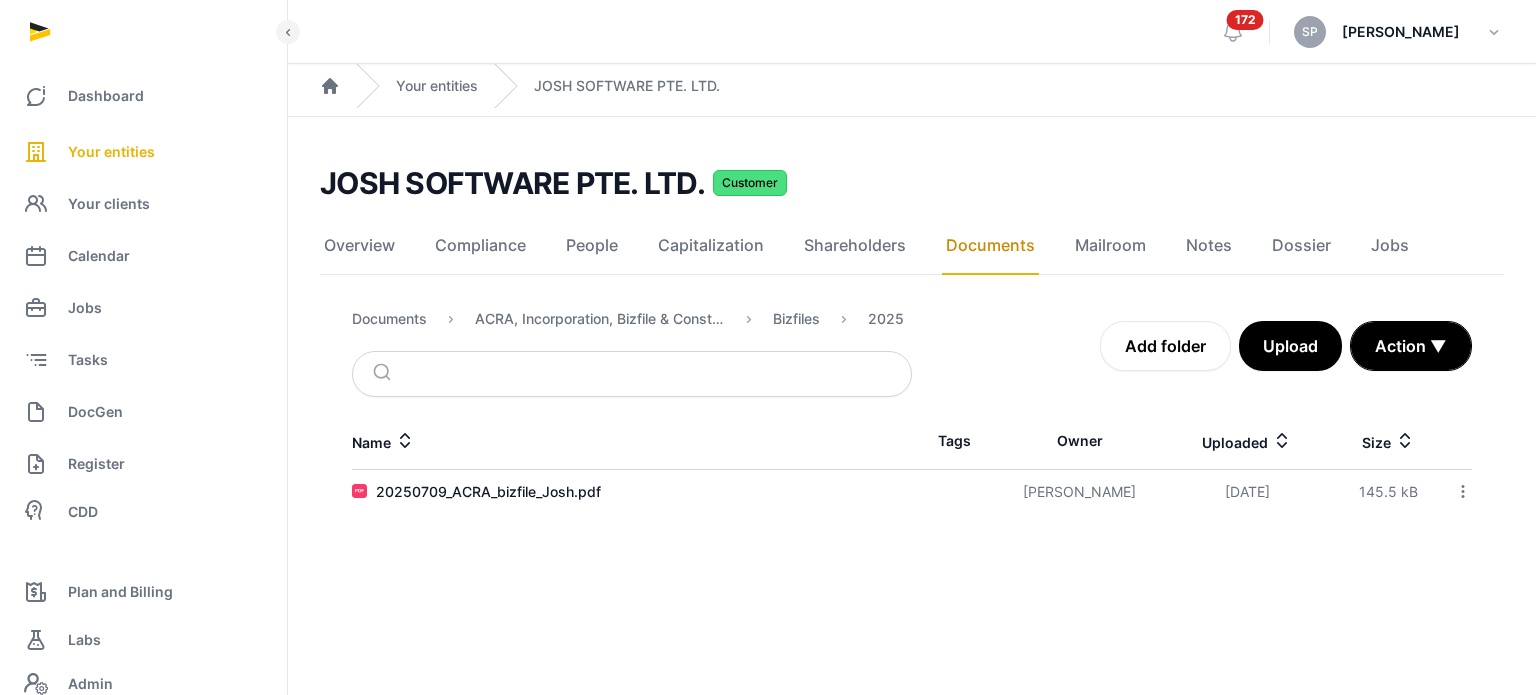 click 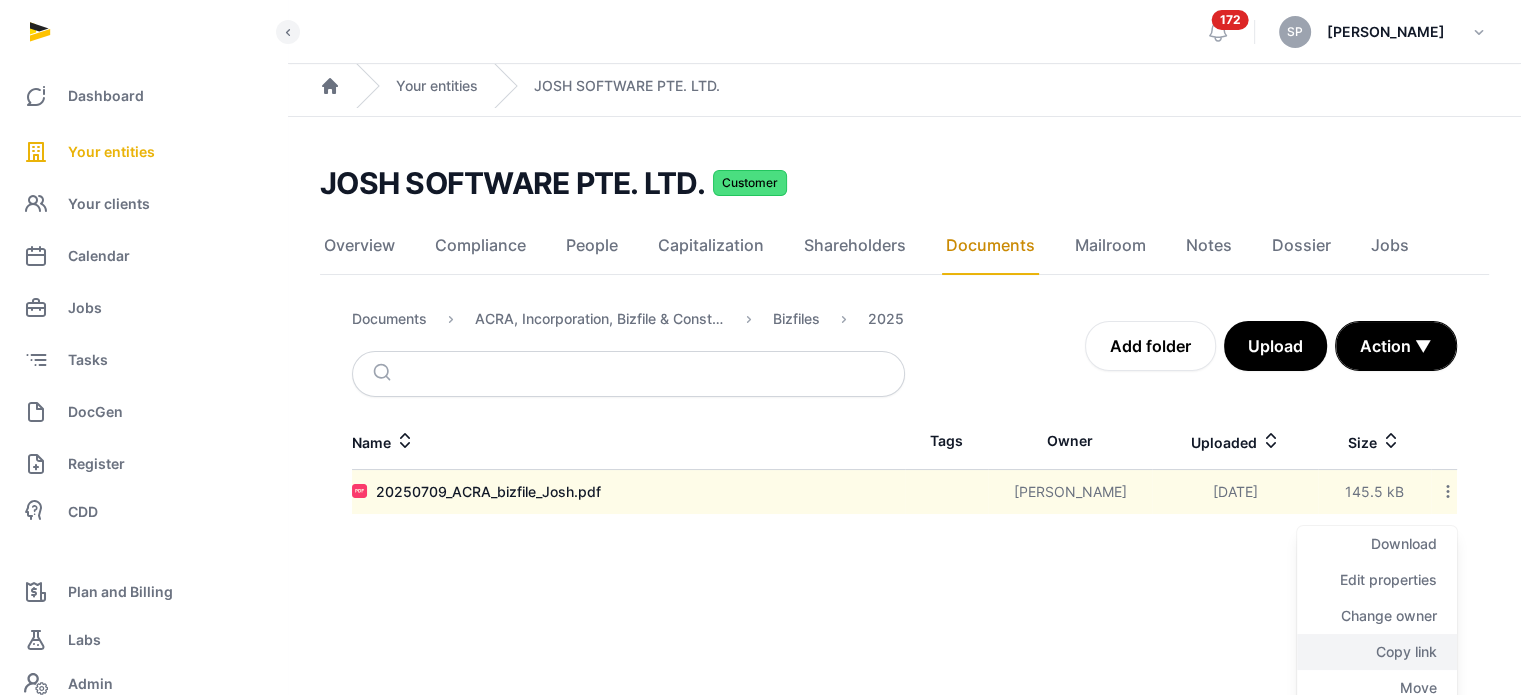 click on "Copy link" 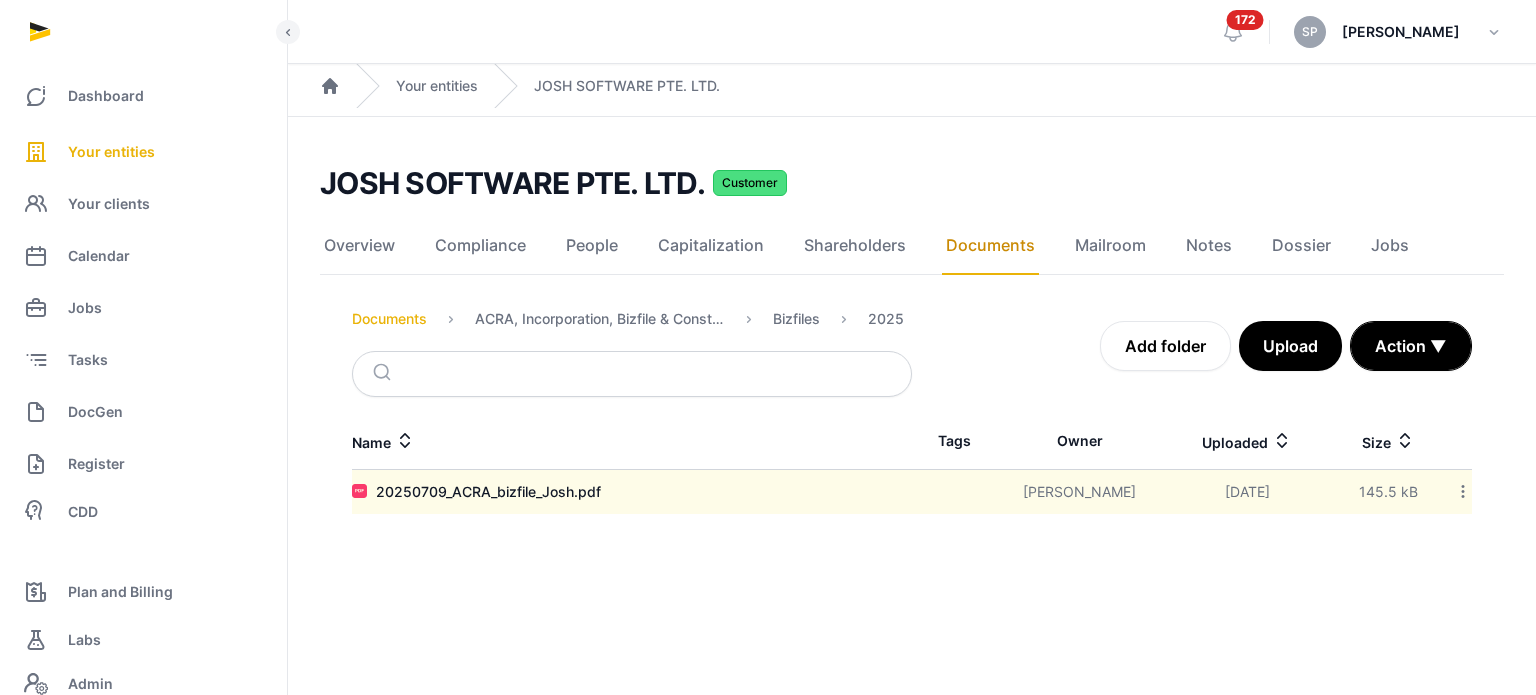 click on "Documents" at bounding box center (389, 319) 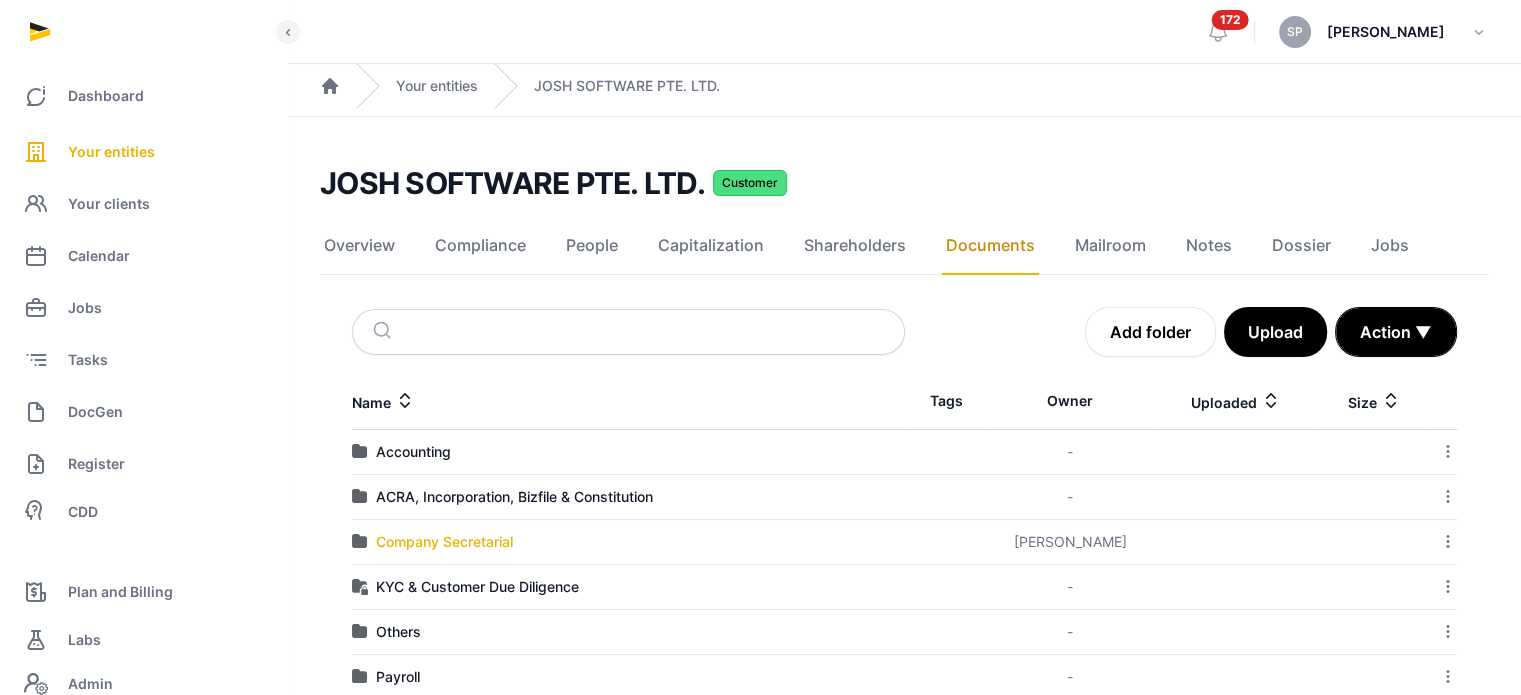 click on "Company Secretarial" at bounding box center (444, 542) 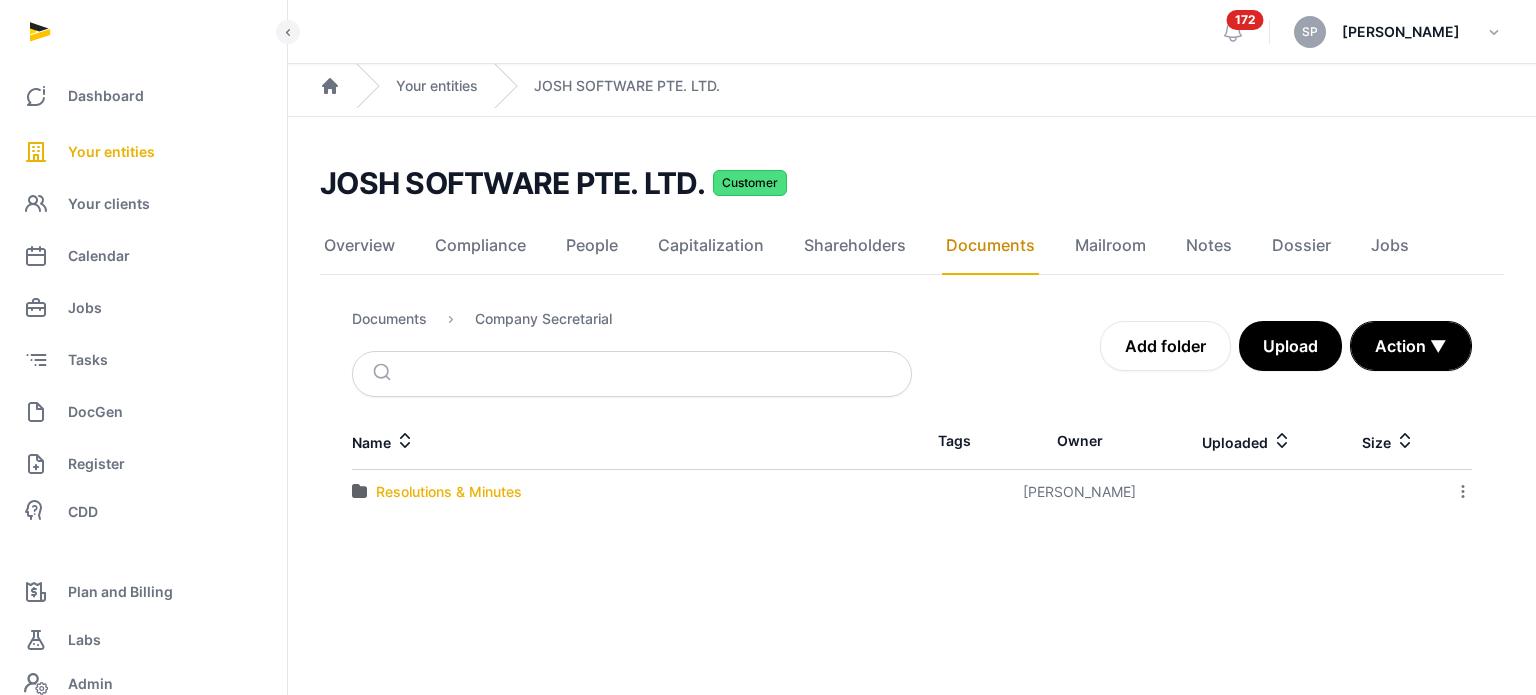 click on "Resolutions & Minutes" at bounding box center [449, 492] 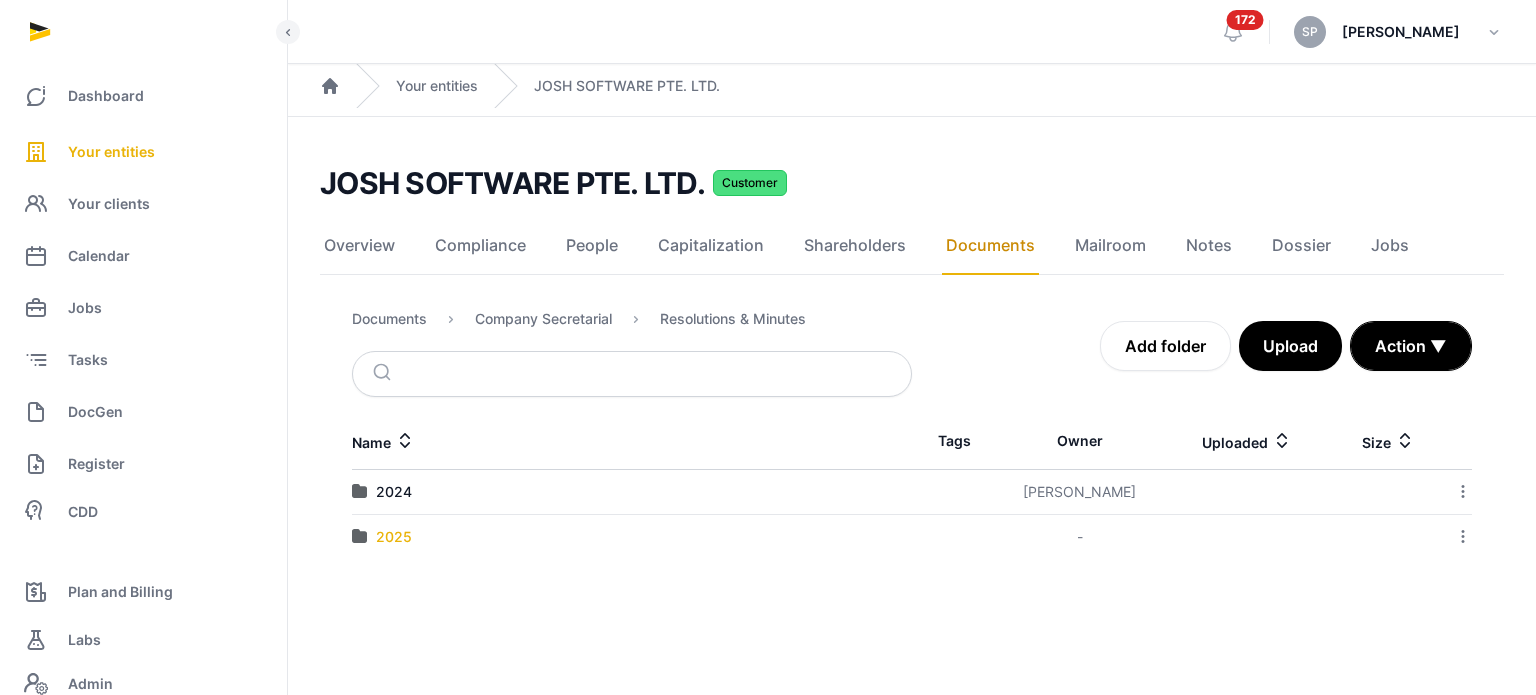 click on "2025" at bounding box center (394, 537) 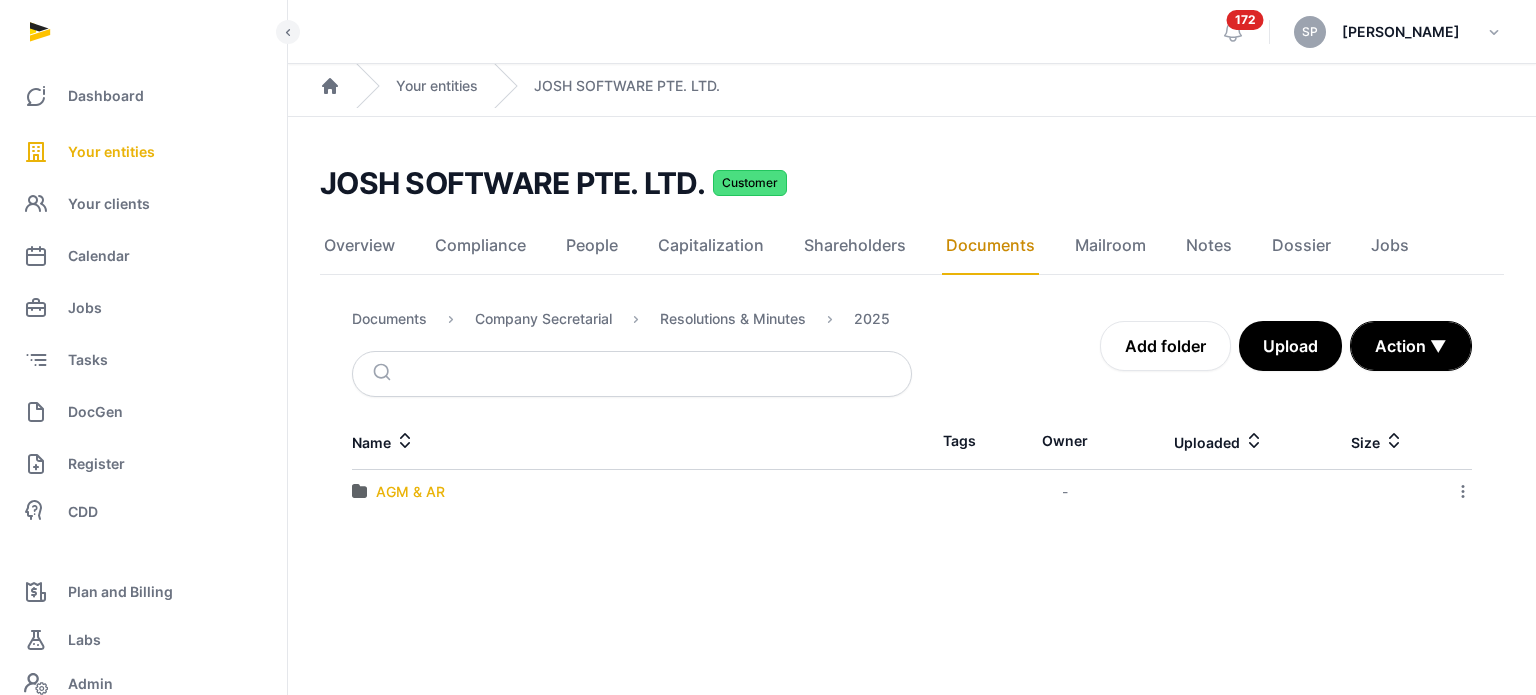 click on "AGM & AR" at bounding box center (410, 492) 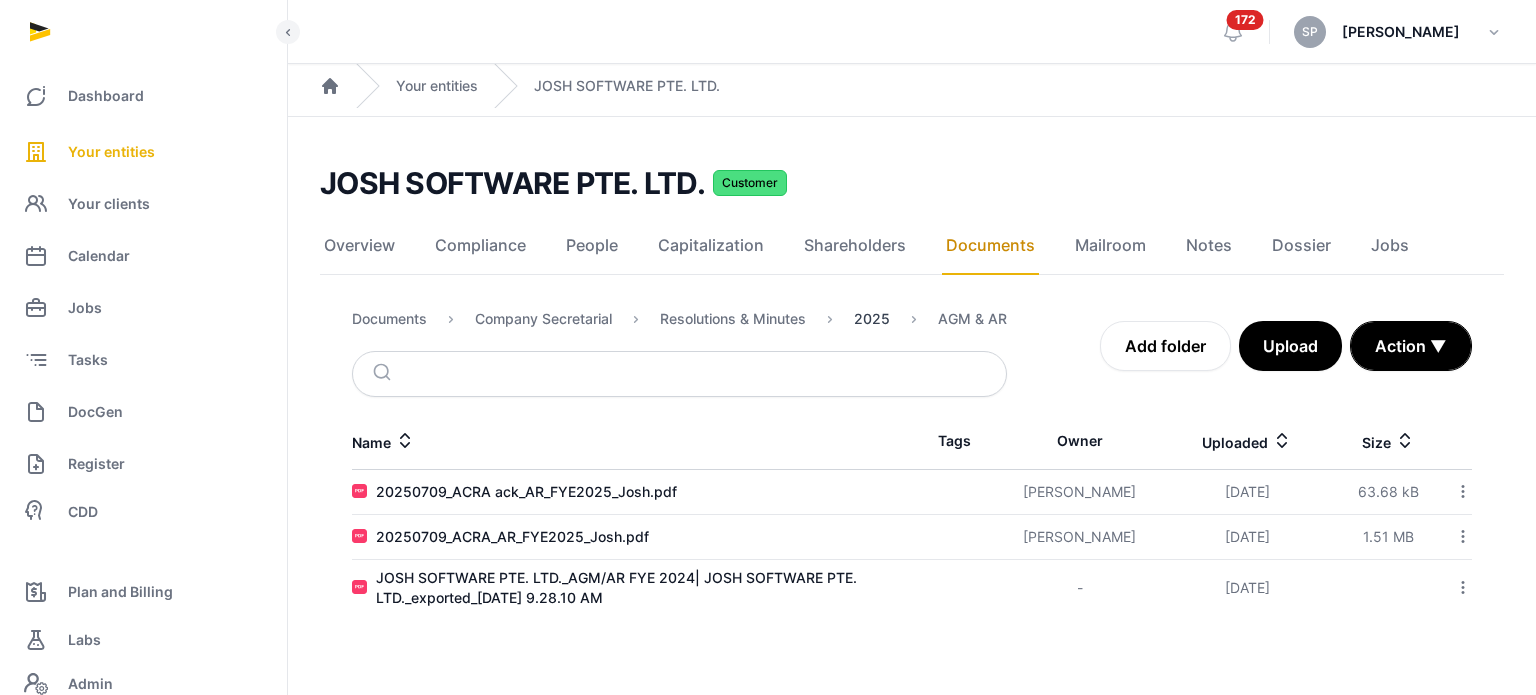 click on "2025" at bounding box center (872, 319) 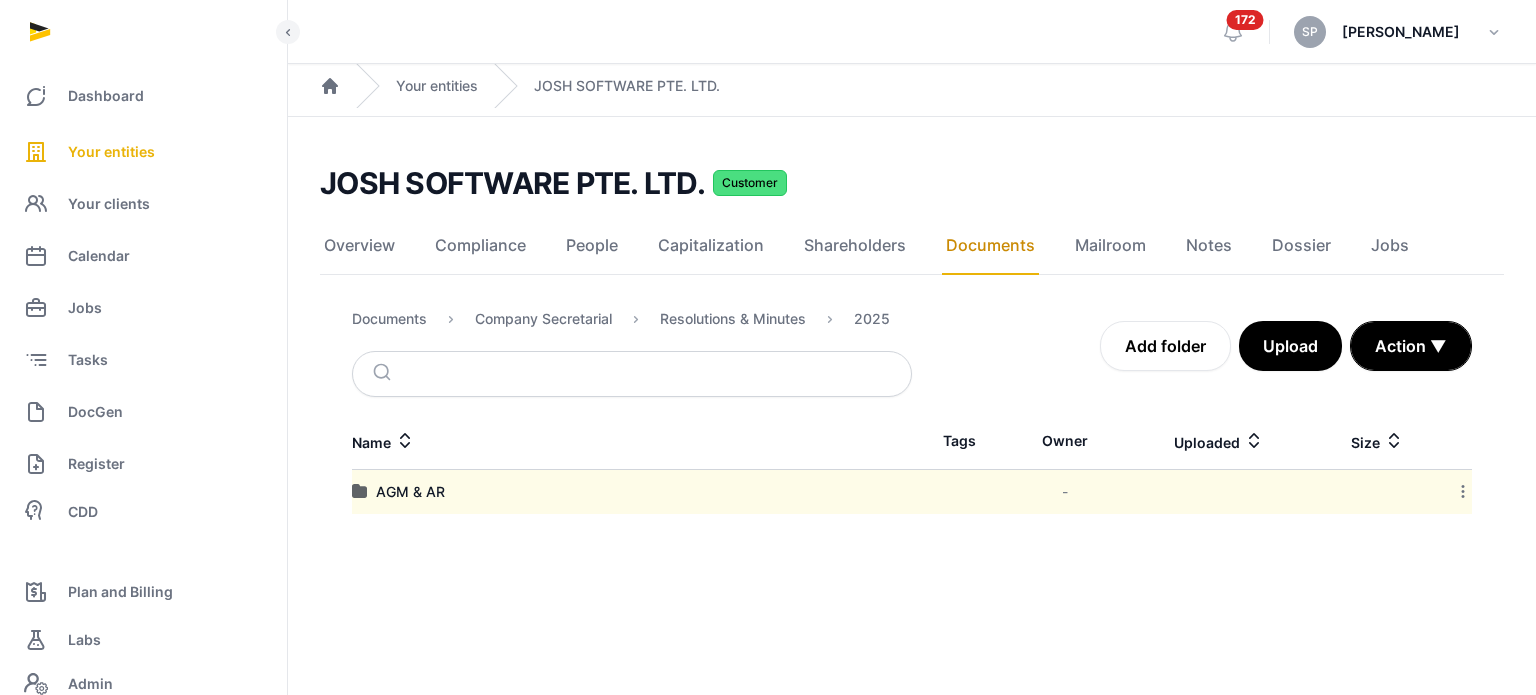 click 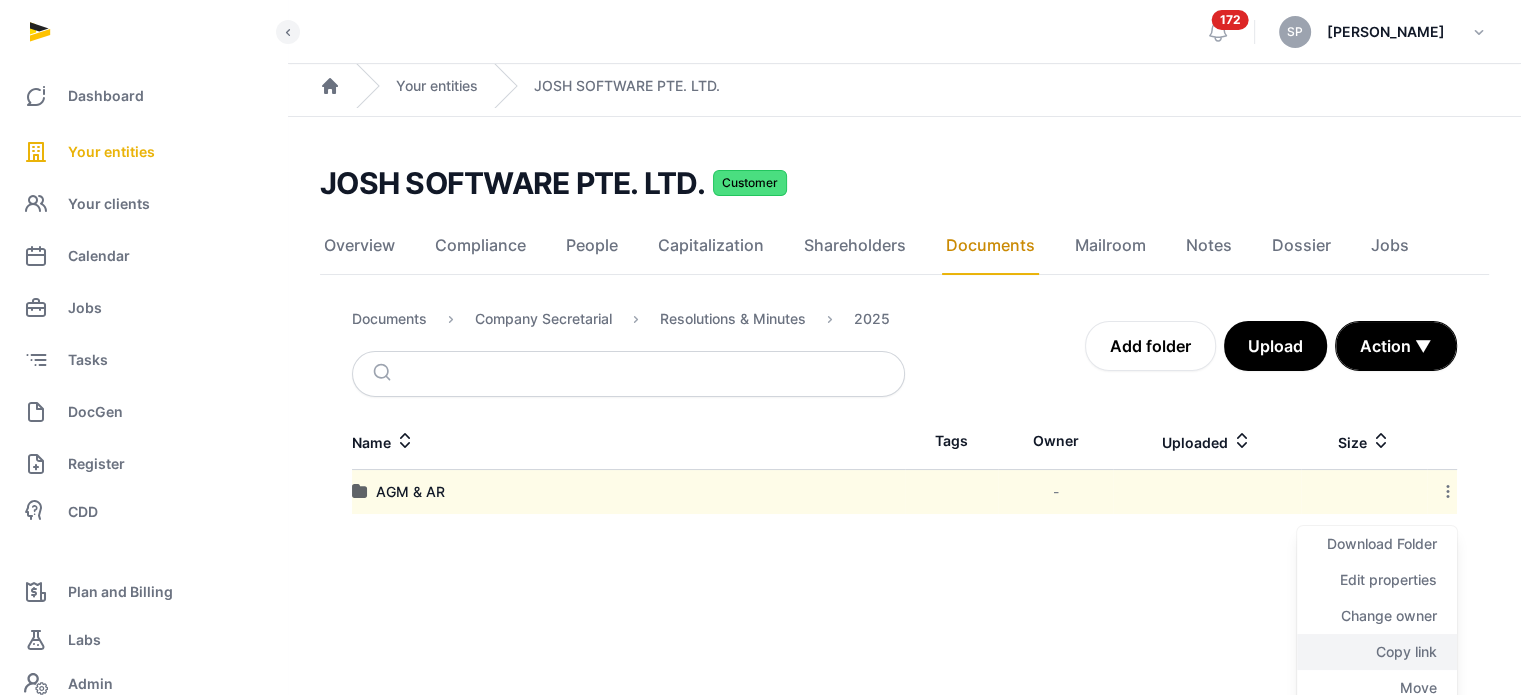 click on "Copy link" 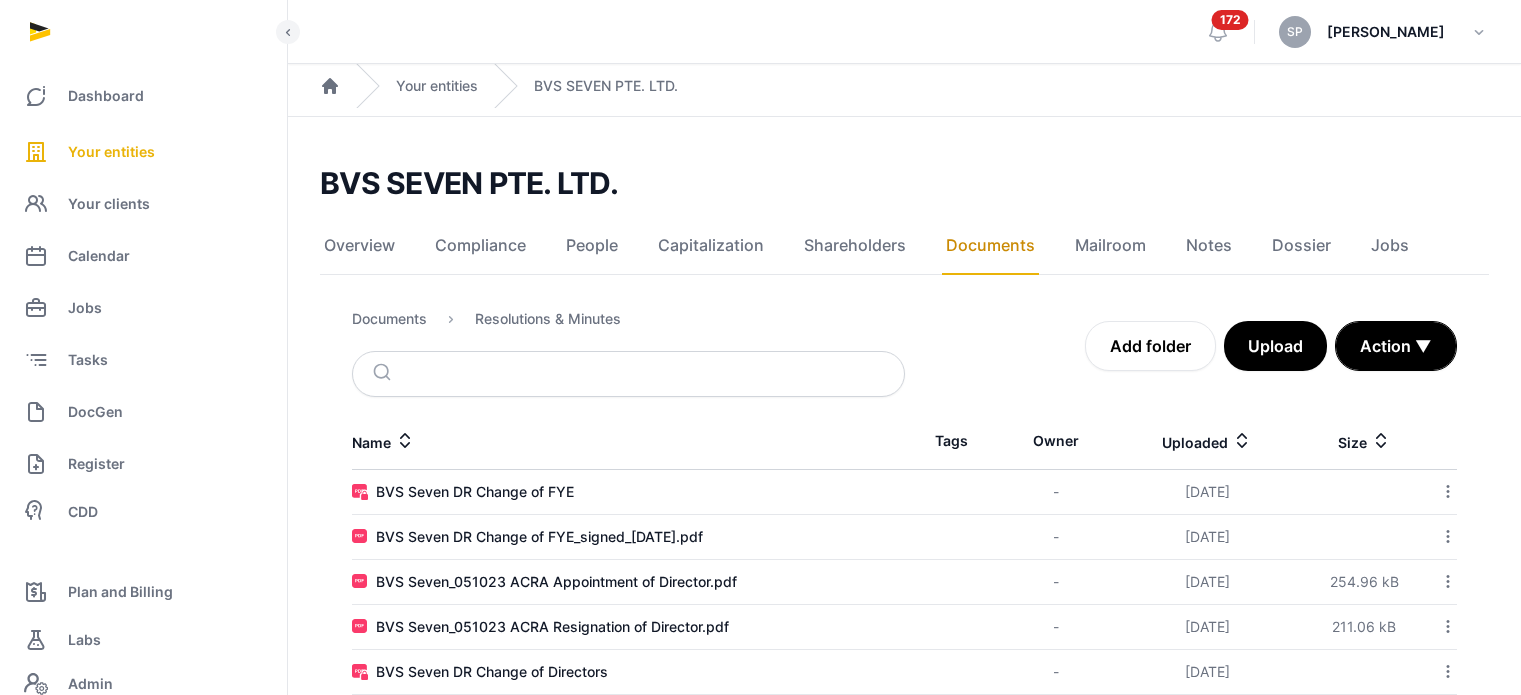 scroll, scrollTop: 171, scrollLeft: 0, axis: vertical 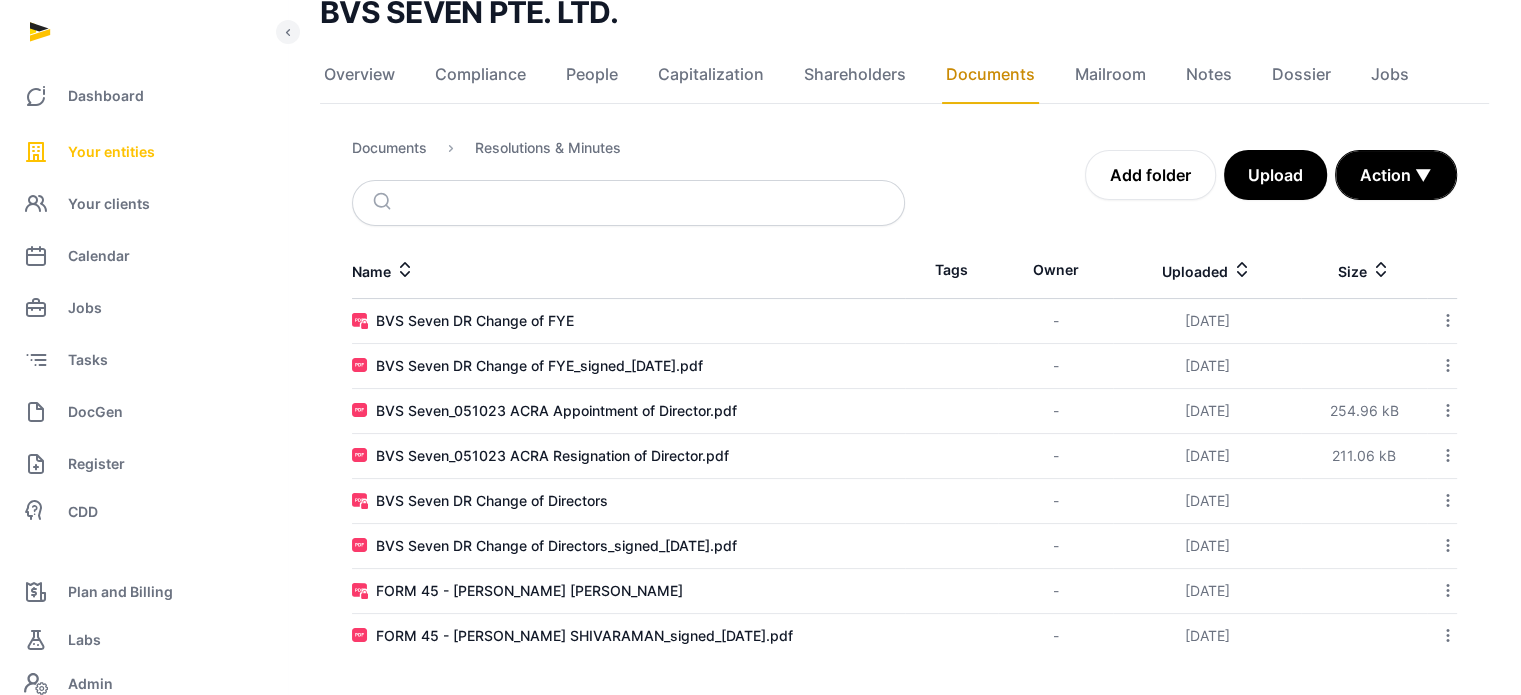 click on "Your entities" at bounding box center [111, 152] 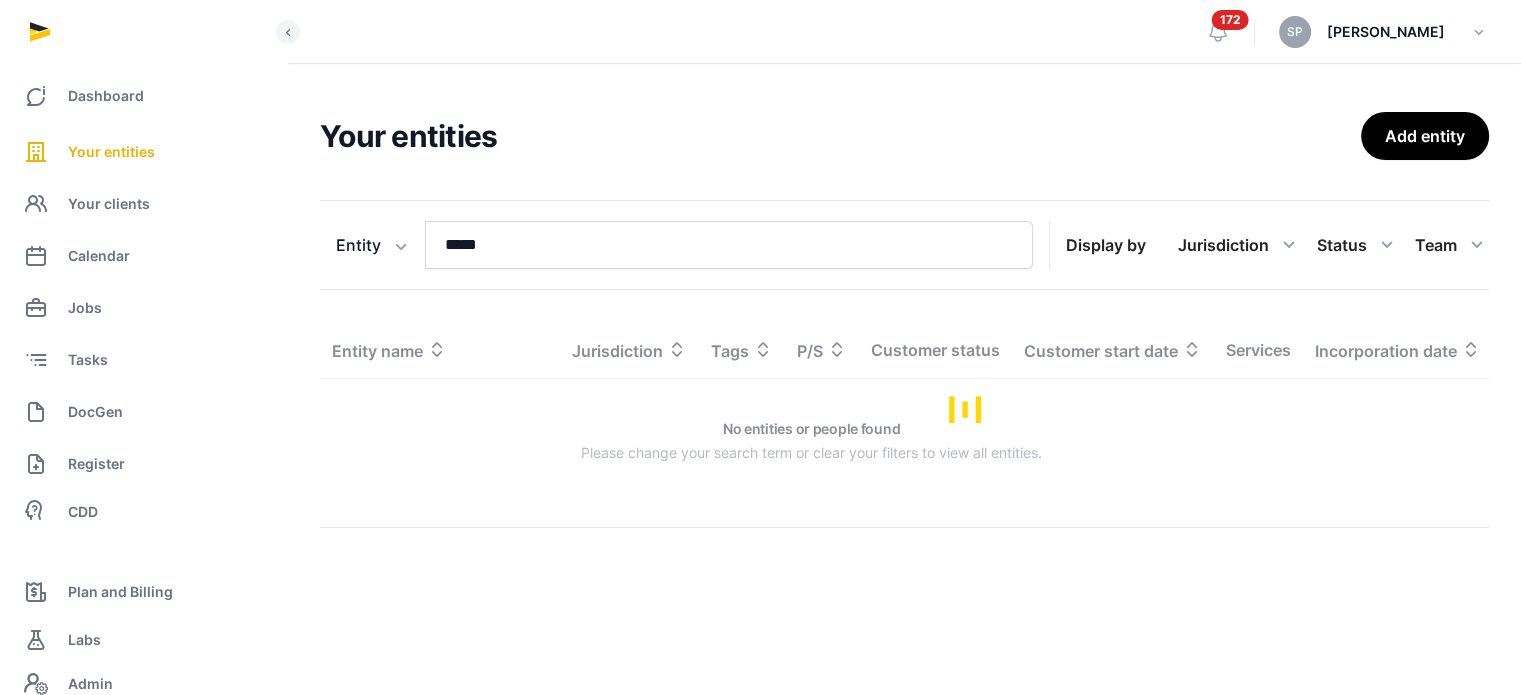 scroll, scrollTop: 0, scrollLeft: 0, axis: both 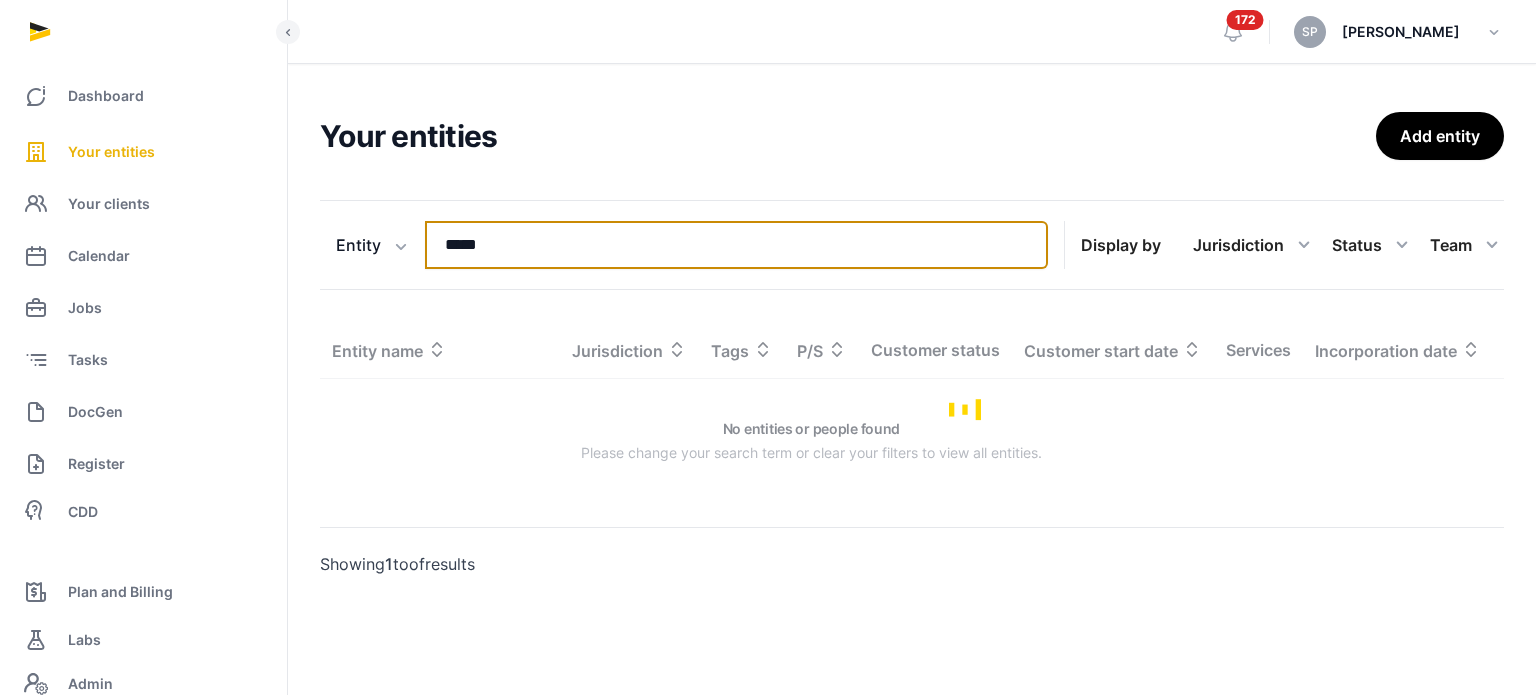 click on "*****" at bounding box center [736, 245] 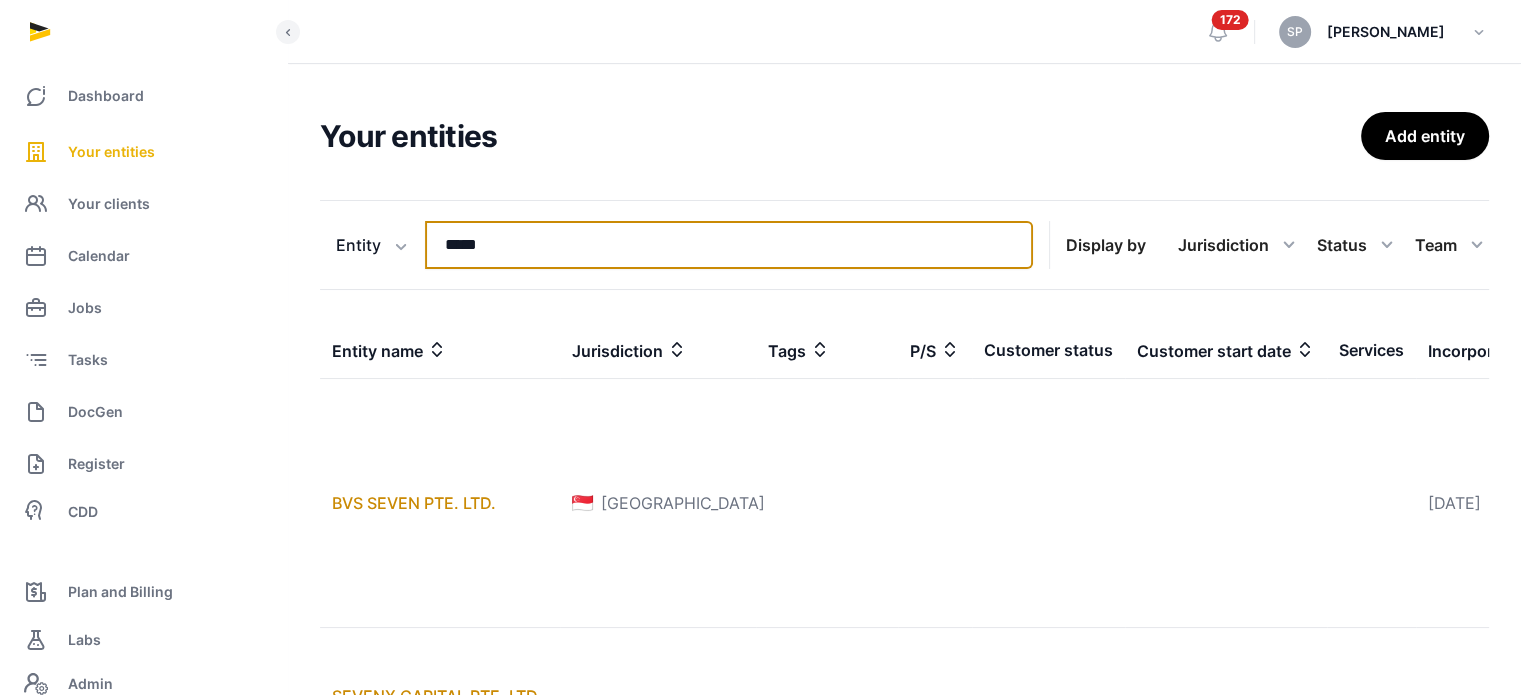 click on "*****" at bounding box center (729, 245) 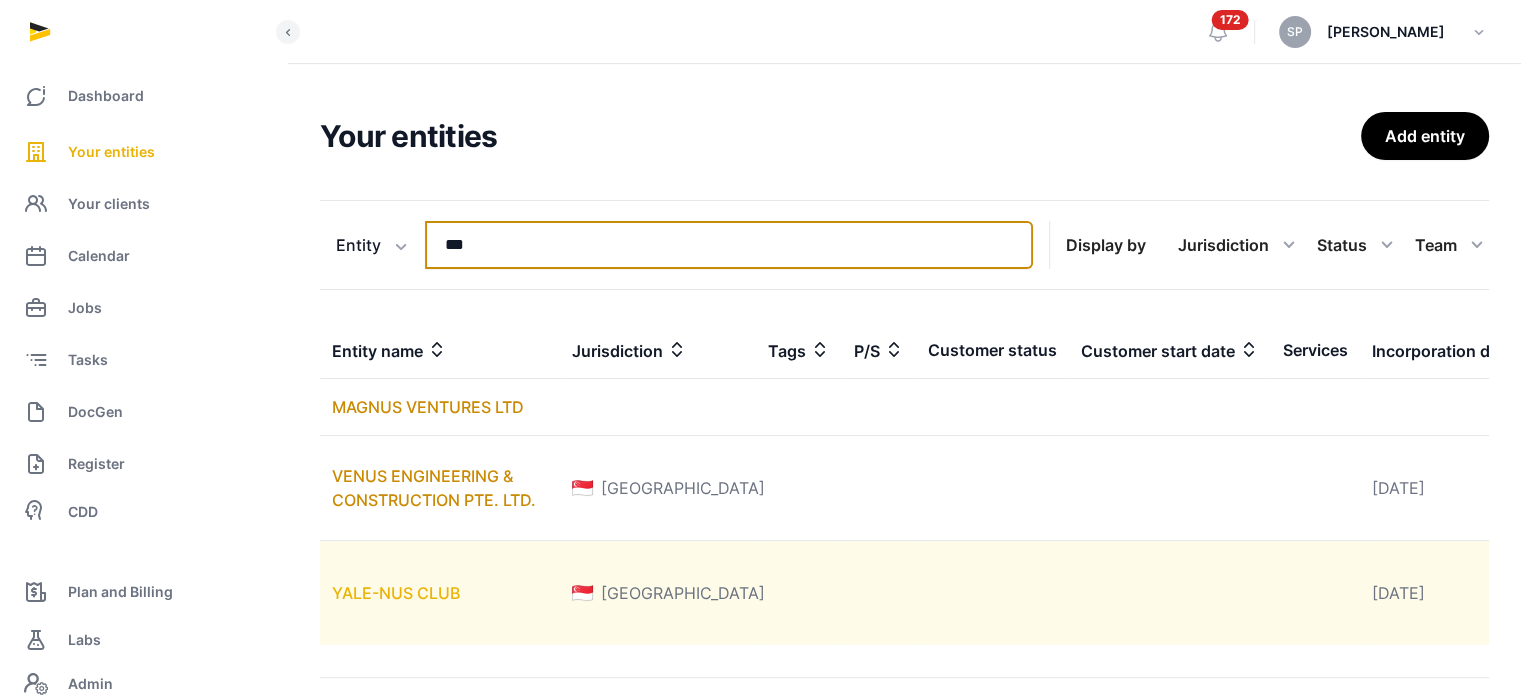 type on "***" 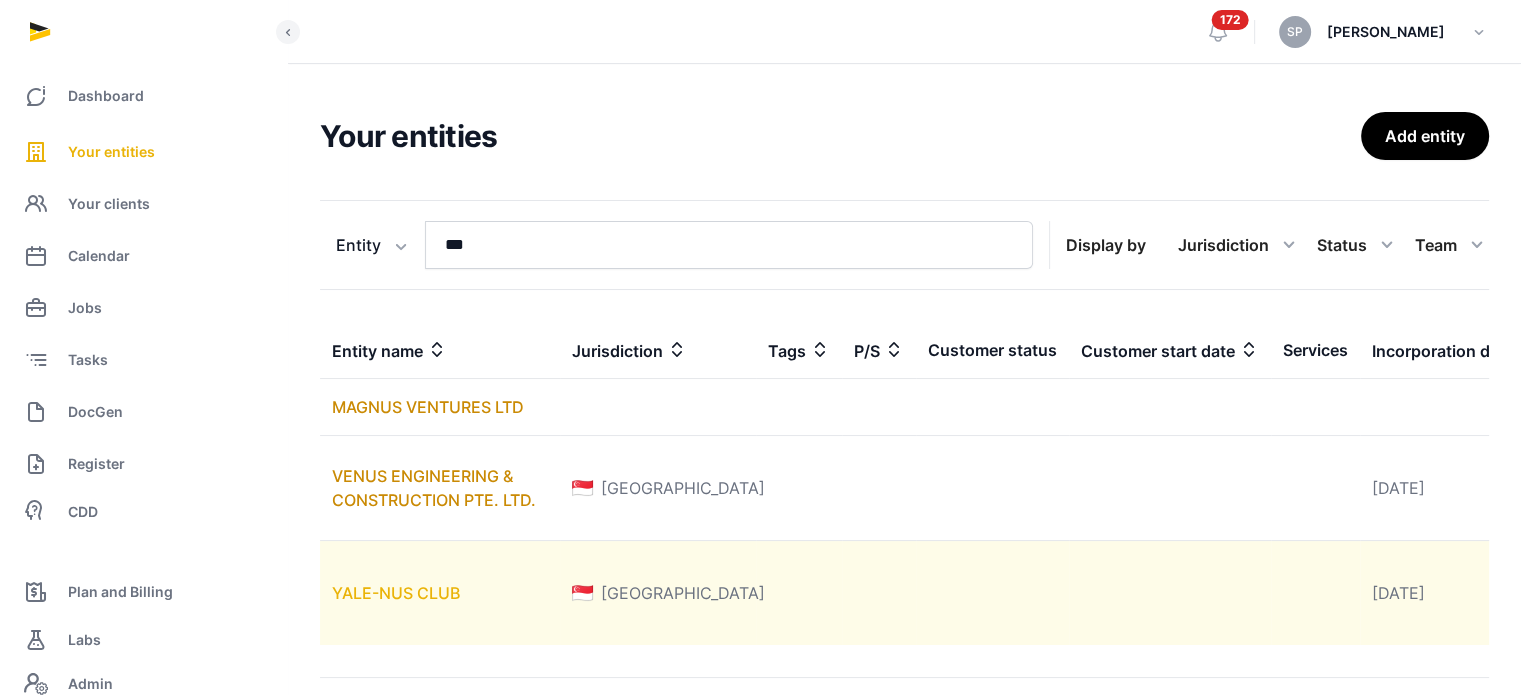 click on "YALE-NUS CLUB" at bounding box center (396, 593) 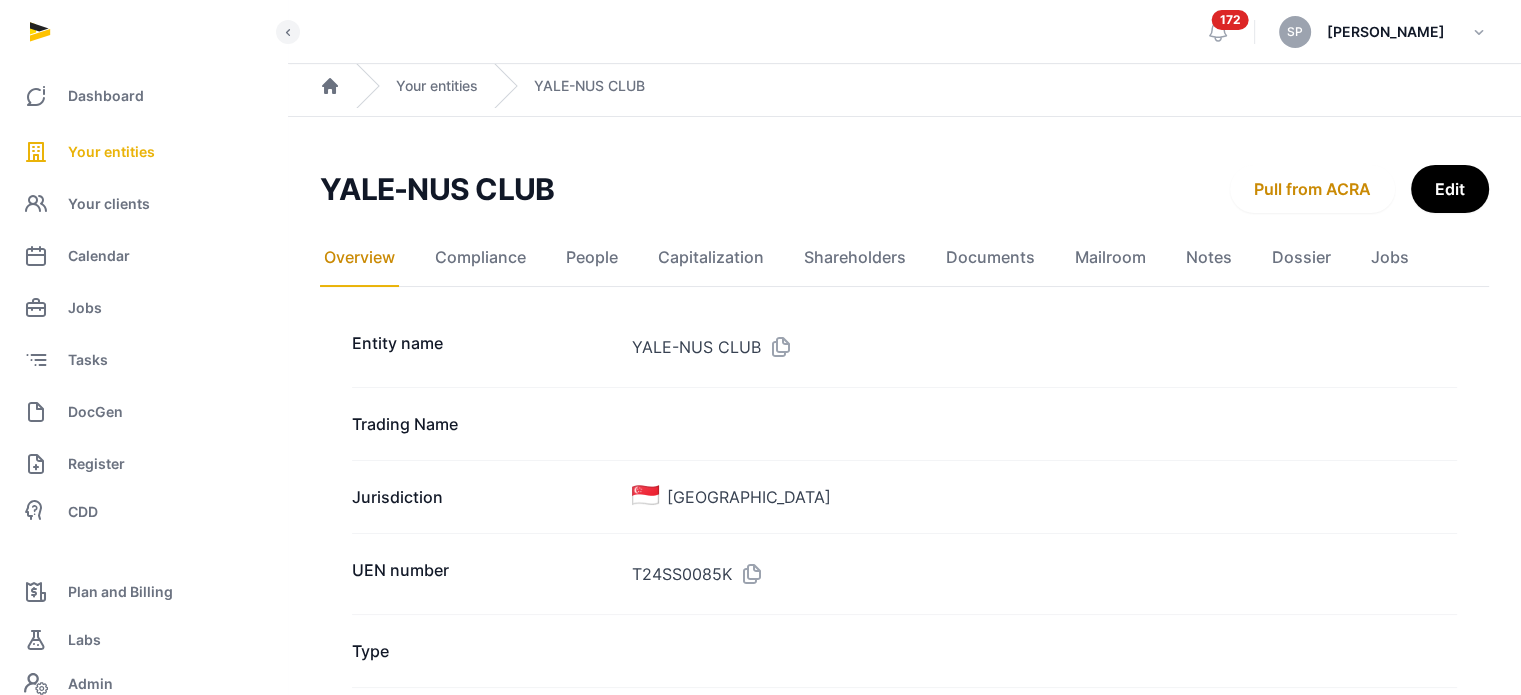 click on "Documents" 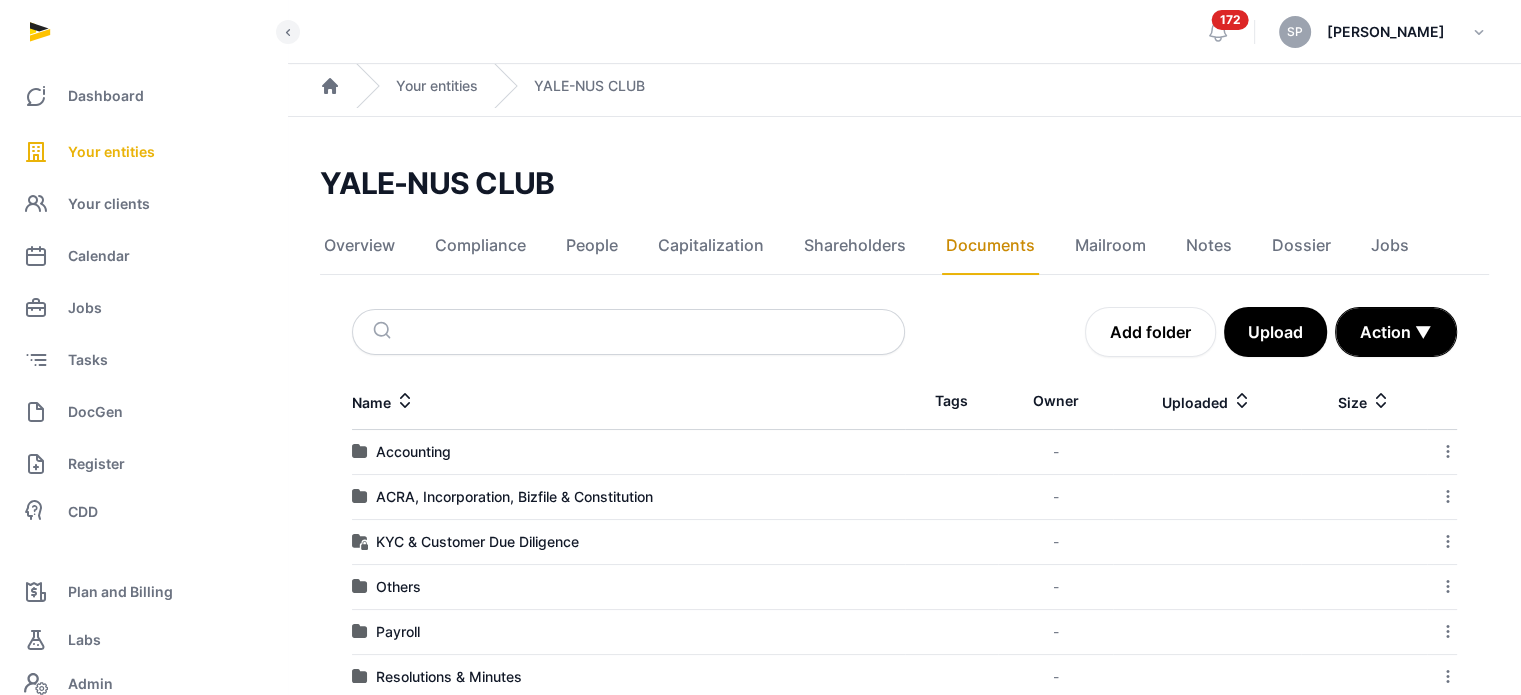 scroll, scrollTop: 220, scrollLeft: 0, axis: vertical 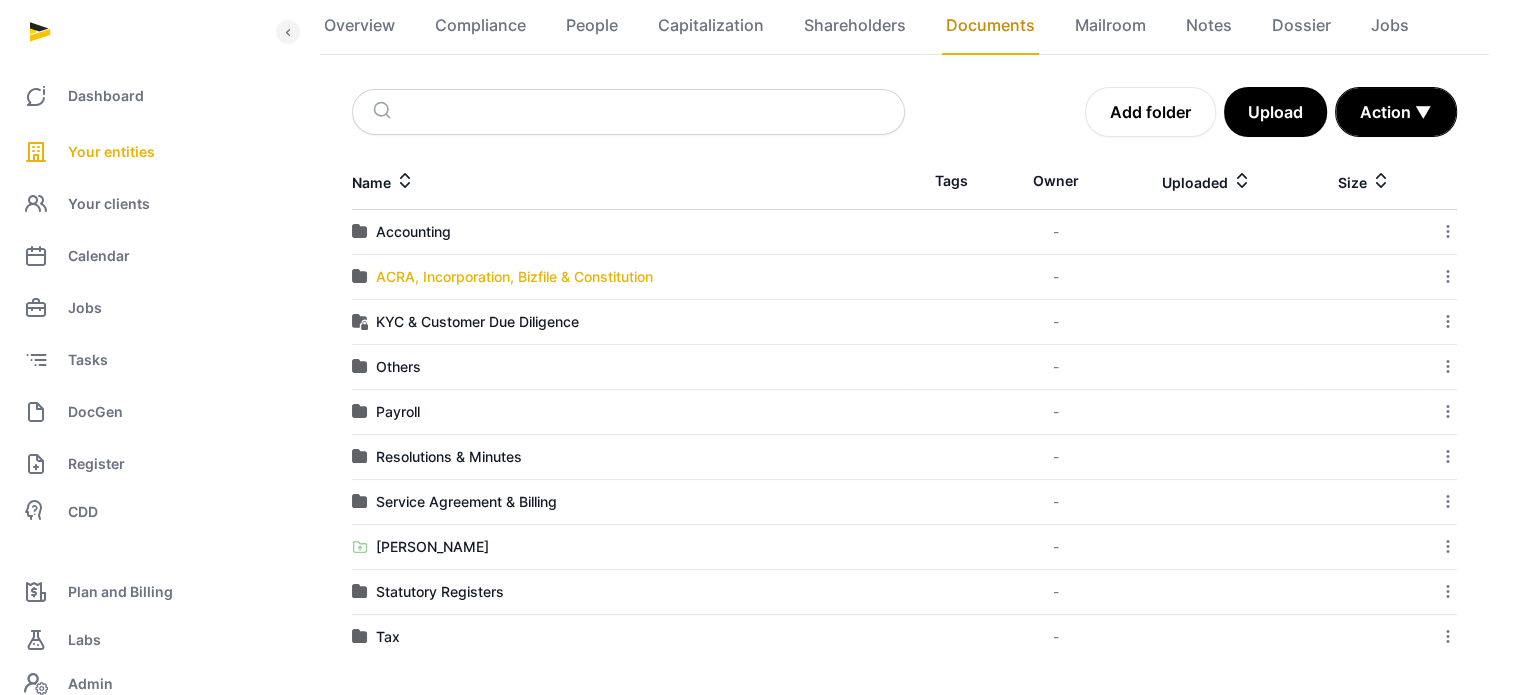 click on "ACRA, Incorporation, Bizfile & Constitution" at bounding box center (514, 277) 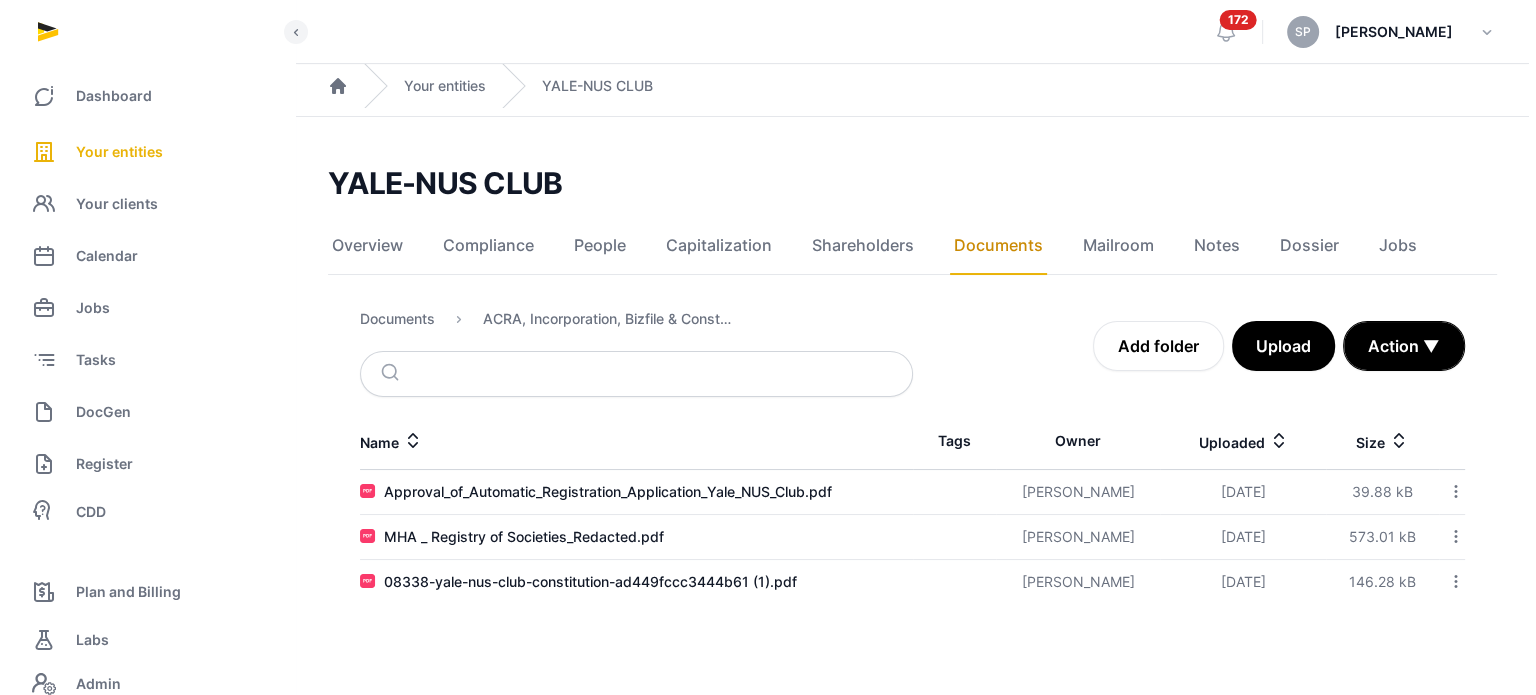 scroll, scrollTop: 0, scrollLeft: 0, axis: both 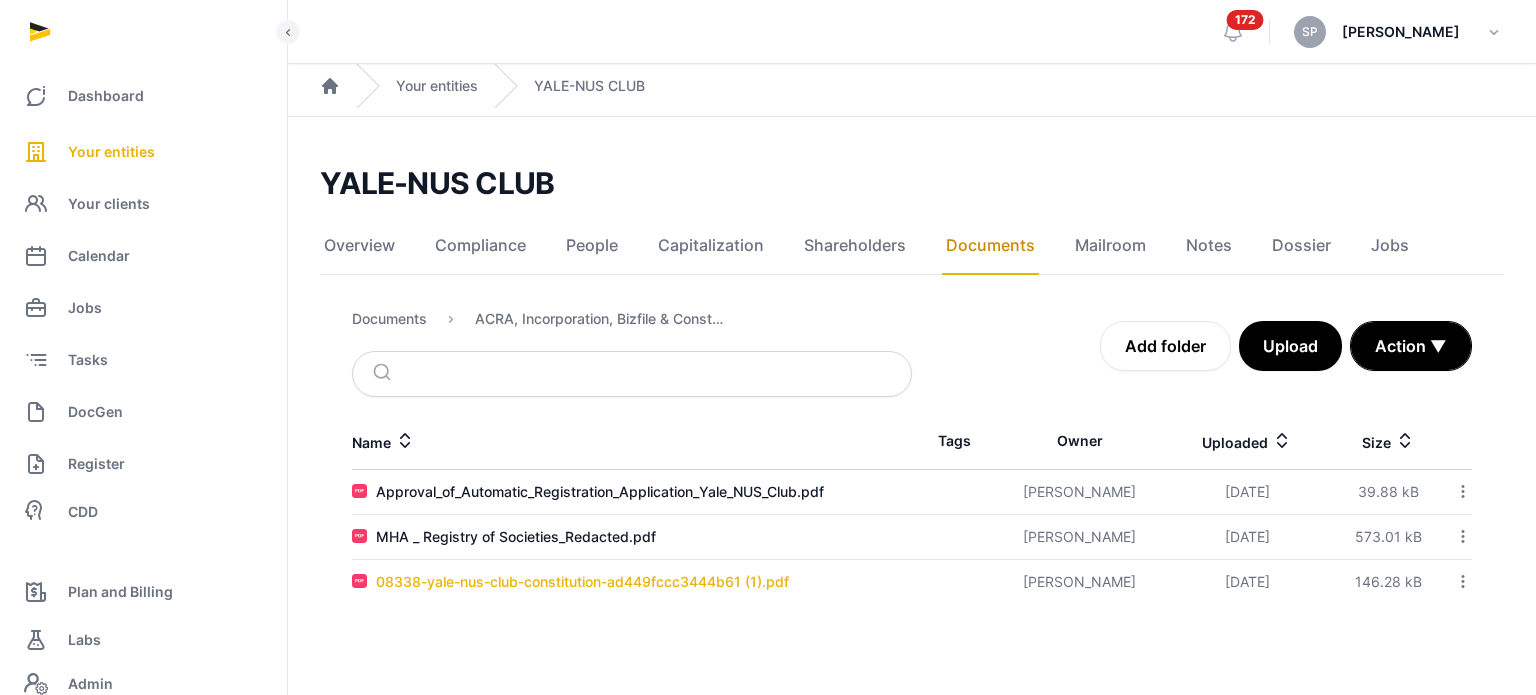 click on "08338-yale-nus-club-constitution-ad449fccc3444b61 (1).pdf" at bounding box center (582, 582) 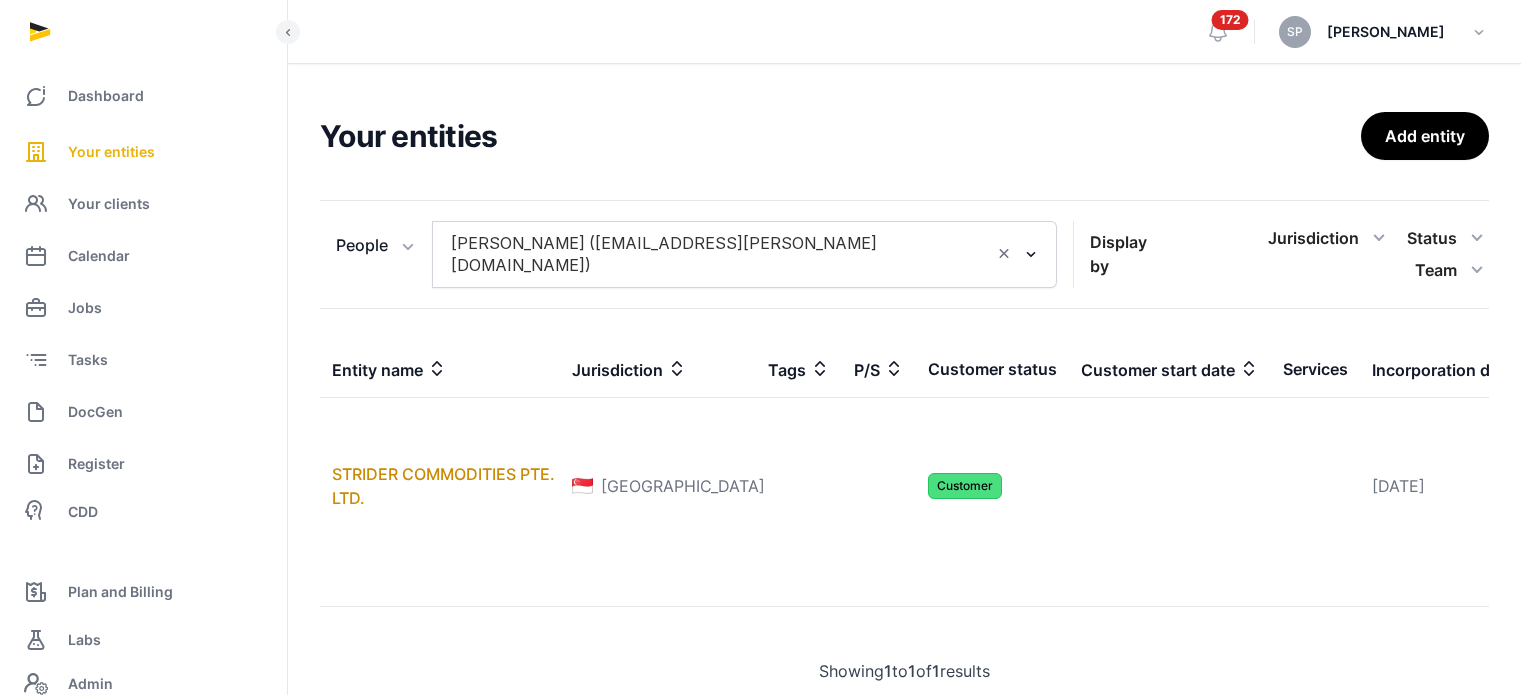 scroll, scrollTop: 0, scrollLeft: 0, axis: both 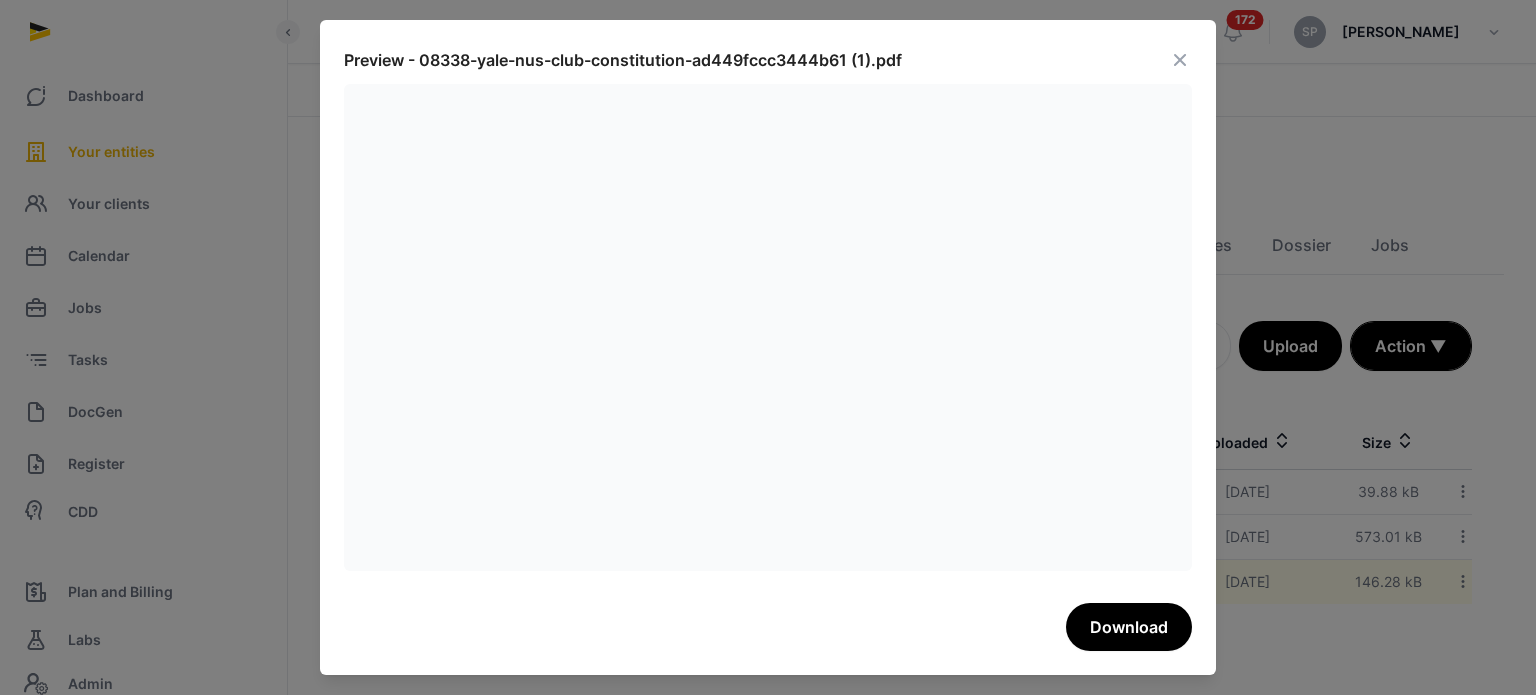 click at bounding box center [1180, 60] 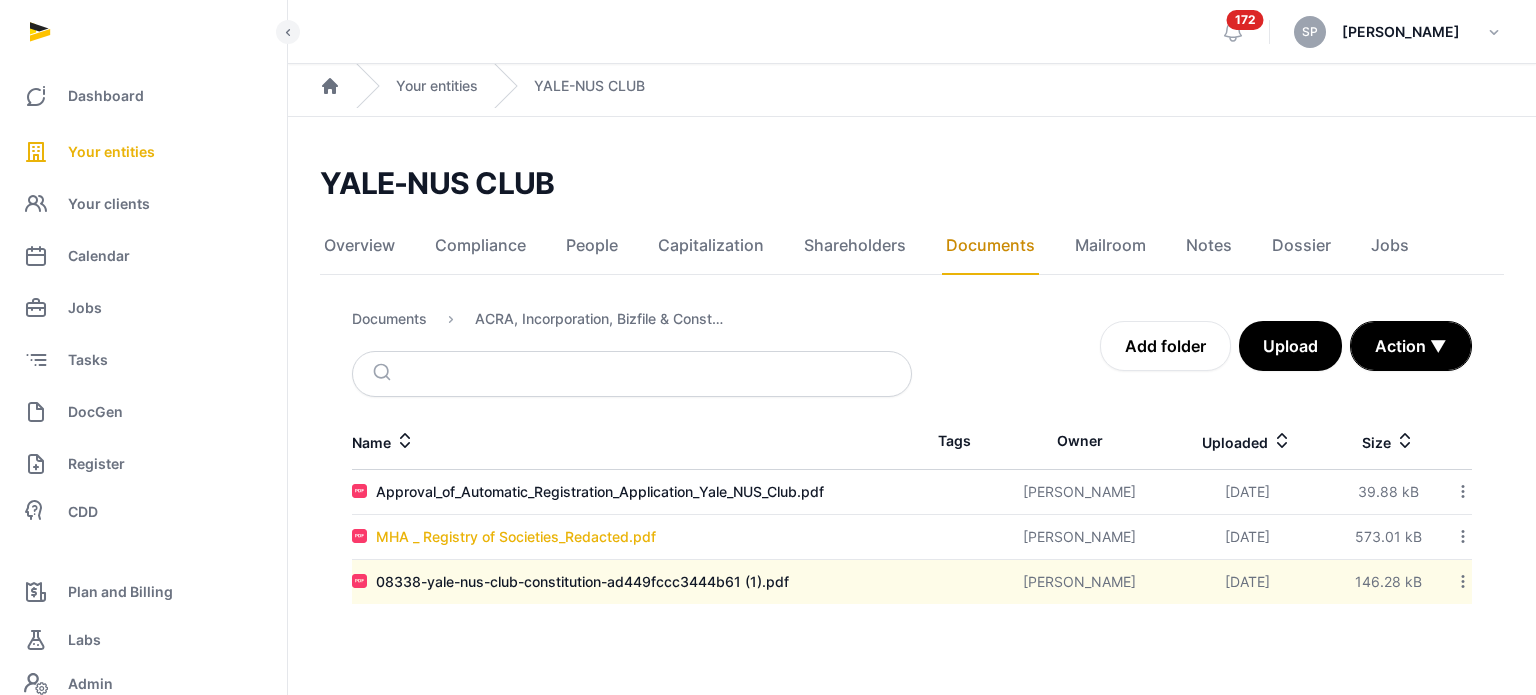 click on "MHA _ Registry of Societies_Redacted.pdf" at bounding box center [516, 537] 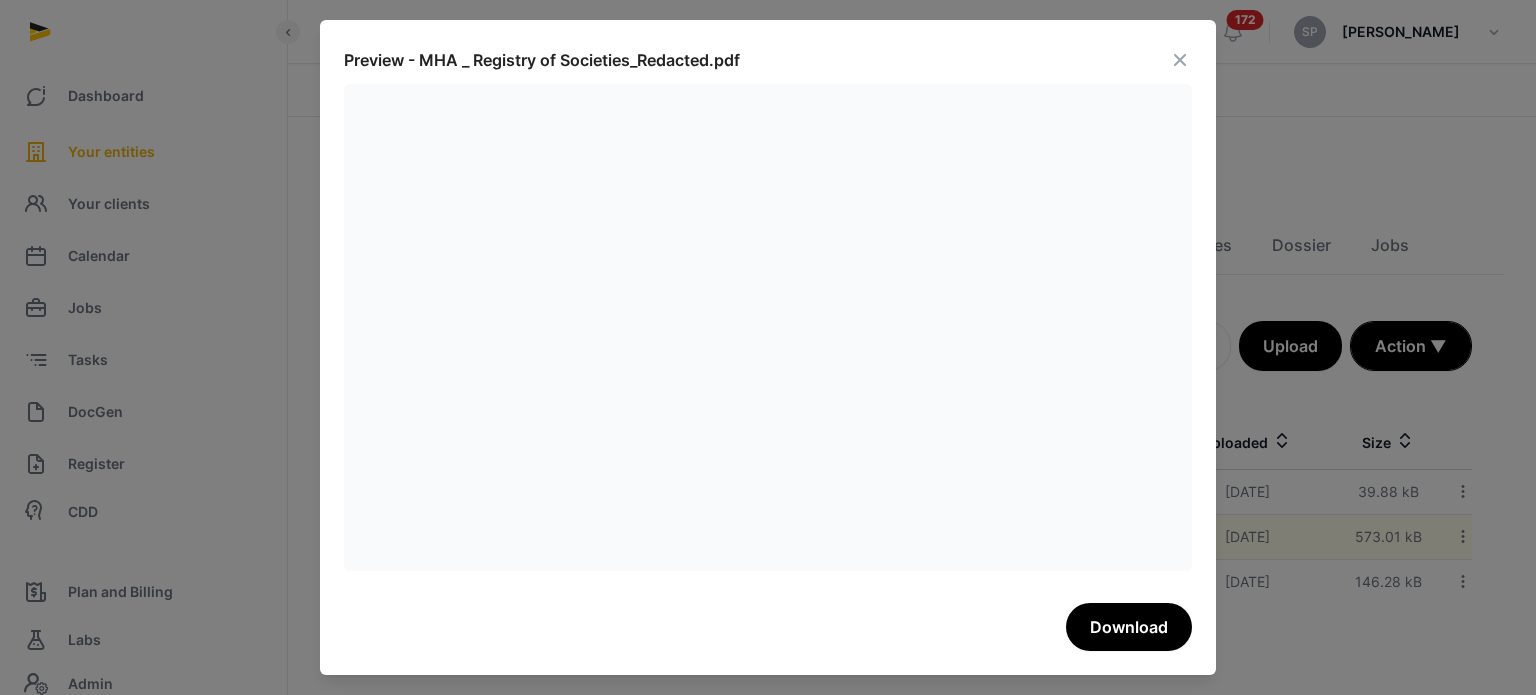 click at bounding box center [1180, 60] 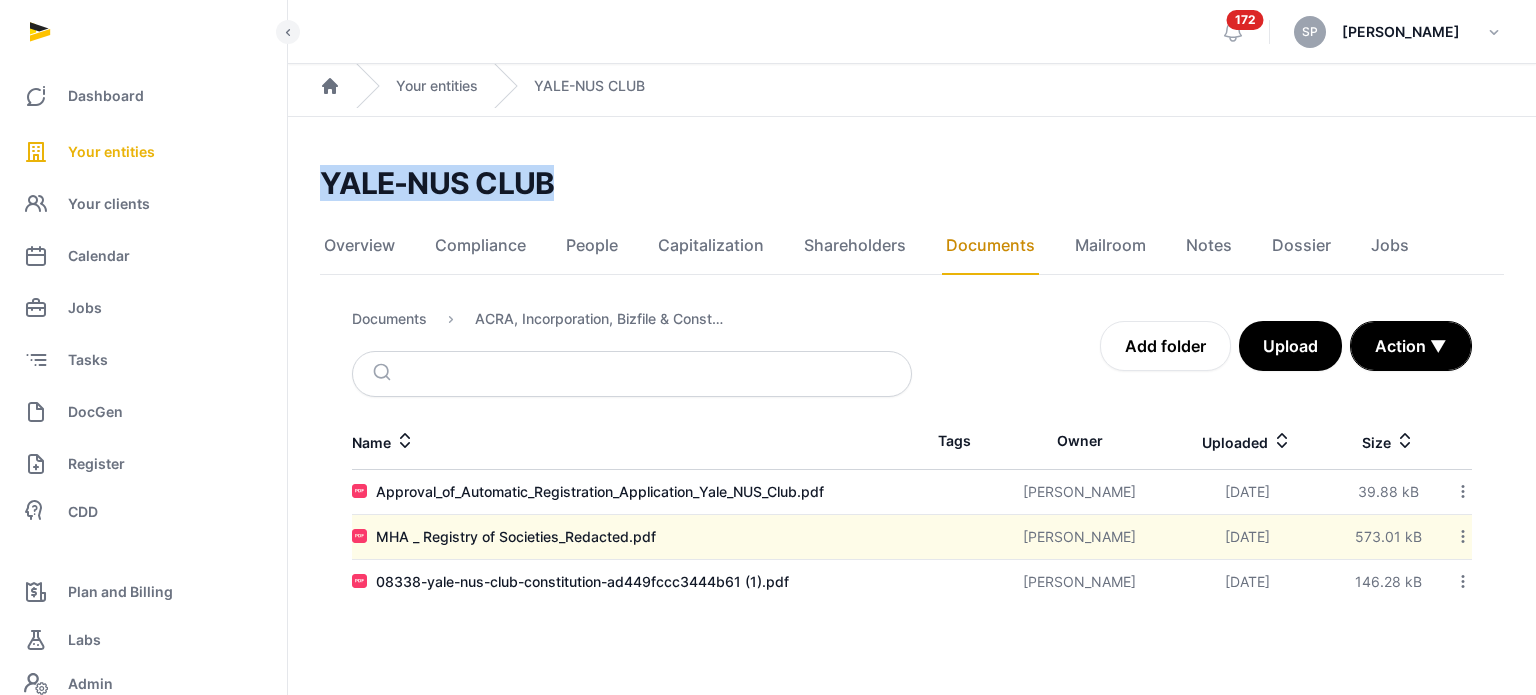 drag, startPoint x: 616, startPoint y: 177, endPoint x: 319, endPoint y: 196, distance: 297.60712 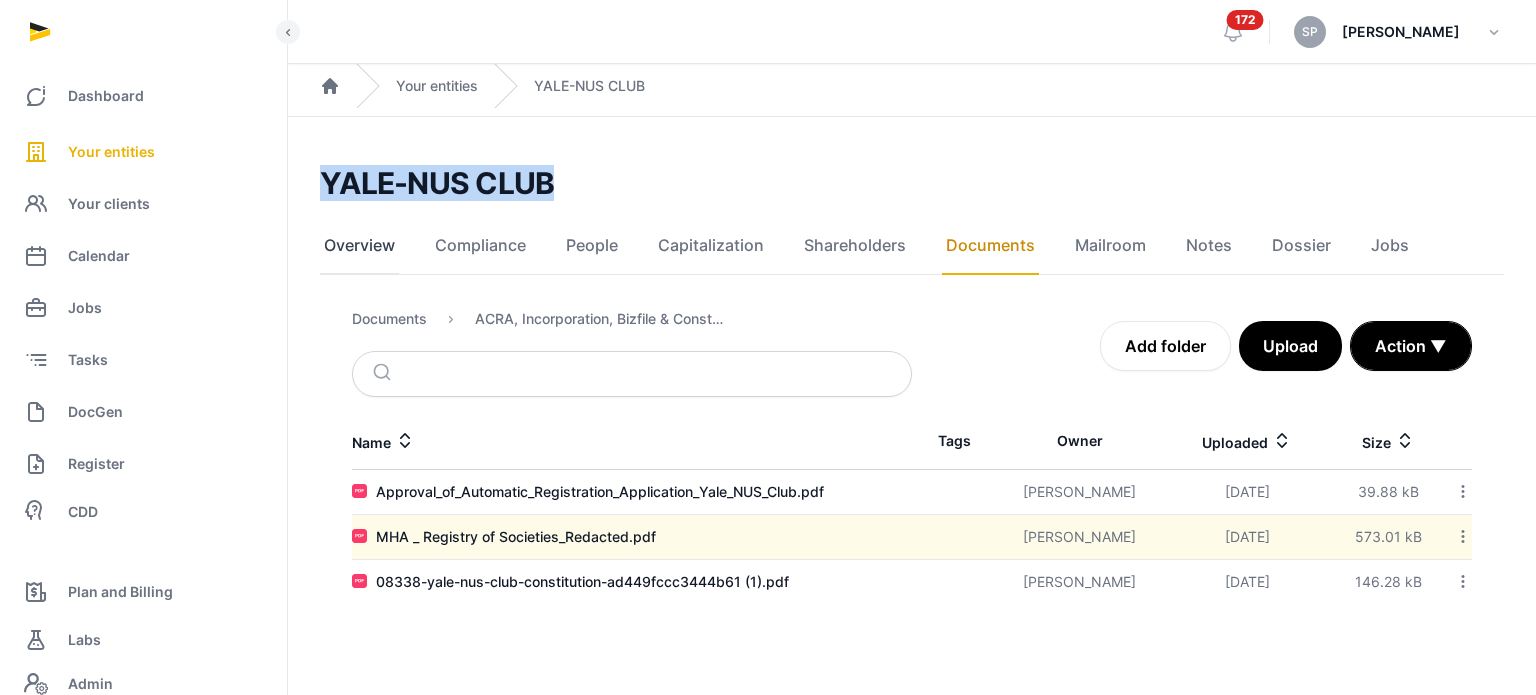 click on "Overview" 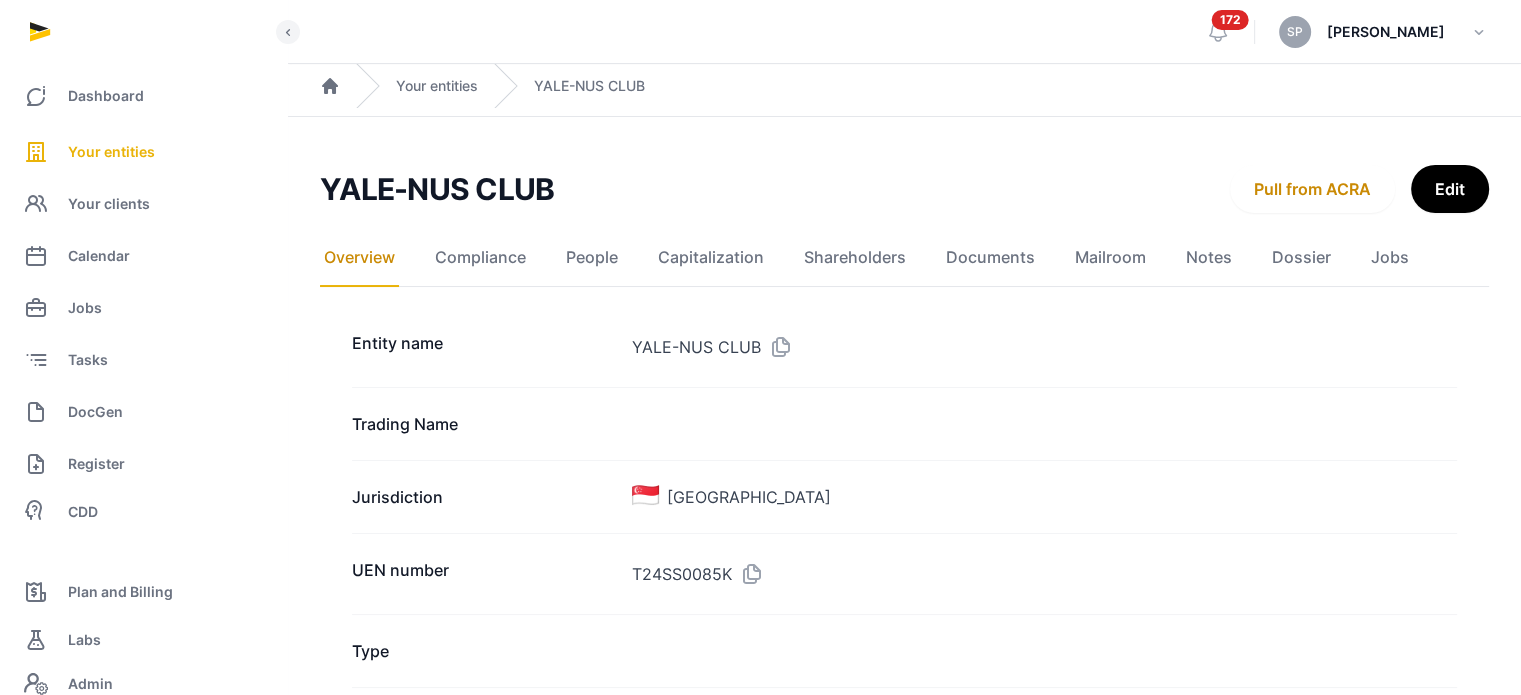 click at bounding box center (748, 574) 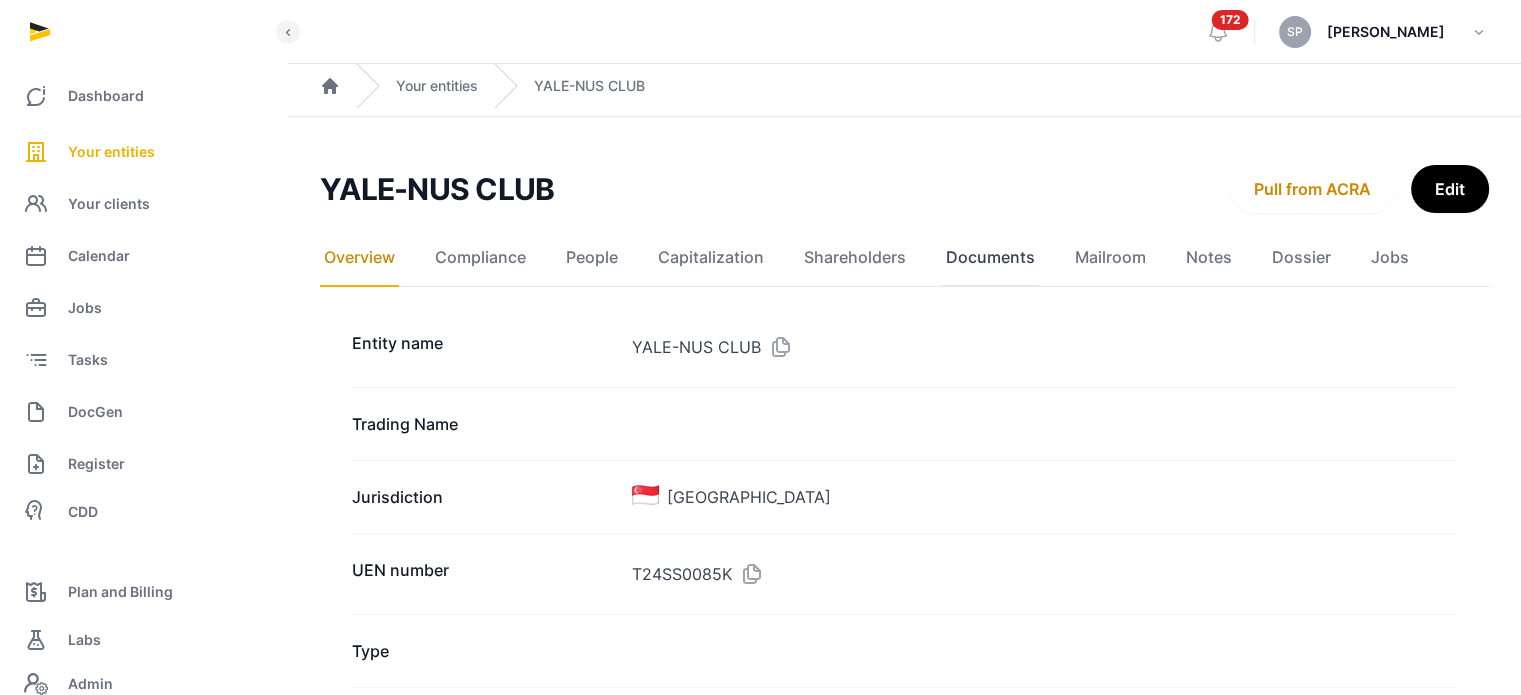 click on "Documents" 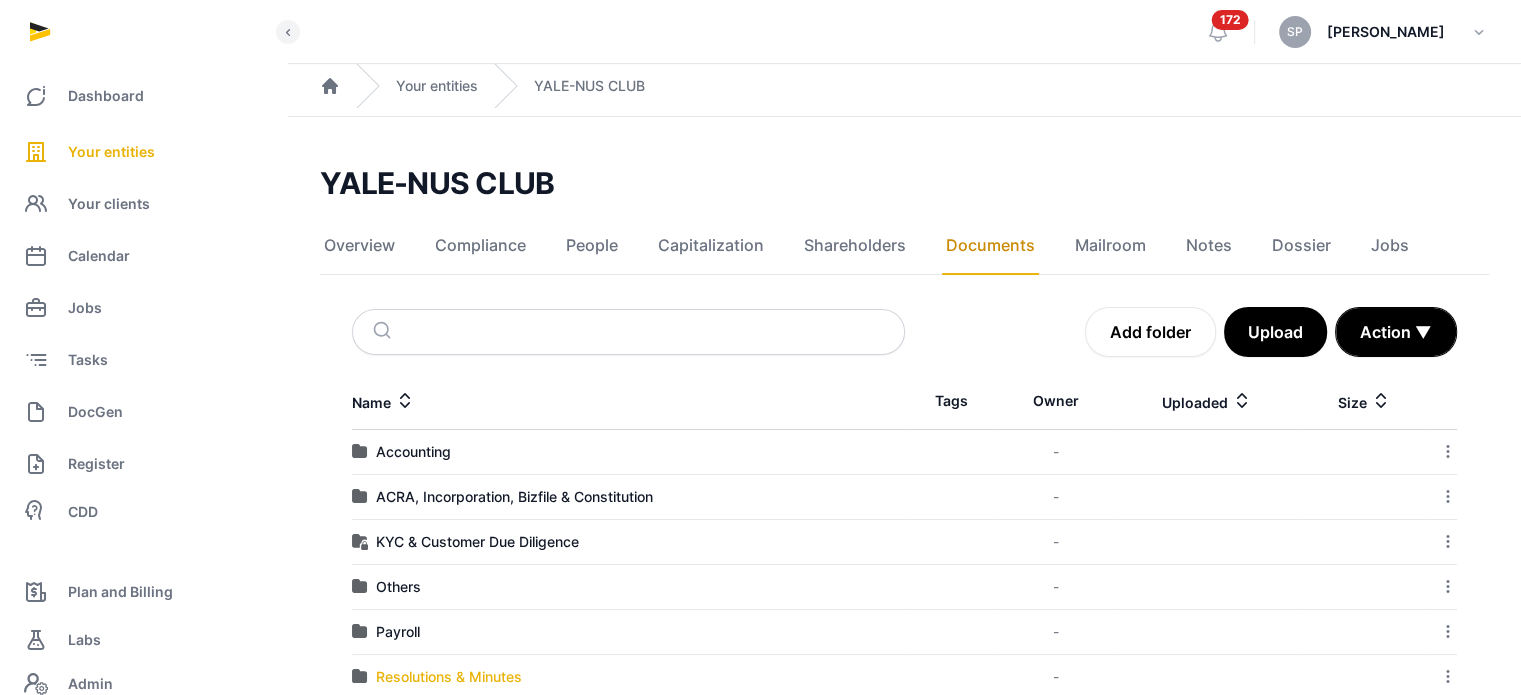 click on "Resolutions & Minutes" at bounding box center [449, 677] 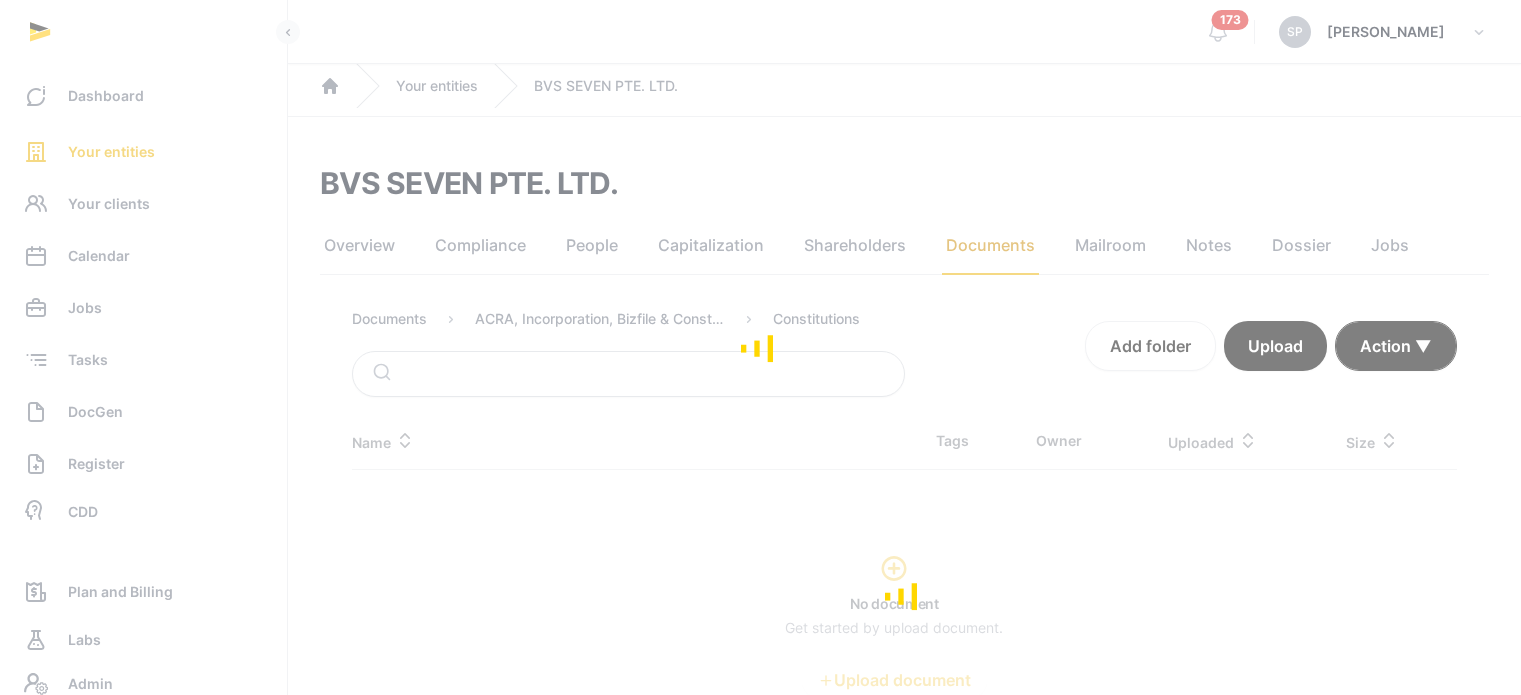 scroll, scrollTop: 0, scrollLeft: 0, axis: both 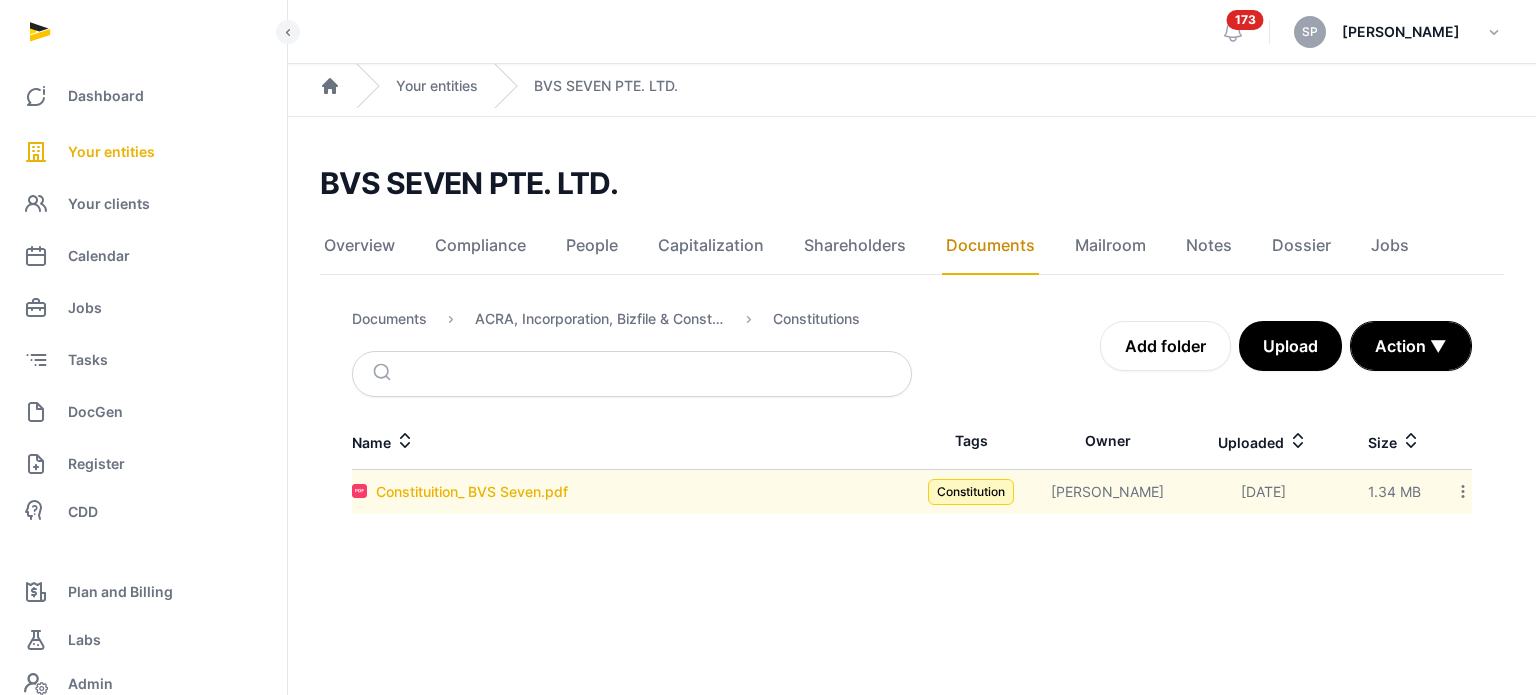 click on "Constituition_ BVS Seven.pdf" at bounding box center (472, 492) 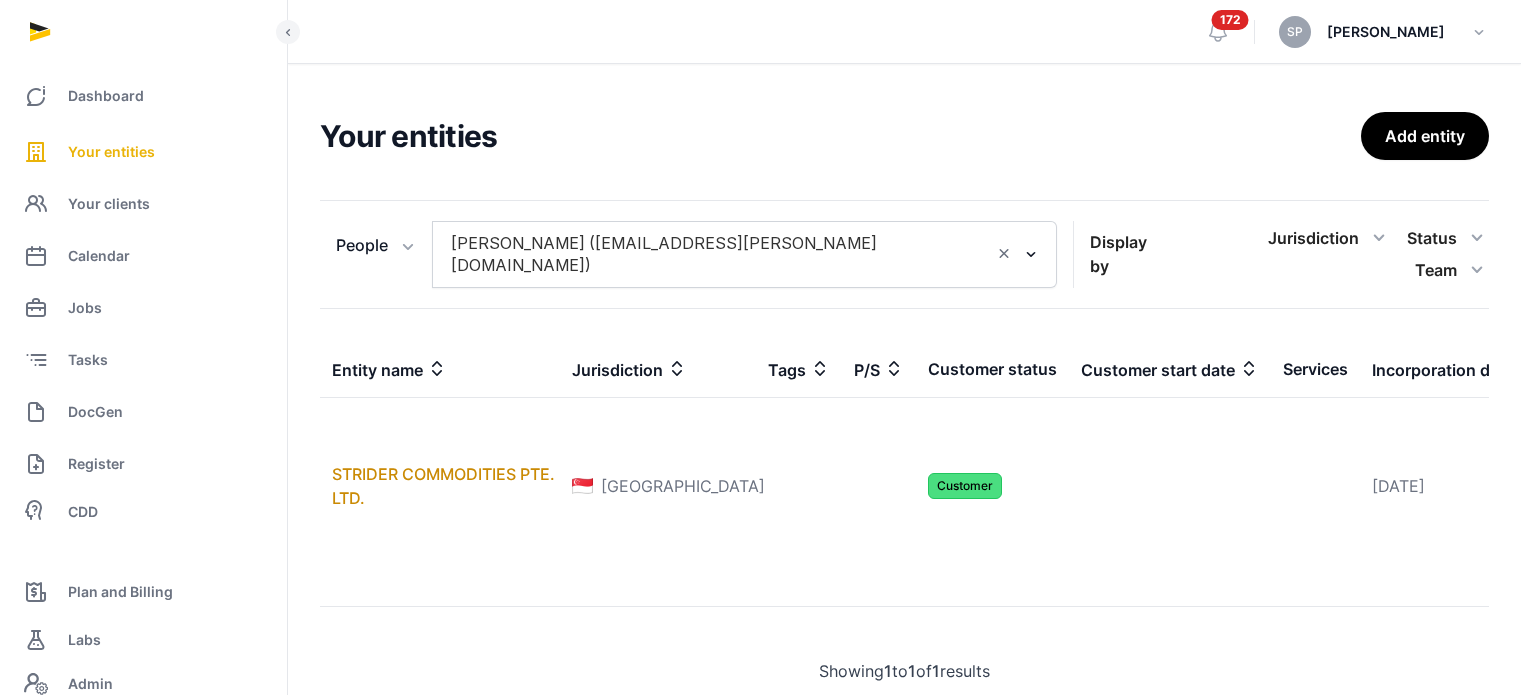 scroll, scrollTop: 0, scrollLeft: 0, axis: both 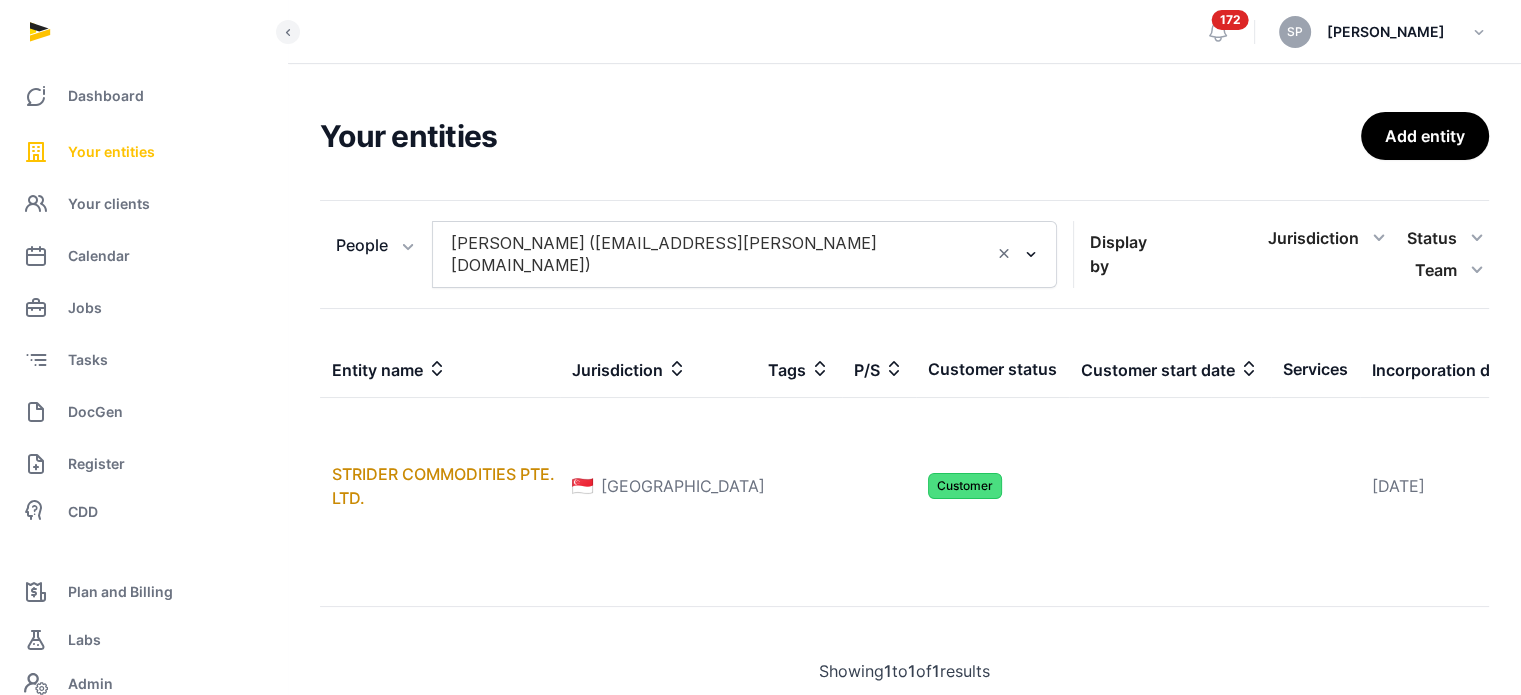 click on "Your entities" at bounding box center [143, 152] 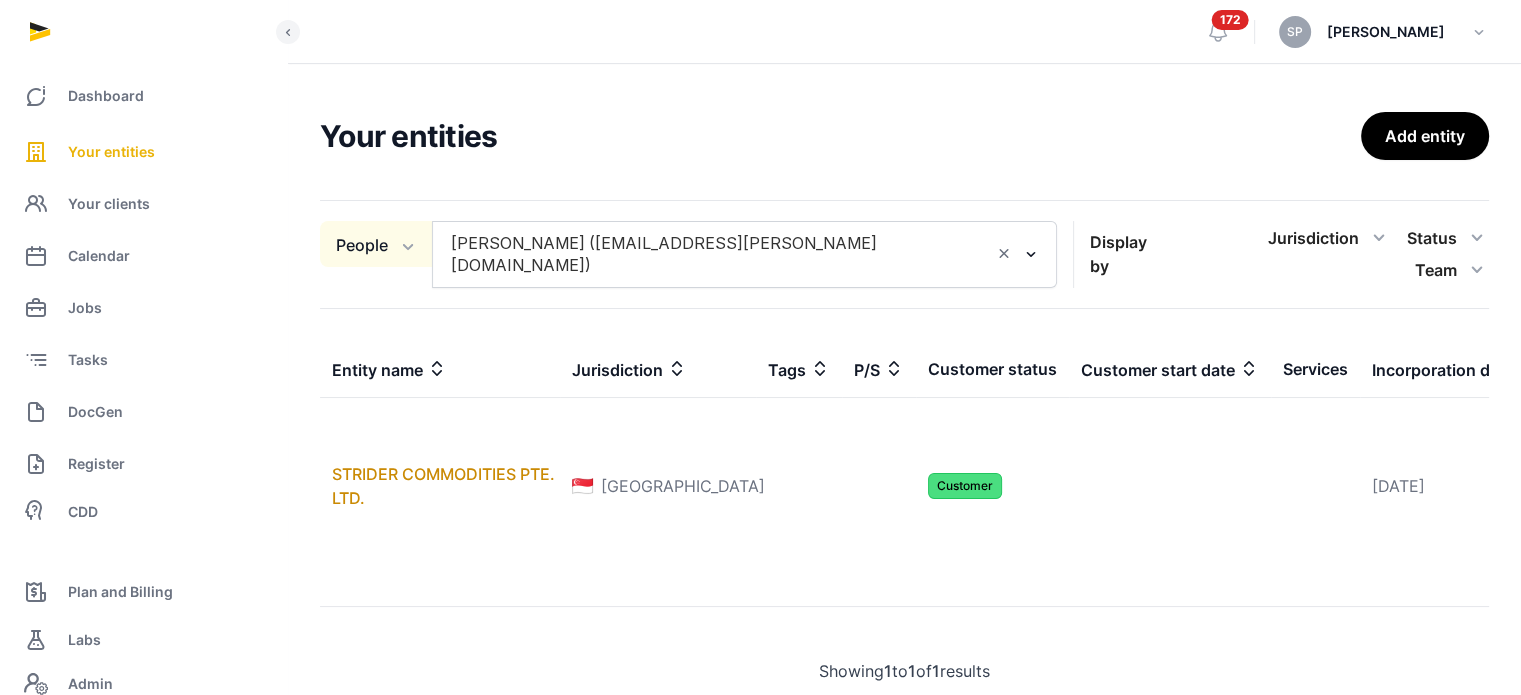 click on "People" 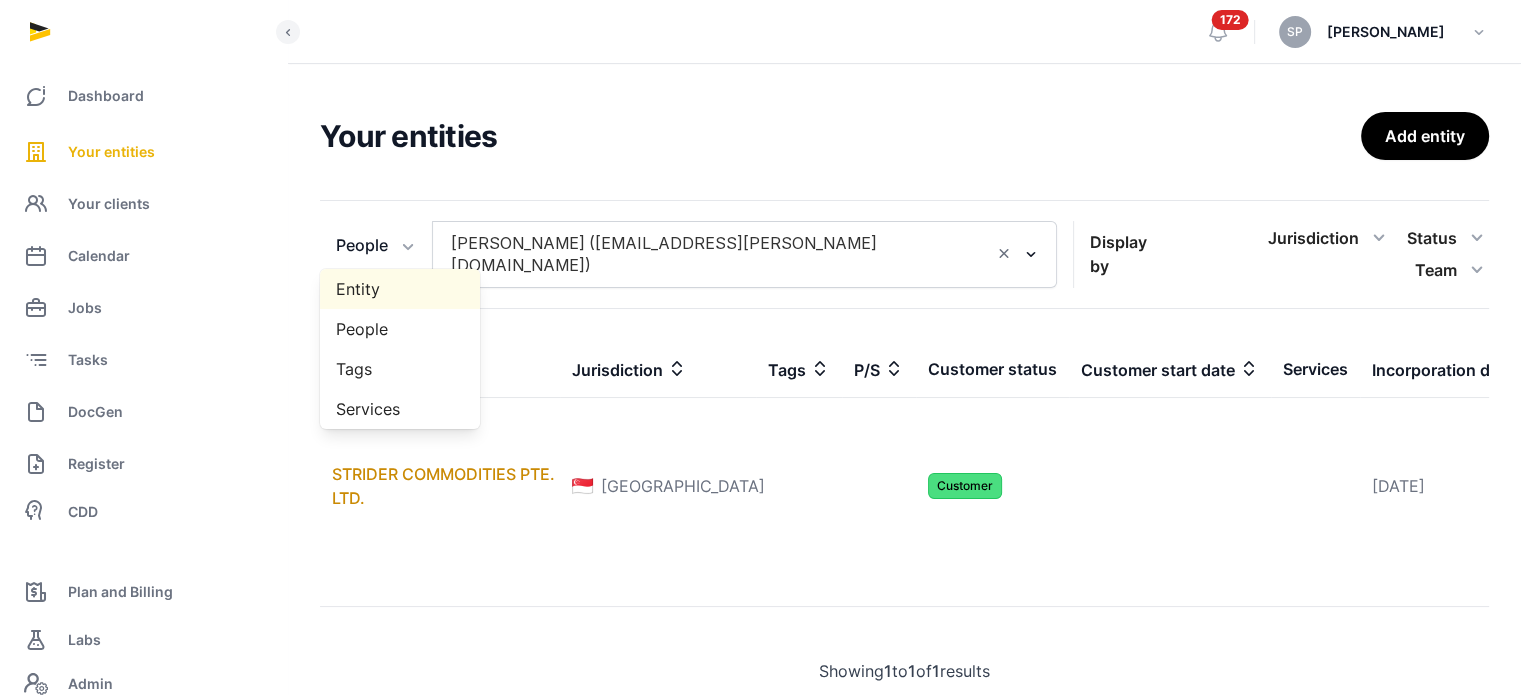 click on "Entity" at bounding box center [400, 289] 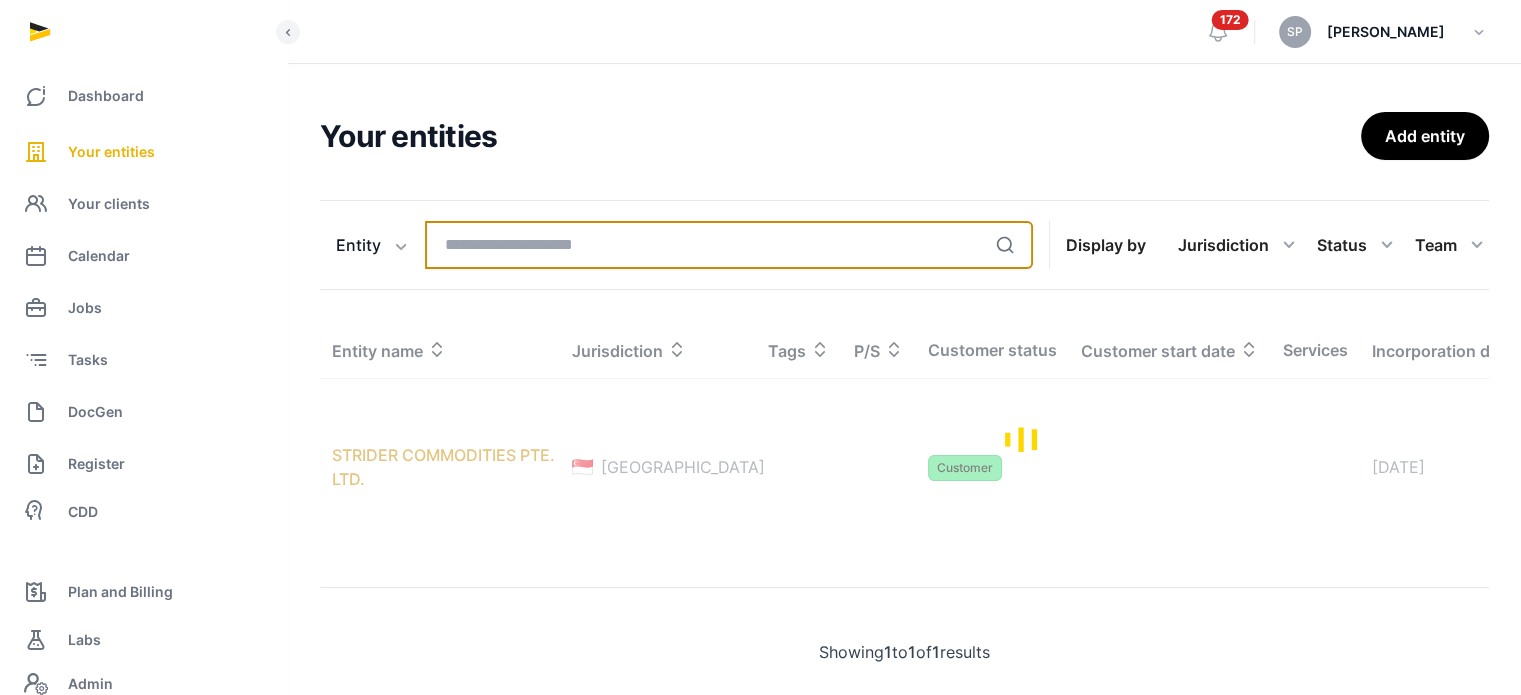 click at bounding box center [729, 245] 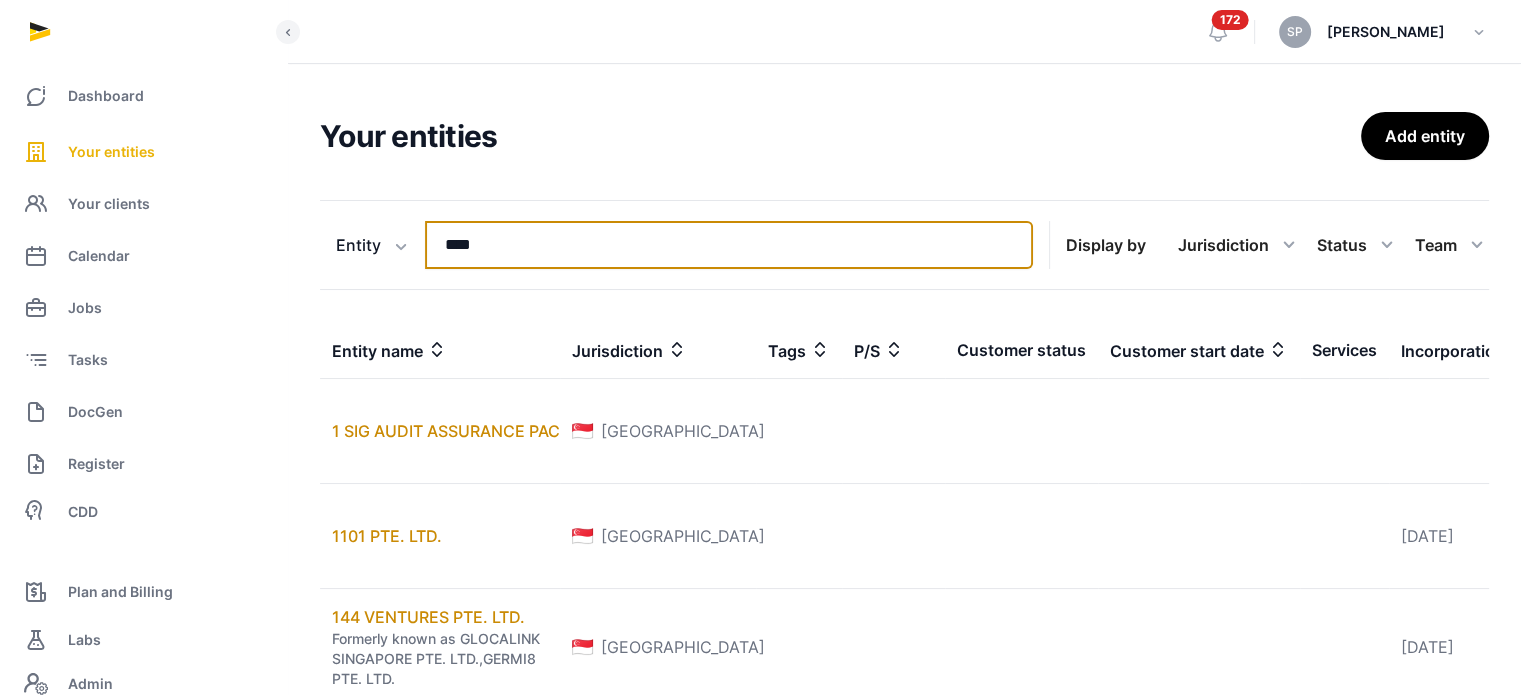 type on "****" 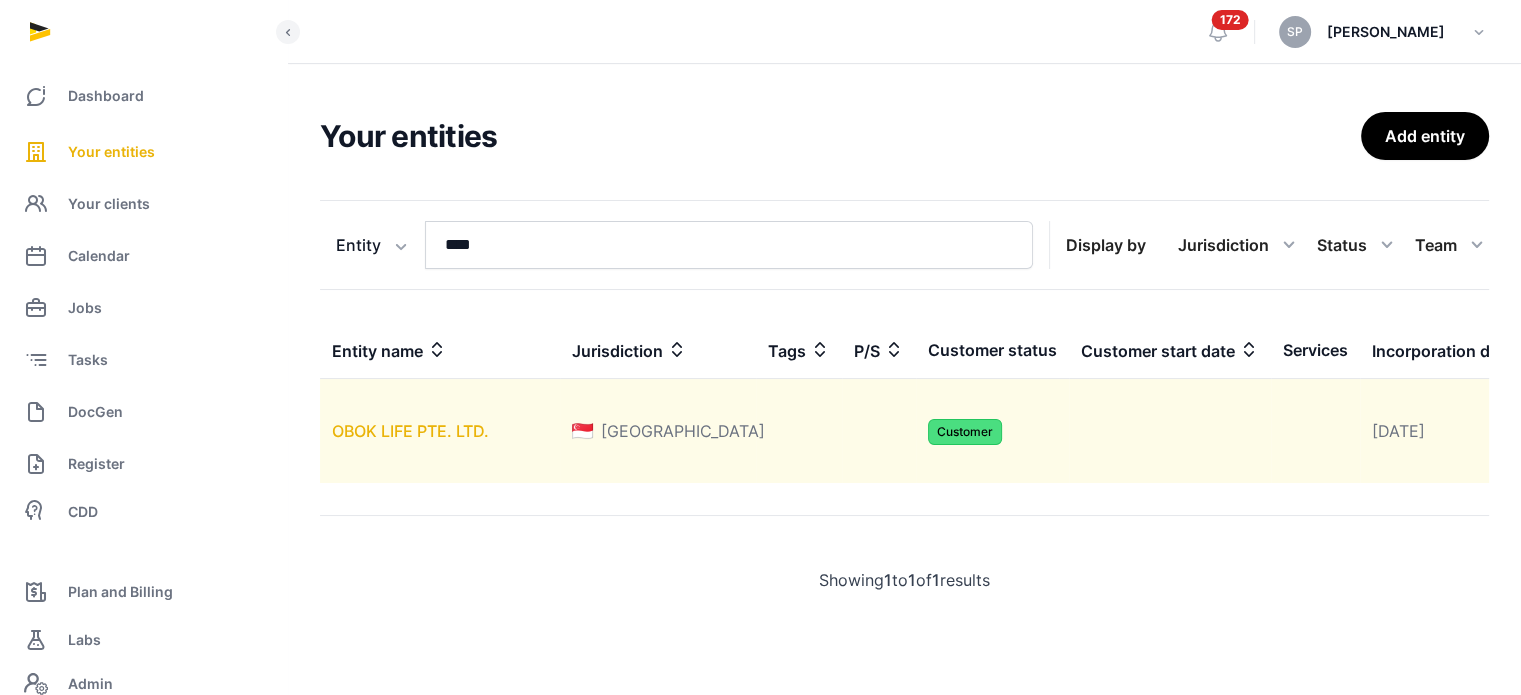 click on "OBOK LIFE PTE. LTD." at bounding box center [410, 431] 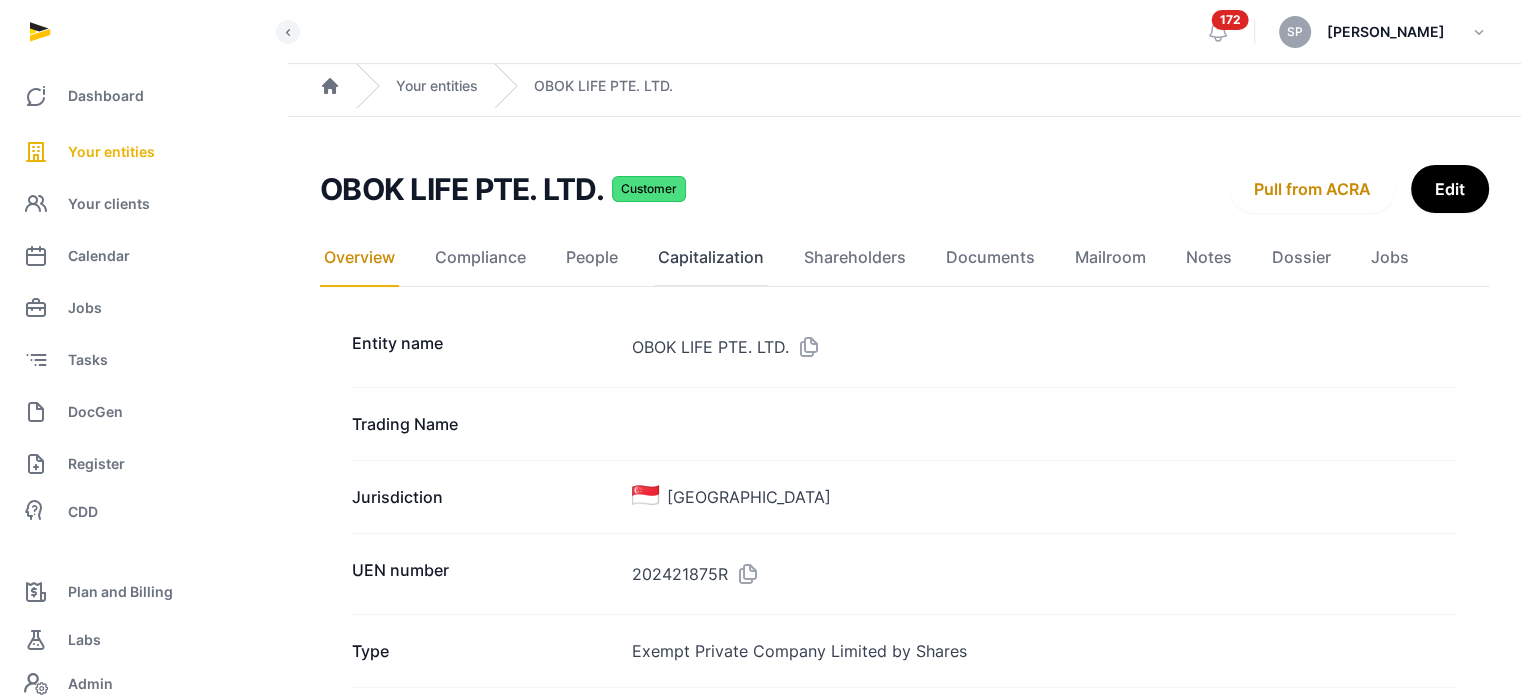 click on "Capitalization" 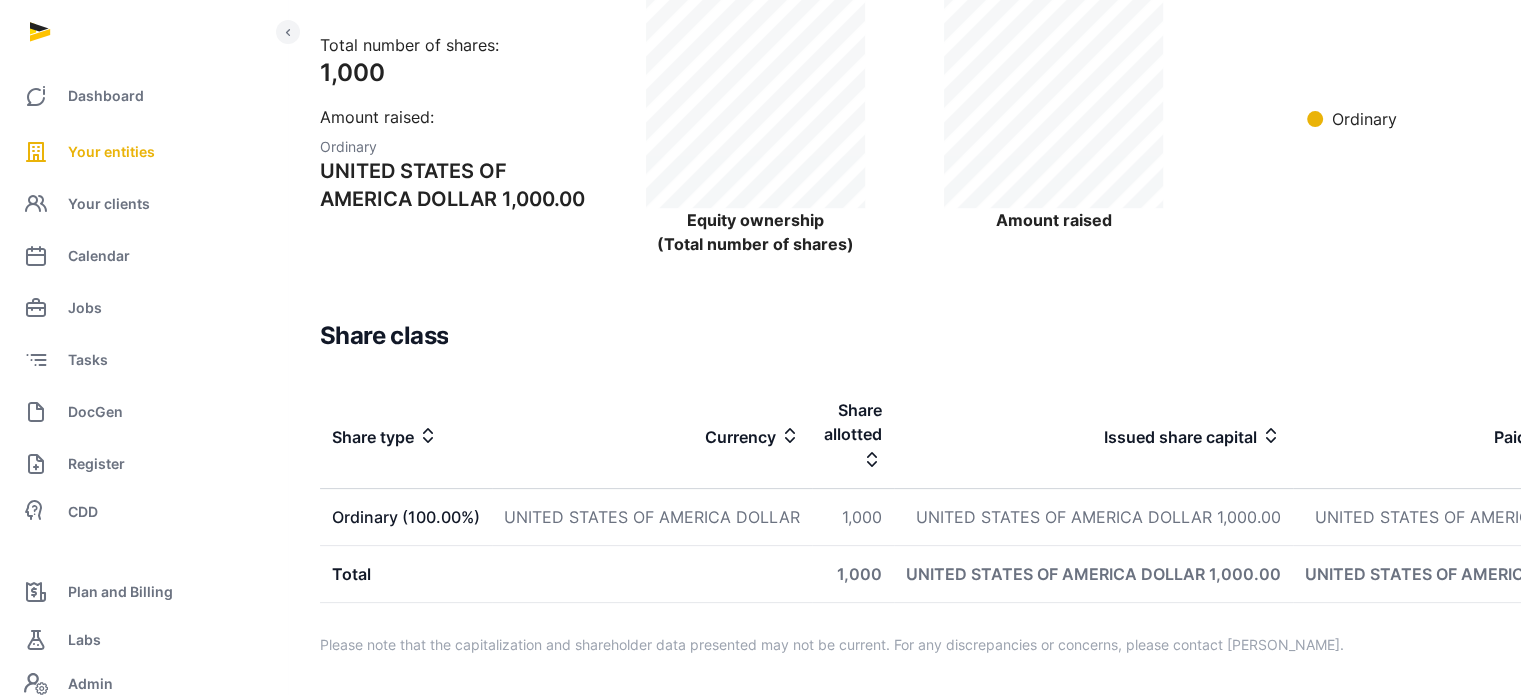 scroll, scrollTop: 367, scrollLeft: 0, axis: vertical 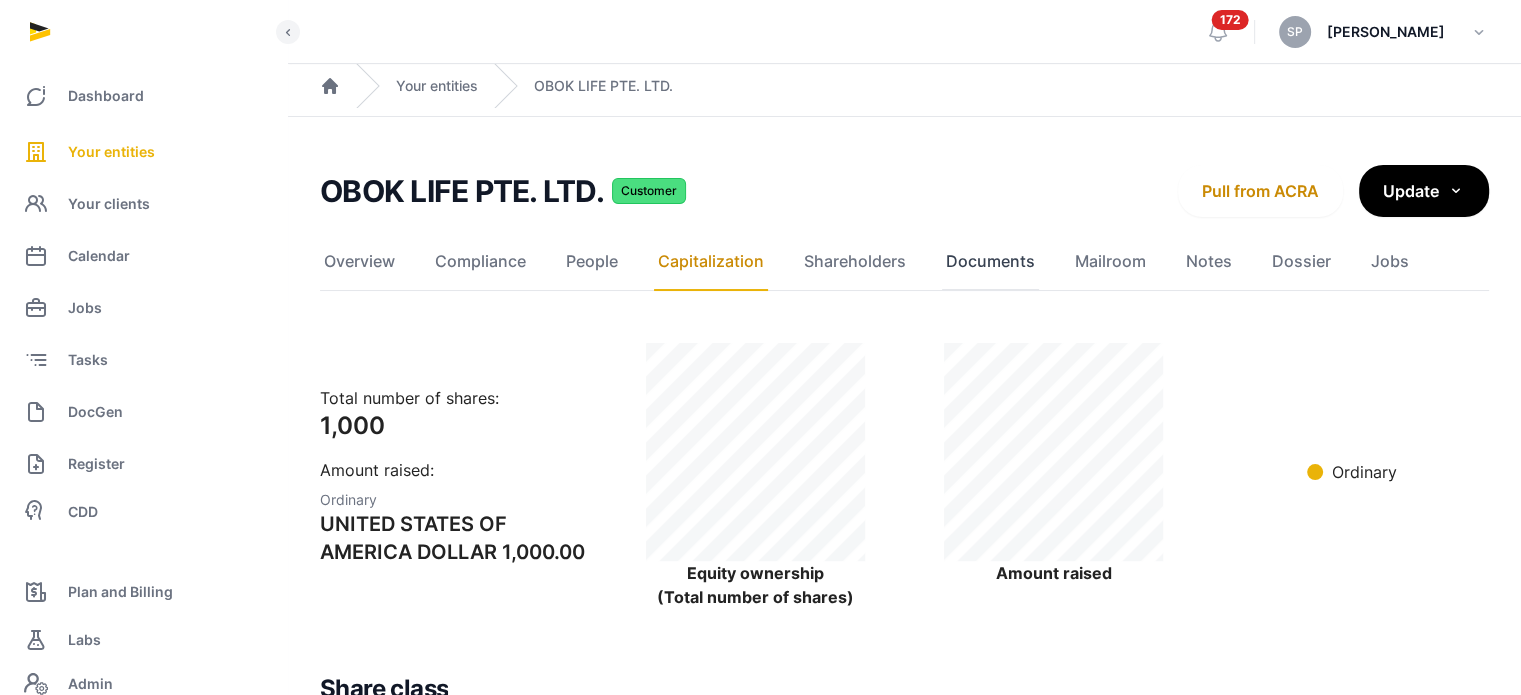 click on "Documents" 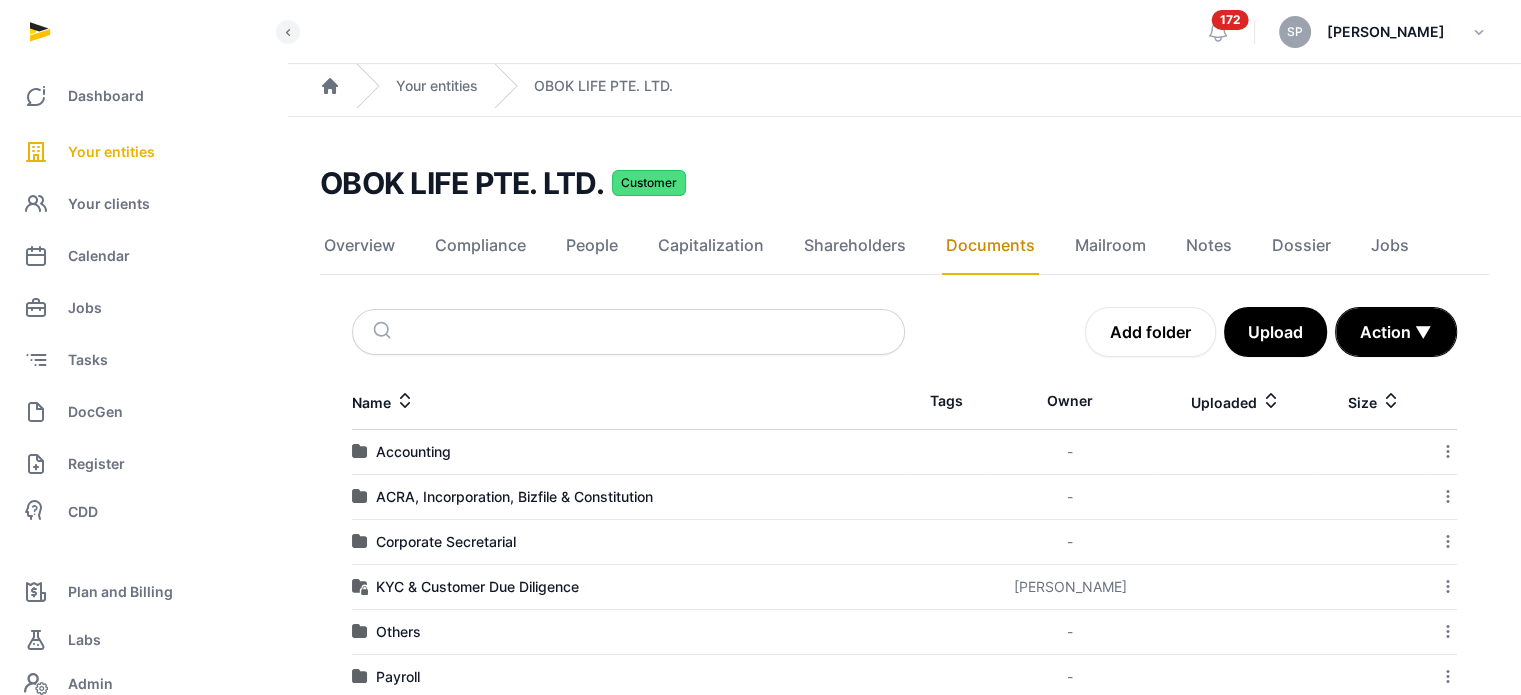 click on "ACRA, Incorporation, Bizfile & Constitution" at bounding box center [514, 497] 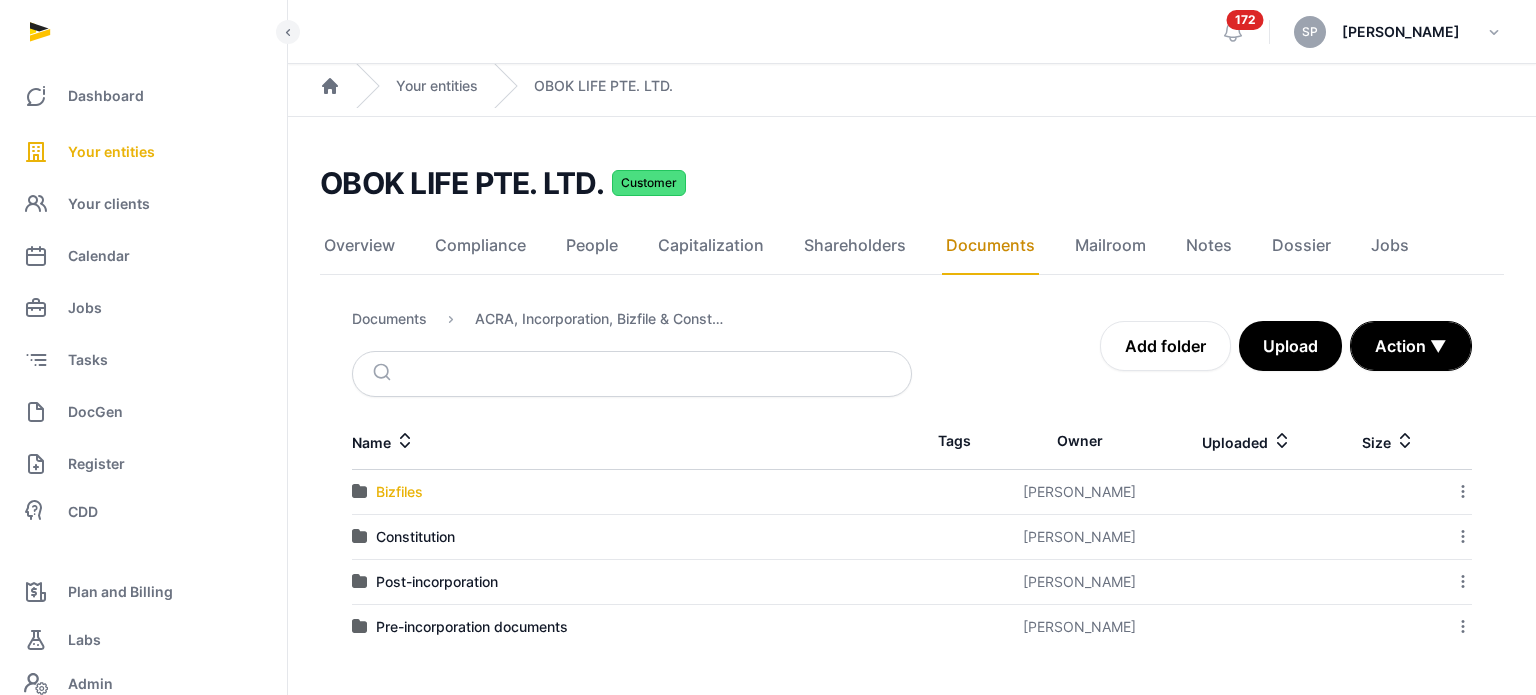 click on "Bizfiles" at bounding box center (399, 492) 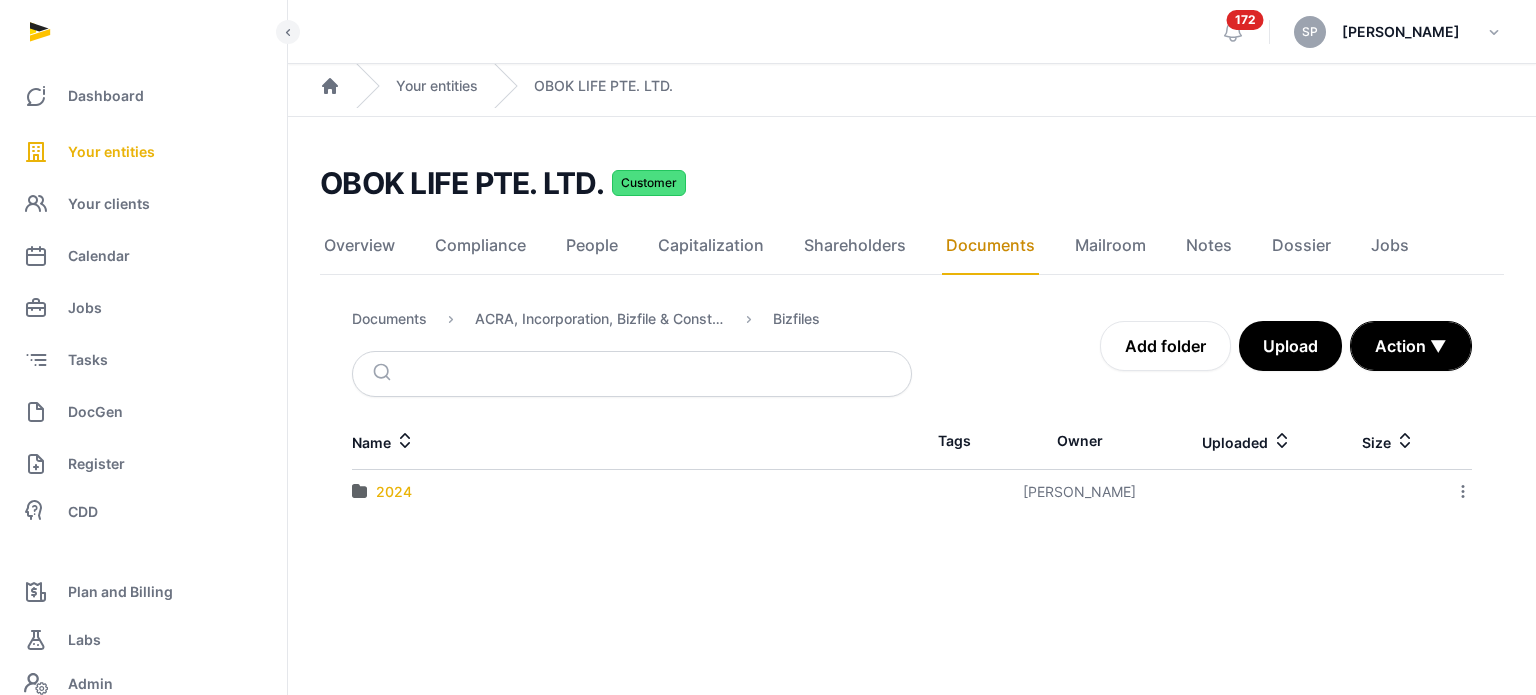 click on "2024" at bounding box center [394, 492] 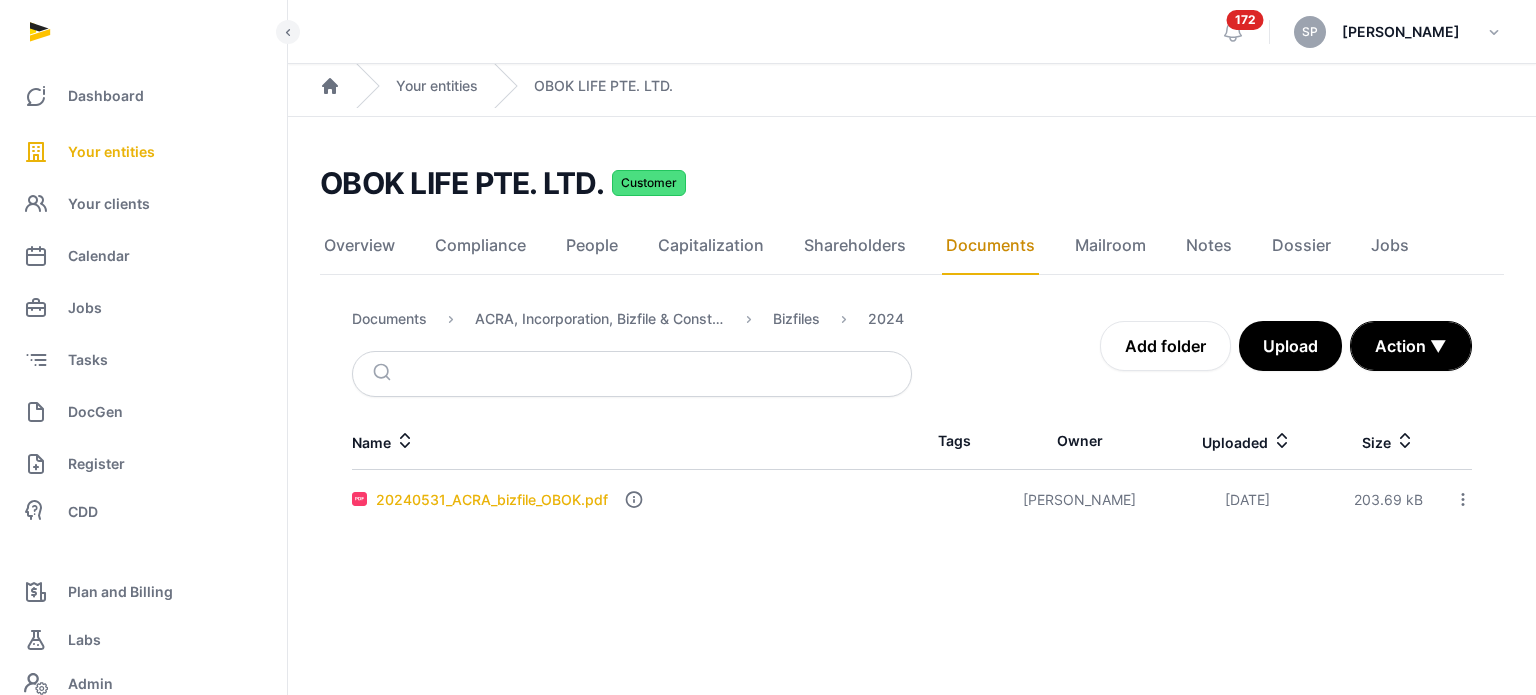 click on "20240531_ACRA_bizfile_OBOK.pdf" at bounding box center (492, 500) 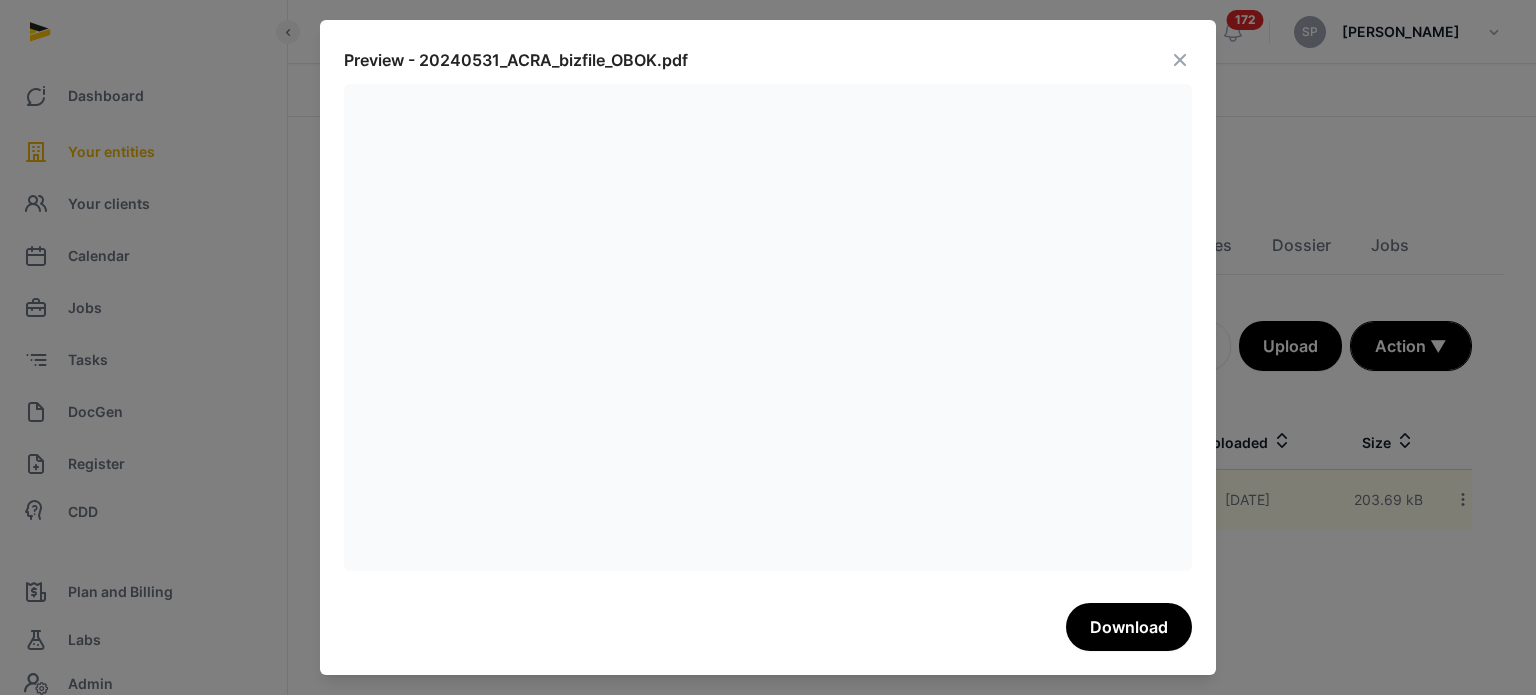 click at bounding box center [1180, 60] 